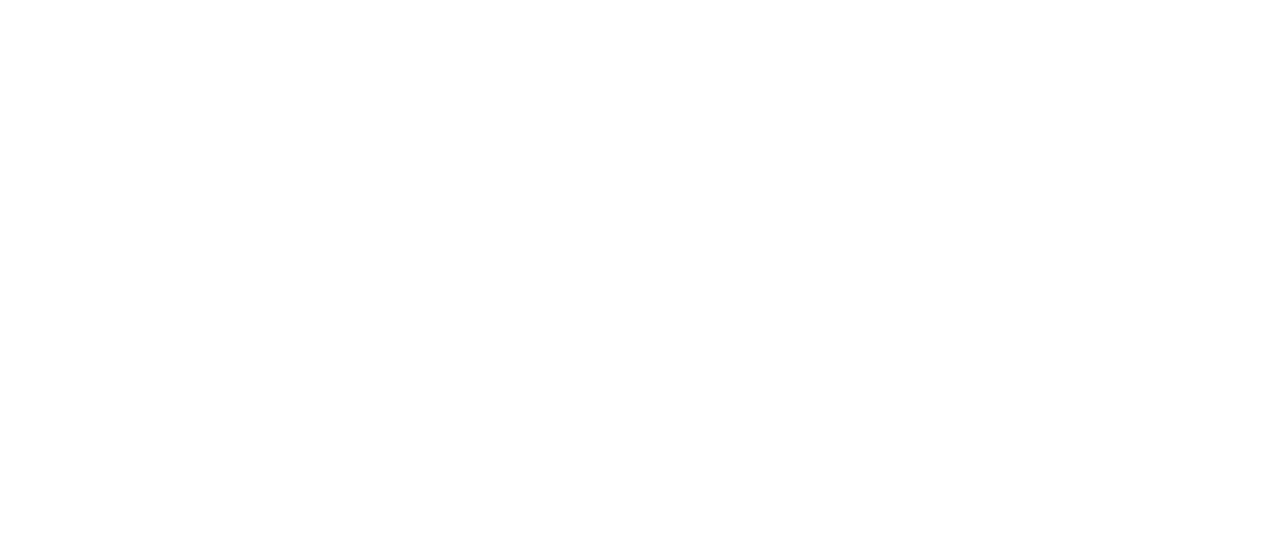 scroll, scrollTop: 0, scrollLeft: 0, axis: both 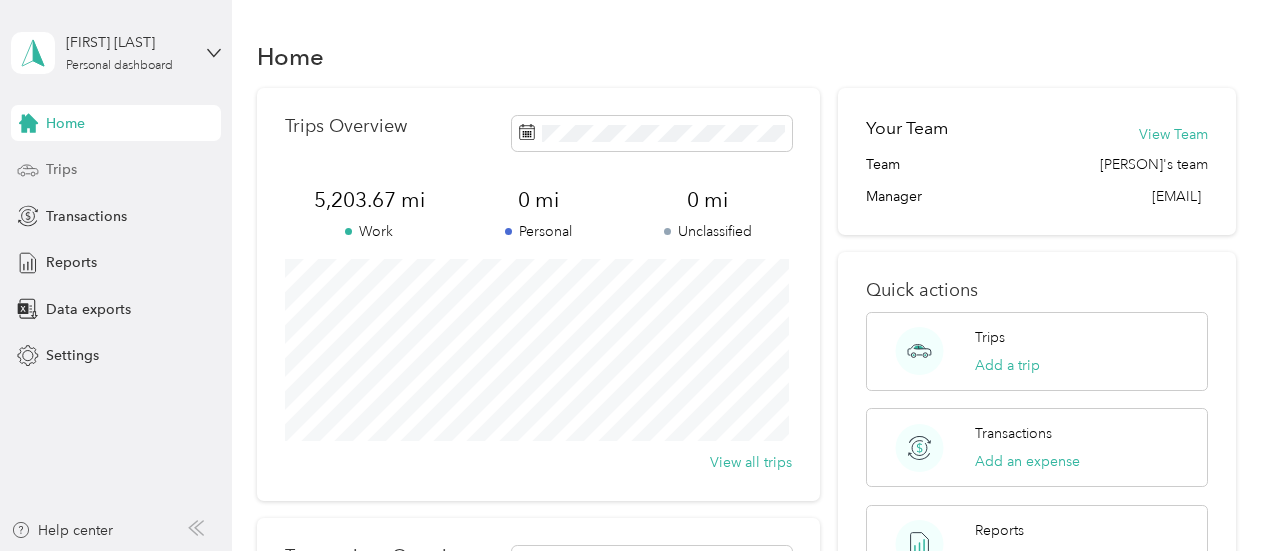 click on "Trips" at bounding box center (61, 169) 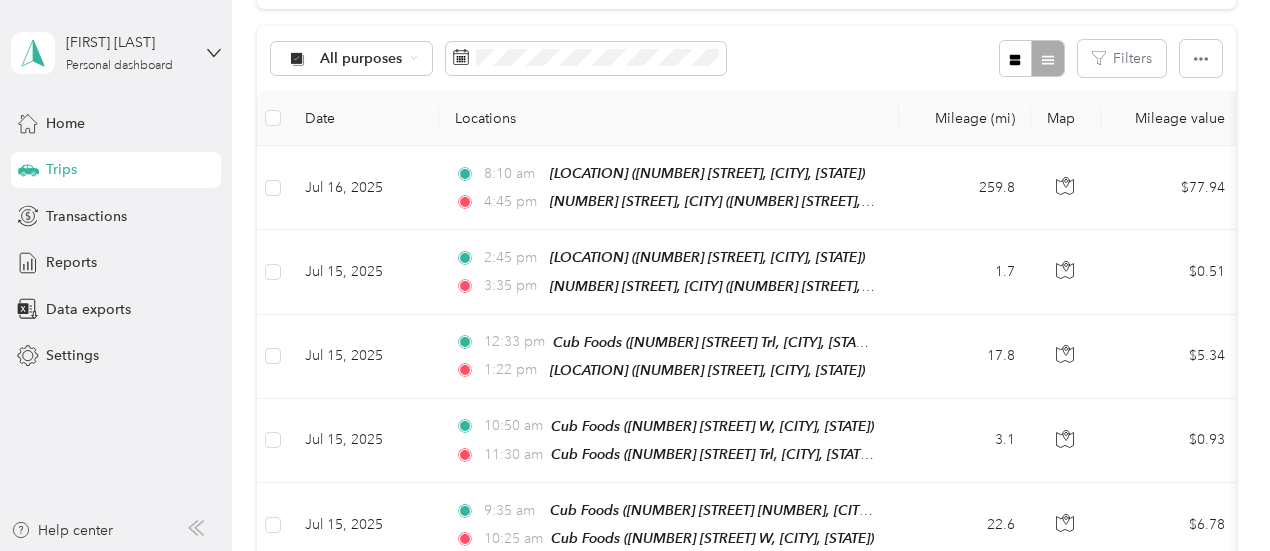 scroll, scrollTop: 0, scrollLeft: 0, axis: both 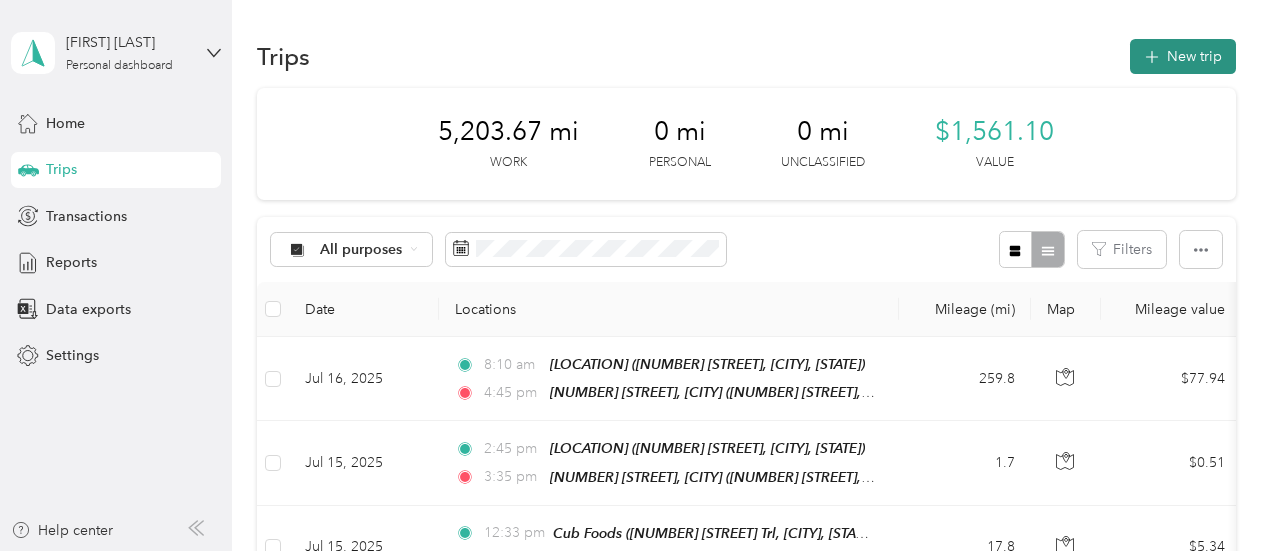 click on "New trip" at bounding box center (1183, 56) 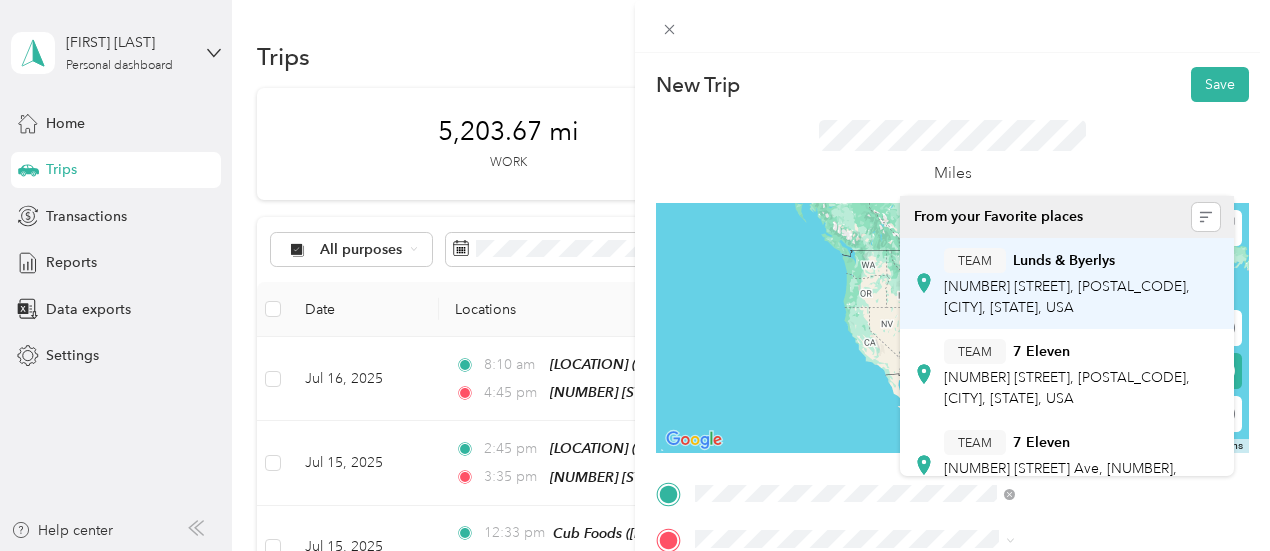 click on "TEAM Lunds & Byerlys [NUMBER] [STREET] Blvd, [NUMBER], [CITY], [STATE], [COUNTRY]" at bounding box center [1081, 283] 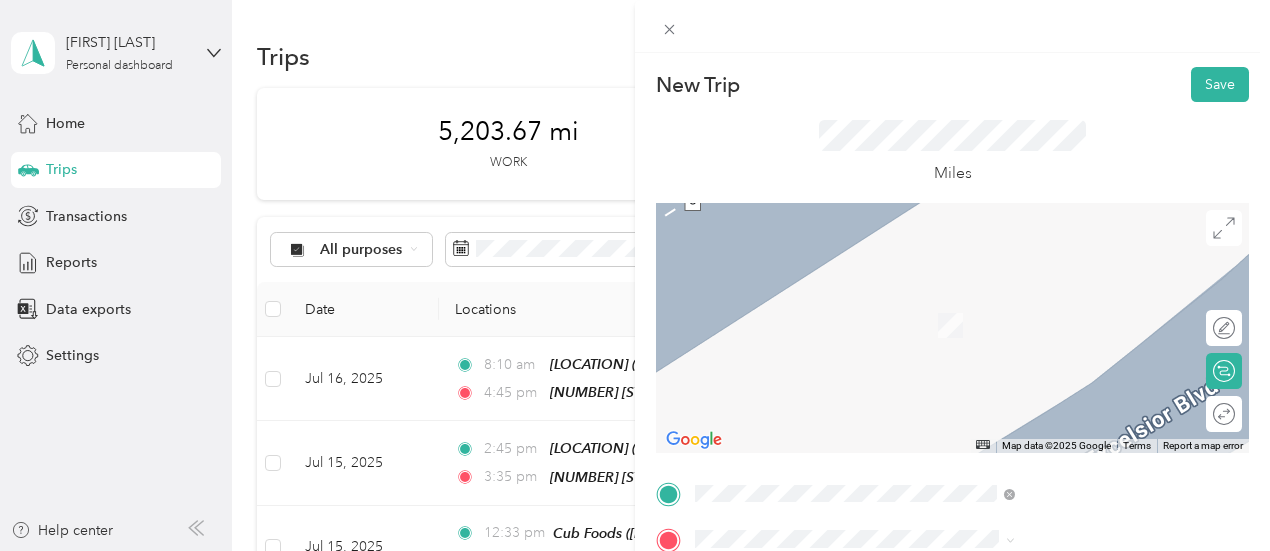 scroll, scrollTop: 200, scrollLeft: 0, axis: vertical 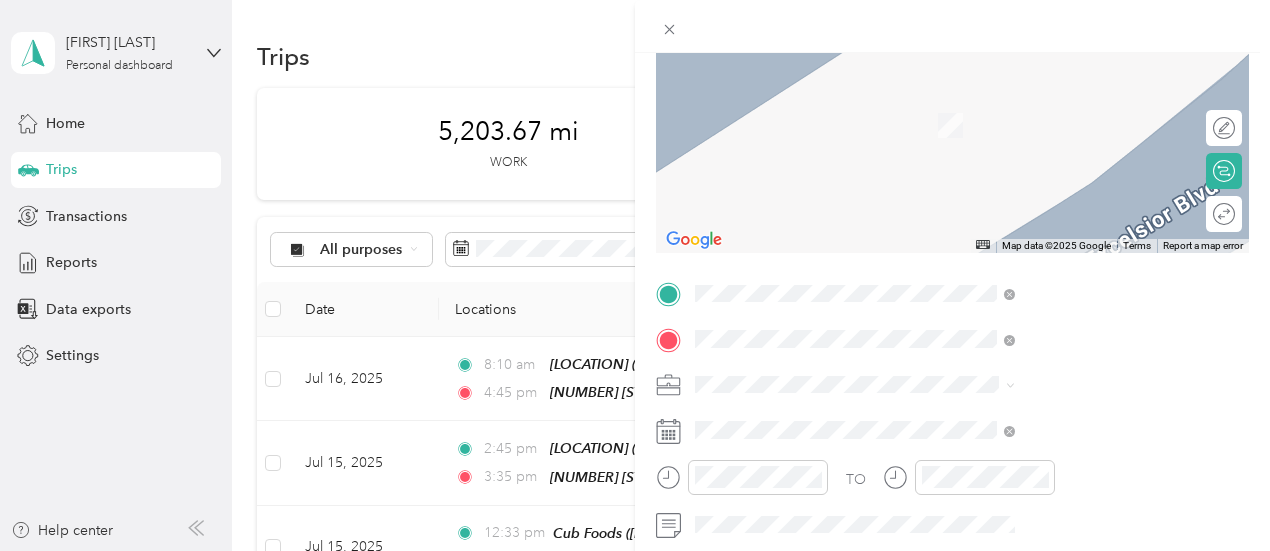 click on "[NUMBER] [STREET], [POSTAL_CODE], [CITY], [STATE], USA" at bounding box center (1067, 199) 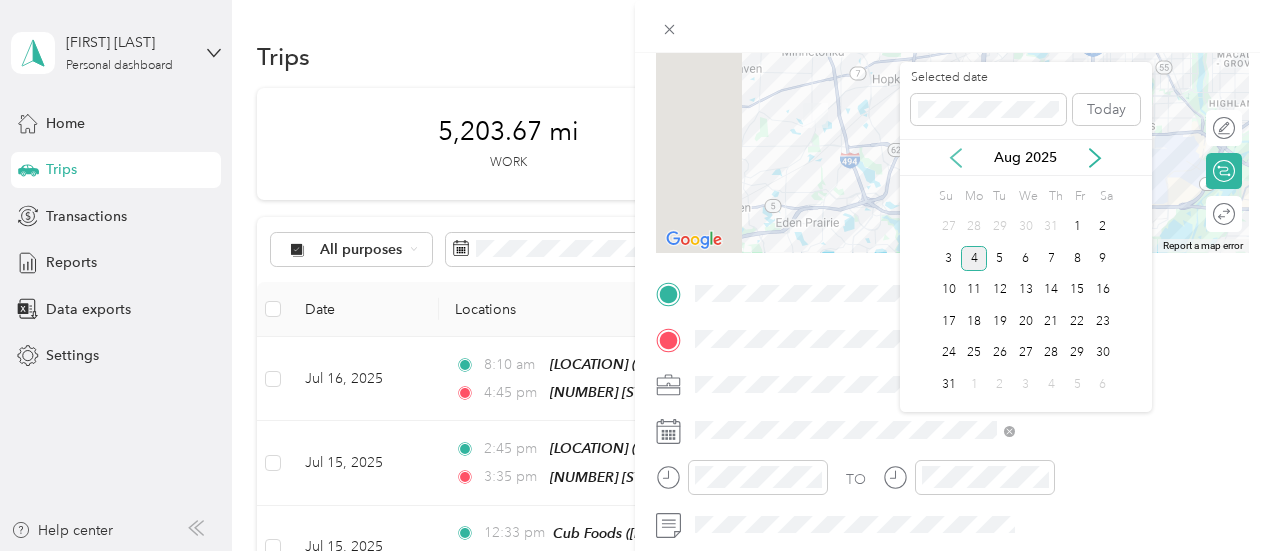 click 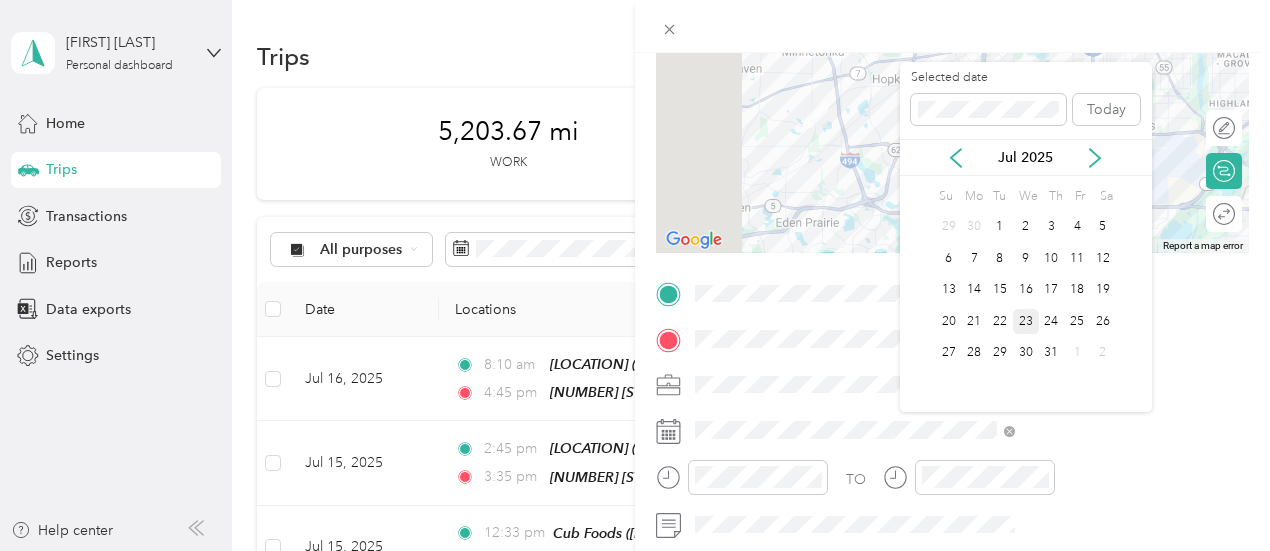 click on "23" at bounding box center (1026, 321) 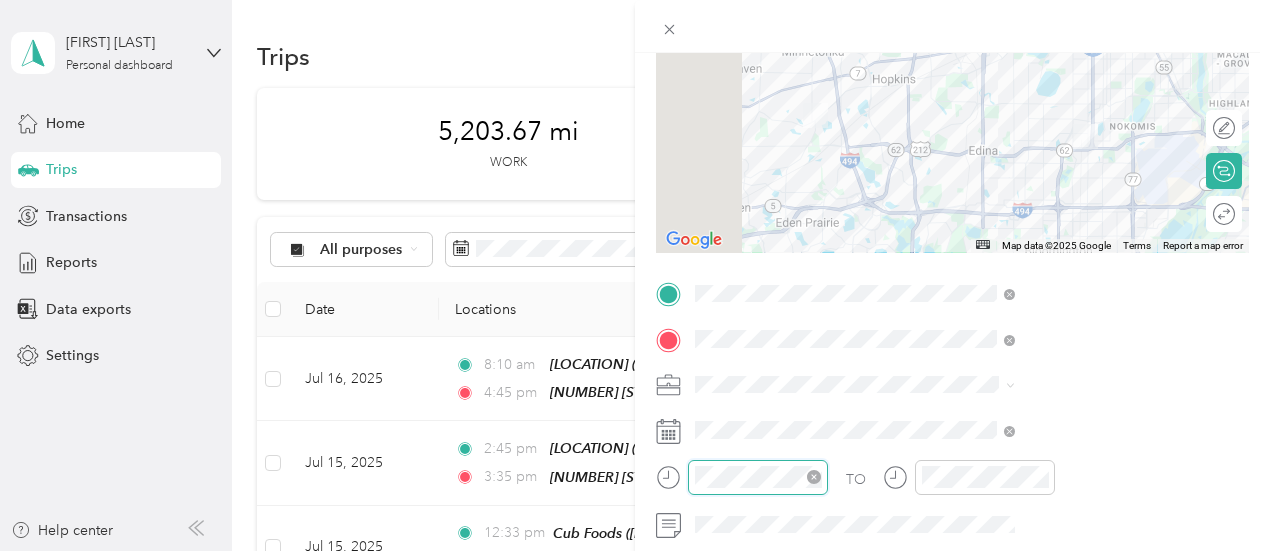 scroll, scrollTop: 120, scrollLeft: 0, axis: vertical 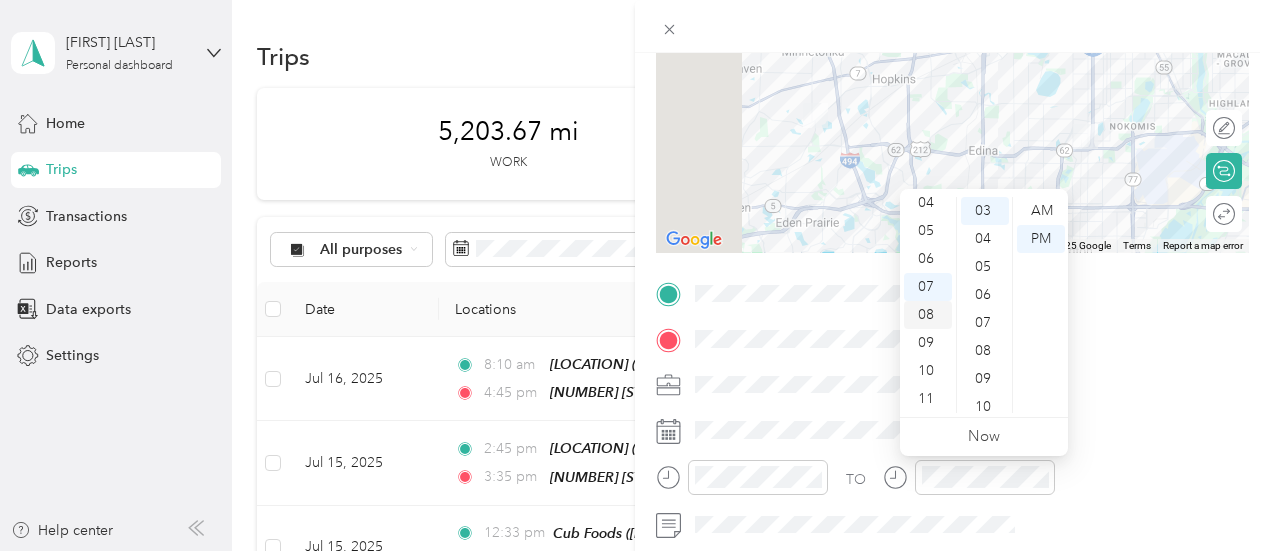 click on "08" at bounding box center [928, 315] 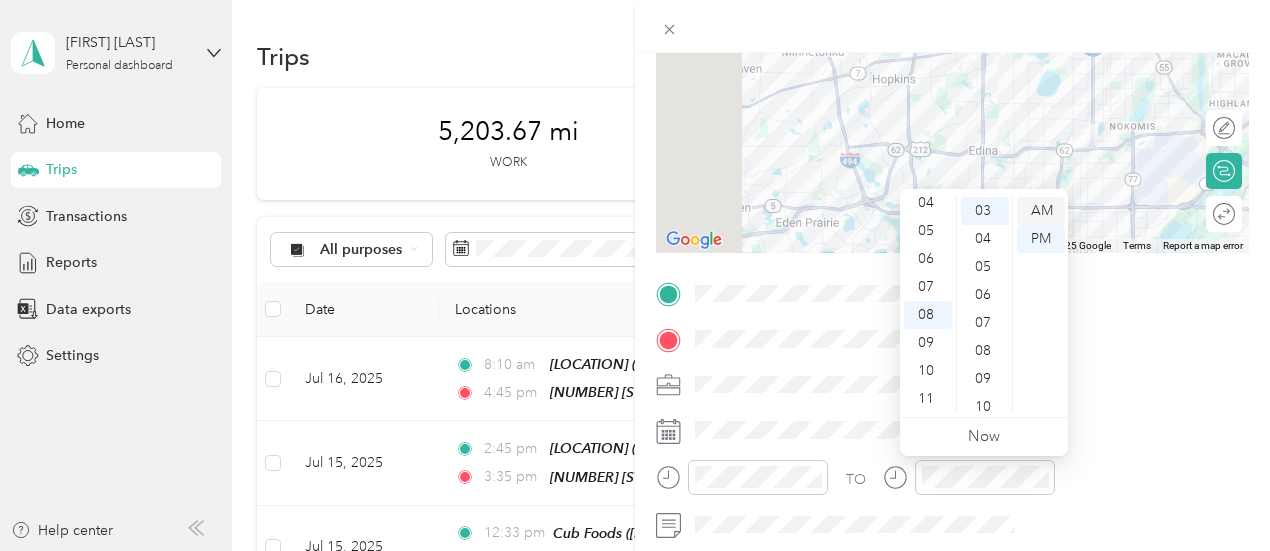 click on "AM" at bounding box center (1041, 211) 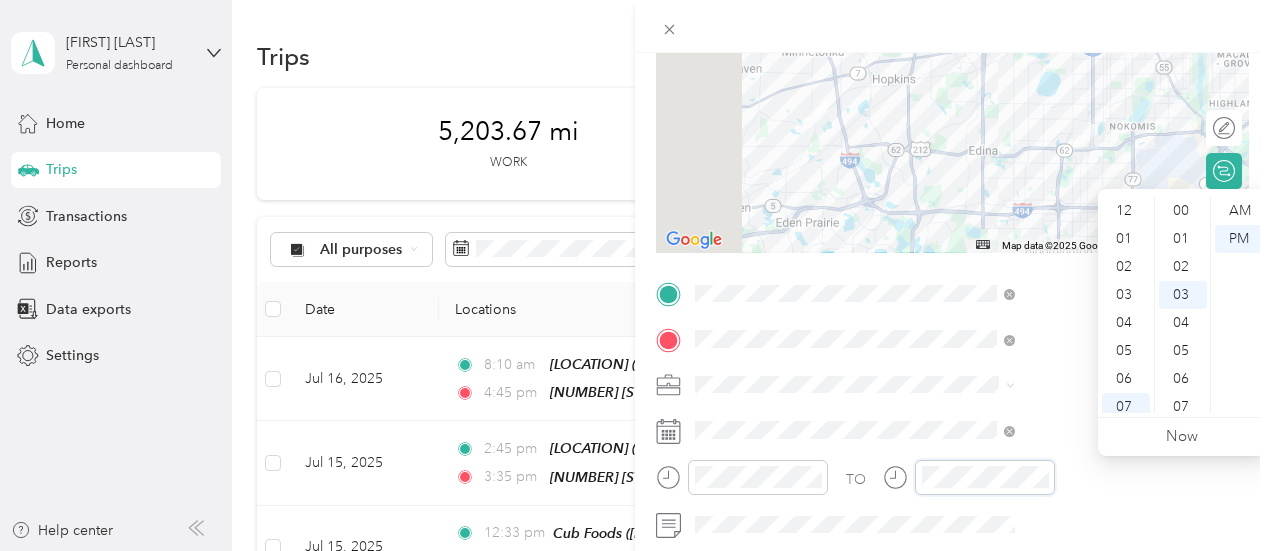 scroll, scrollTop: 84, scrollLeft: 0, axis: vertical 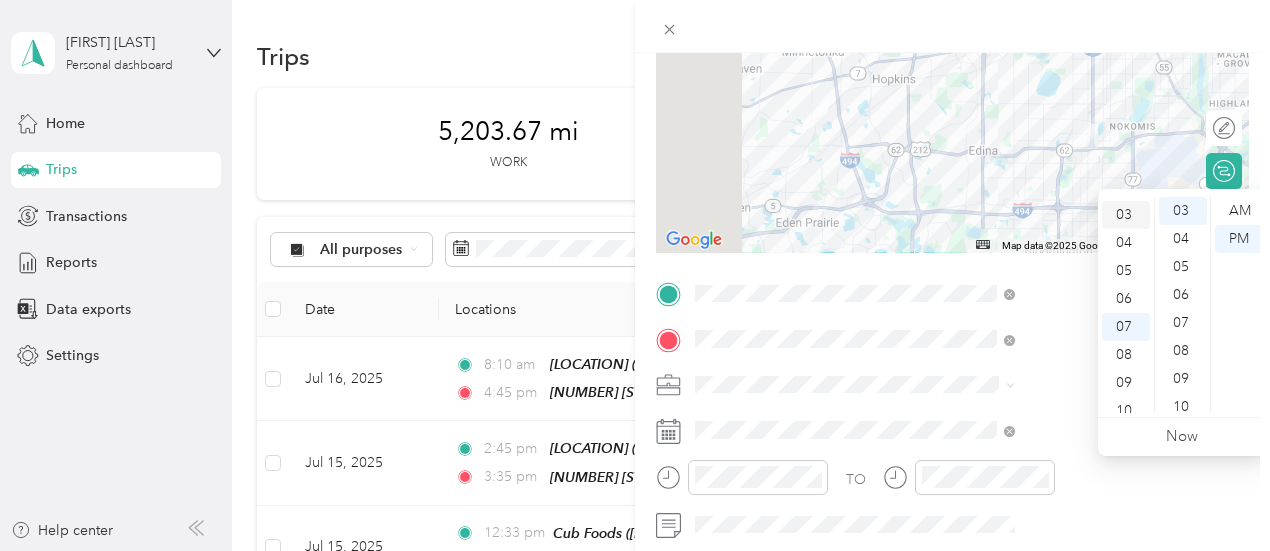 click on "03" at bounding box center (1126, 215) 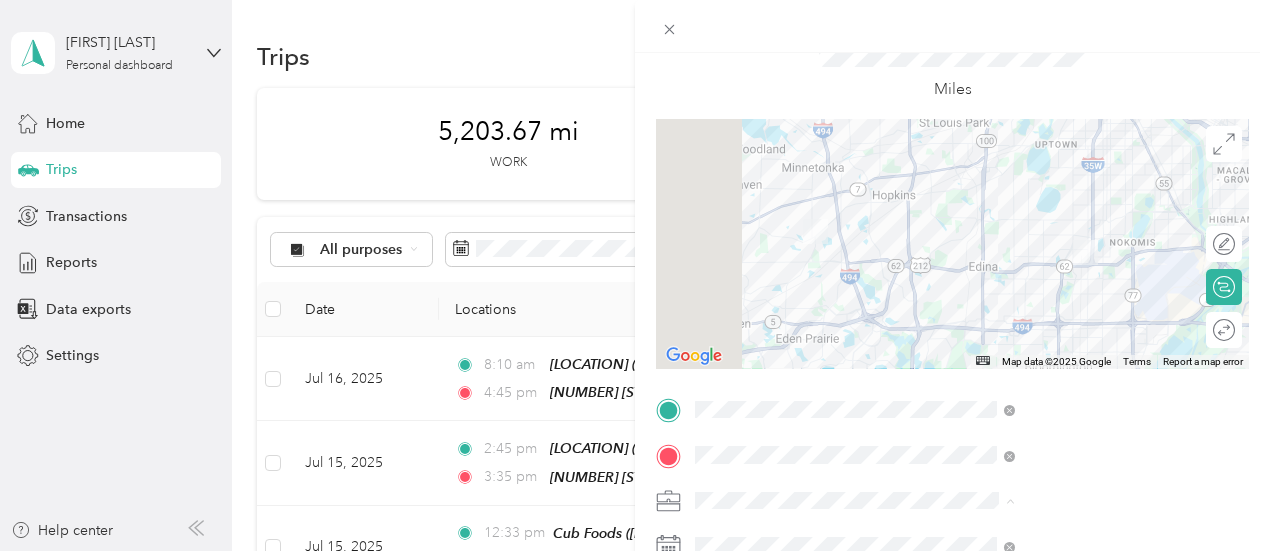 scroll, scrollTop: 0, scrollLeft: 0, axis: both 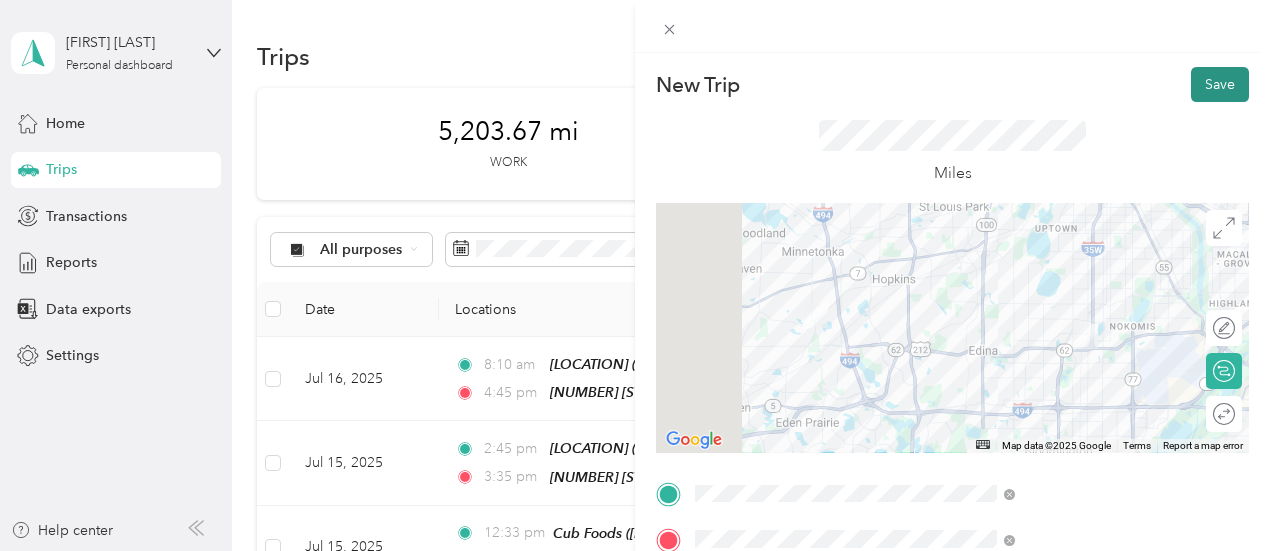 click on "Save" at bounding box center (1220, 84) 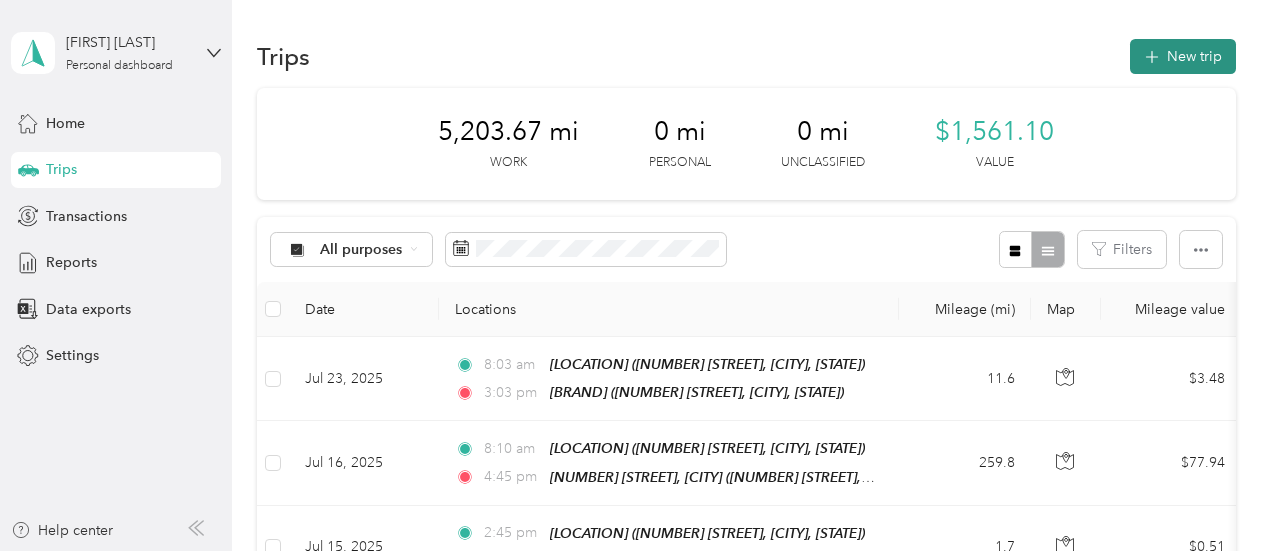 click on "New trip" at bounding box center [1183, 56] 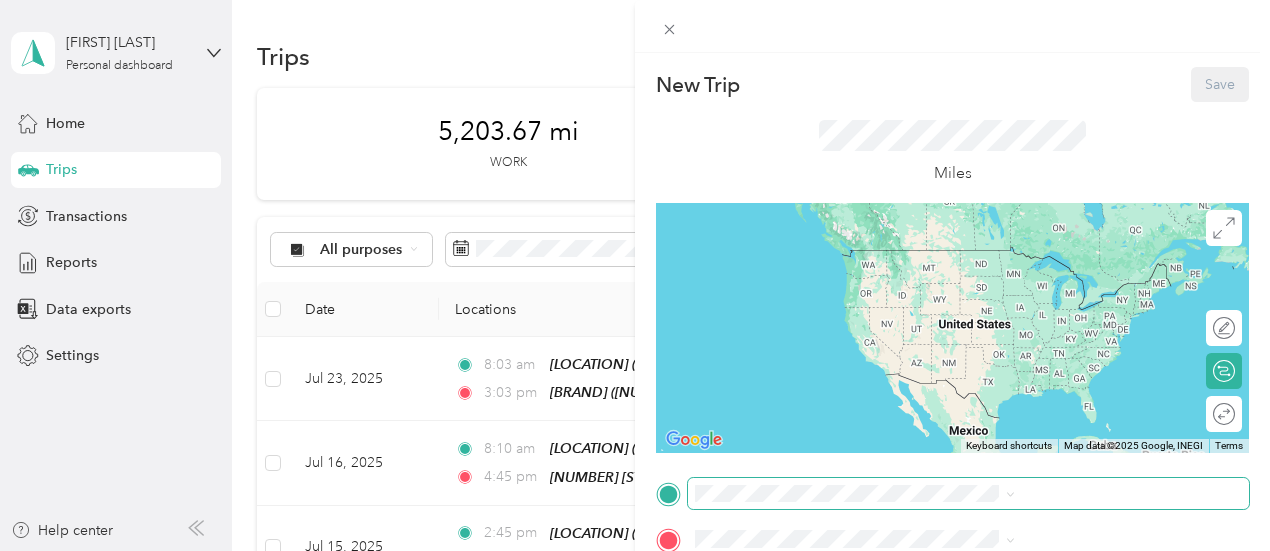 click at bounding box center [968, 494] 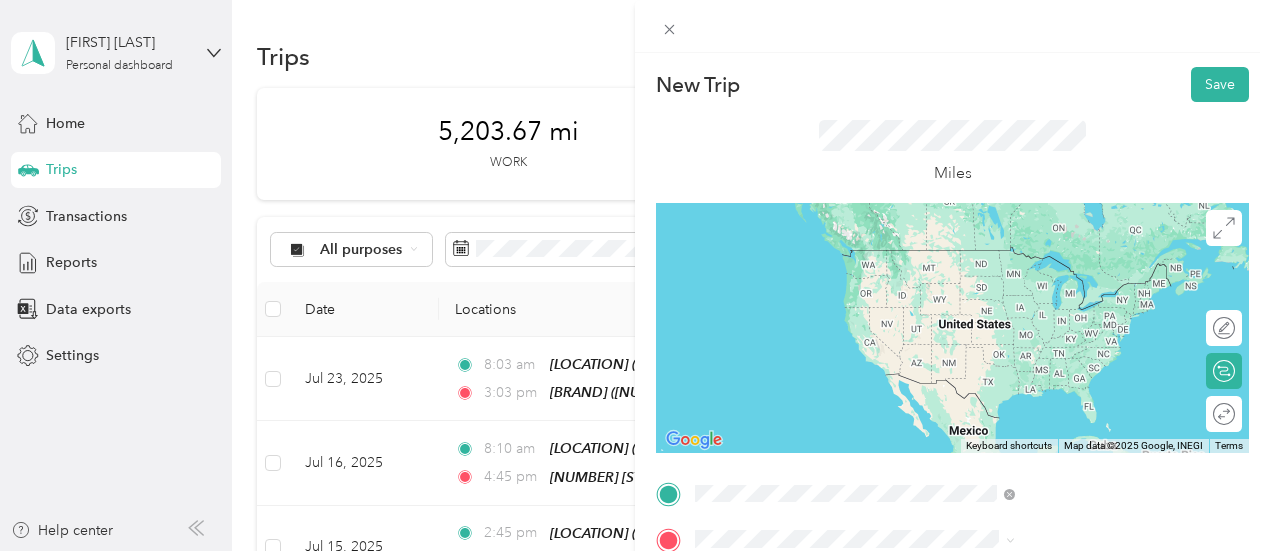 click on "[NUMBER] [STREET], [POSTAL_CODE], [CITY], [STATE], USA" at bounding box center (1067, 353) 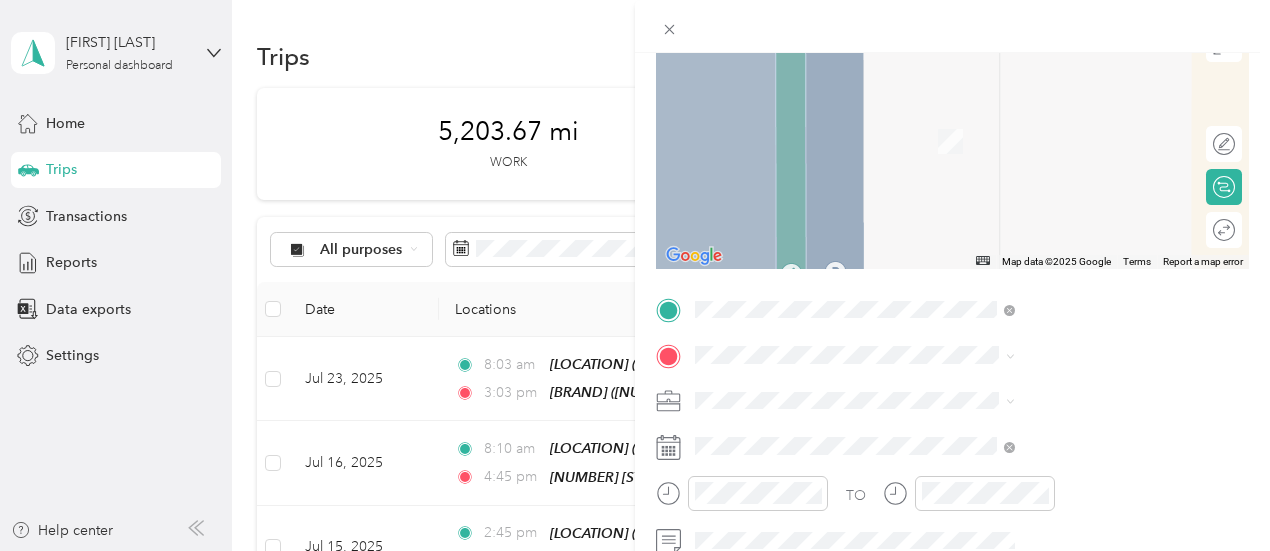 scroll, scrollTop: 300, scrollLeft: 0, axis: vertical 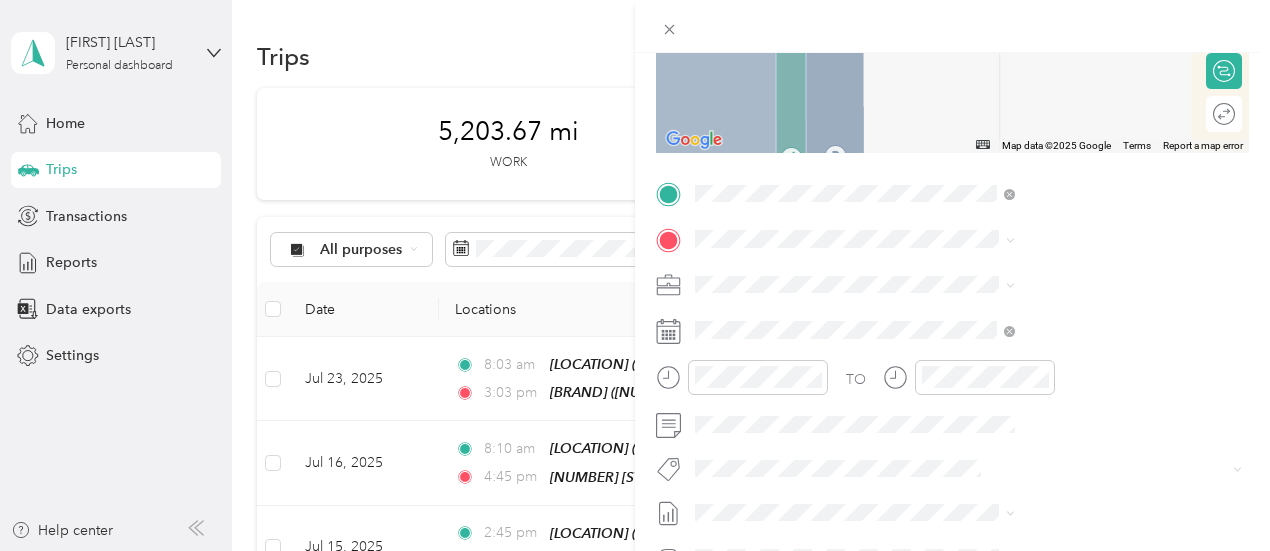 click on "TEAM Cub Foods [NUMBER] [STREET] [NUMBER], [NUMBER], [CITY], [STATE], [COUNTRY]" at bounding box center (1081, 340) 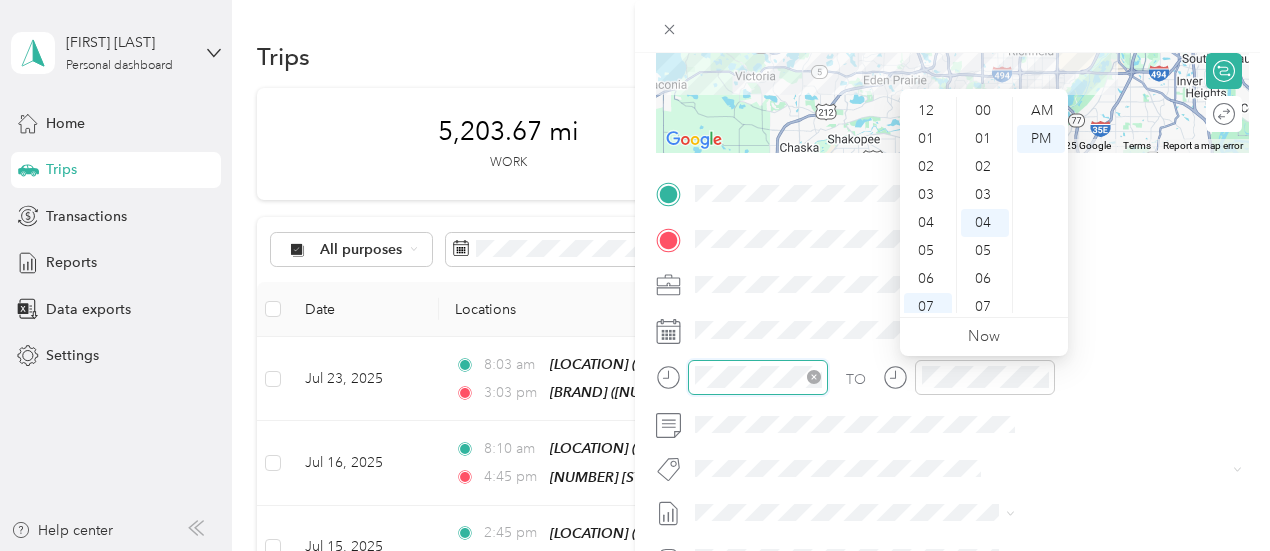 scroll, scrollTop: 112, scrollLeft: 0, axis: vertical 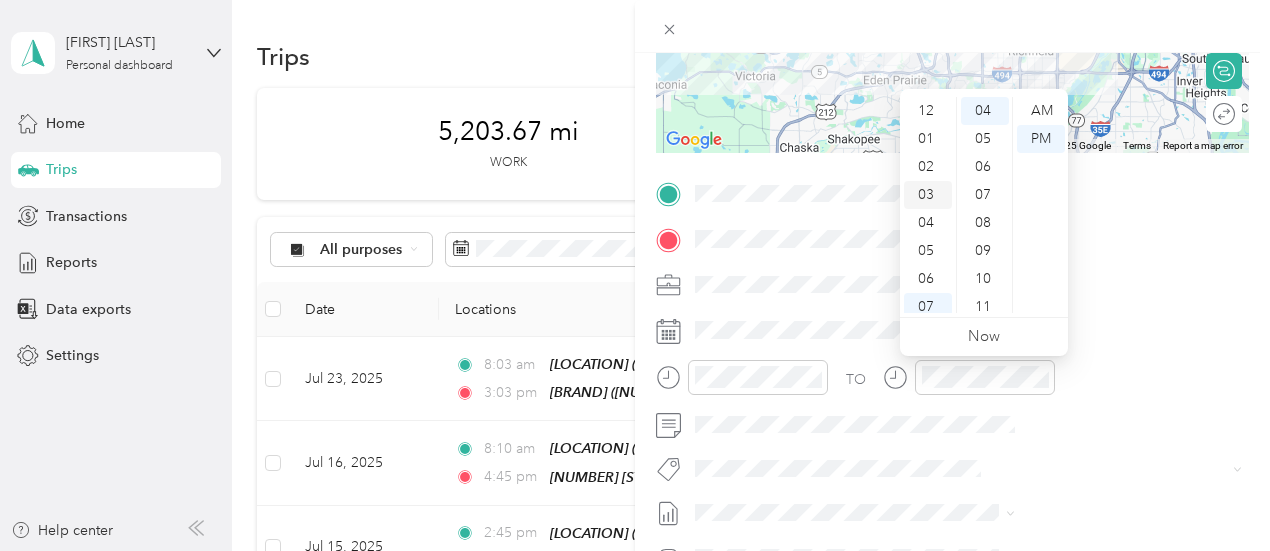 click on "03" at bounding box center [928, 195] 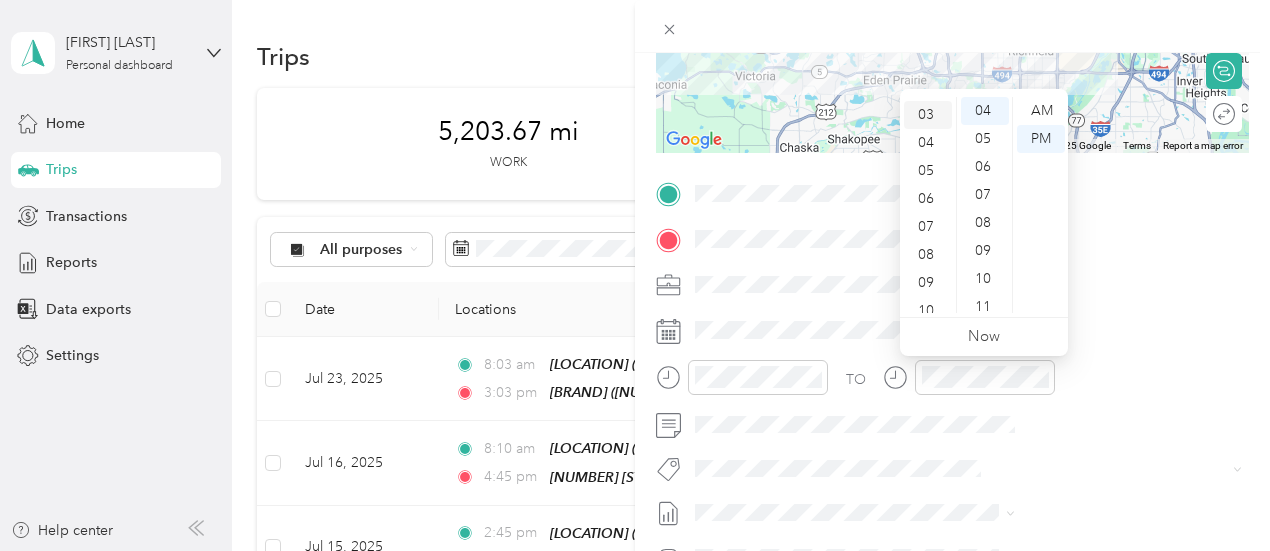 scroll, scrollTop: 84, scrollLeft: 0, axis: vertical 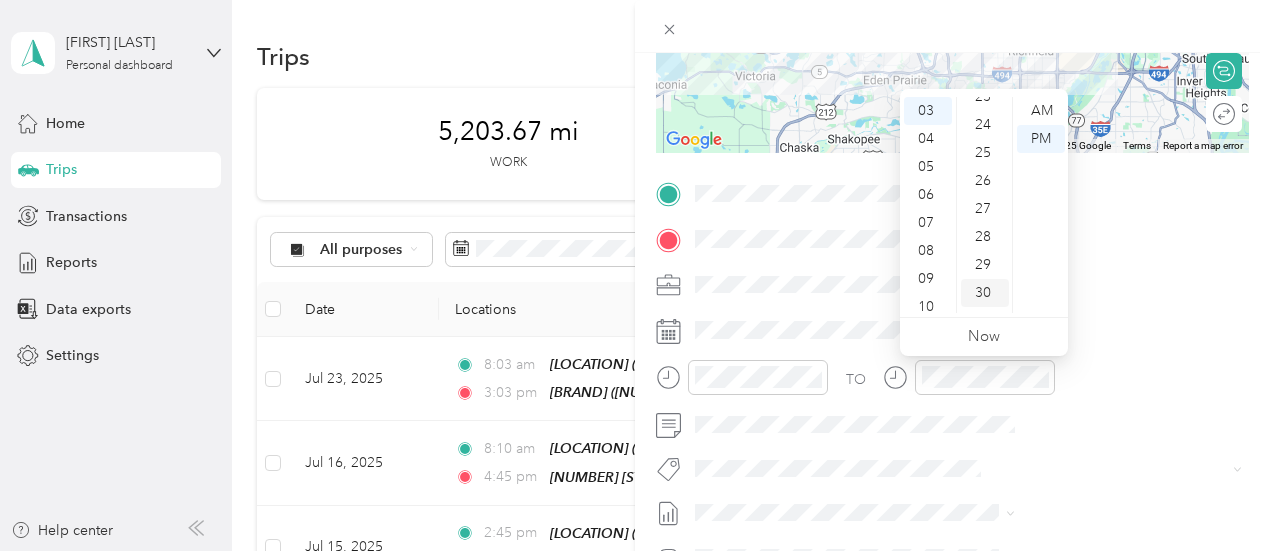 click on "30" at bounding box center [985, 293] 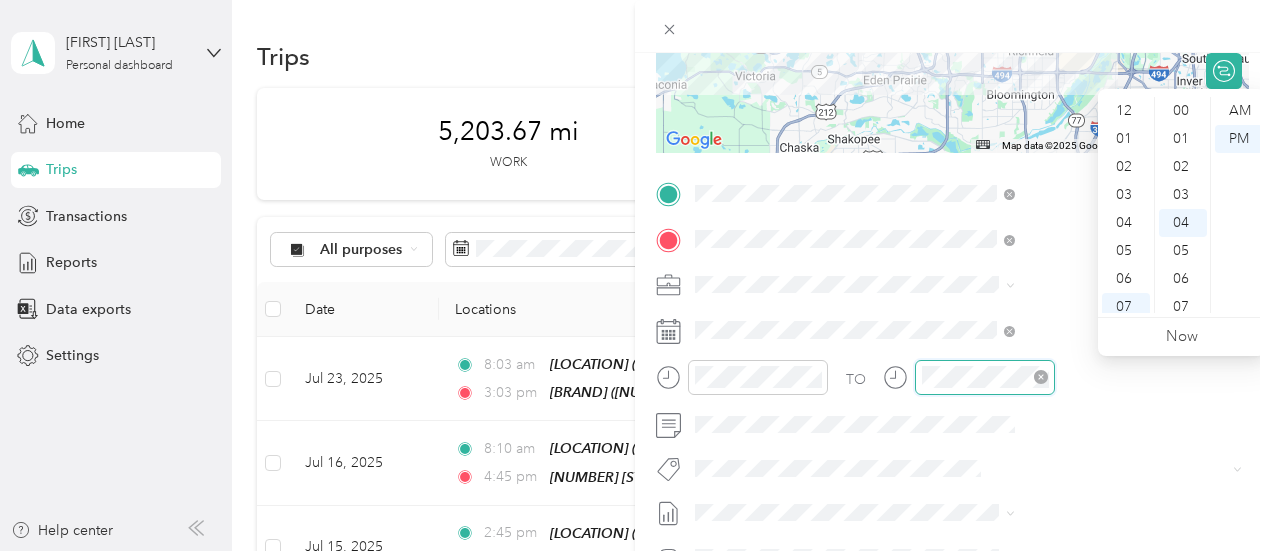 scroll, scrollTop: 112, scrollLeft: 0, axis: vertical 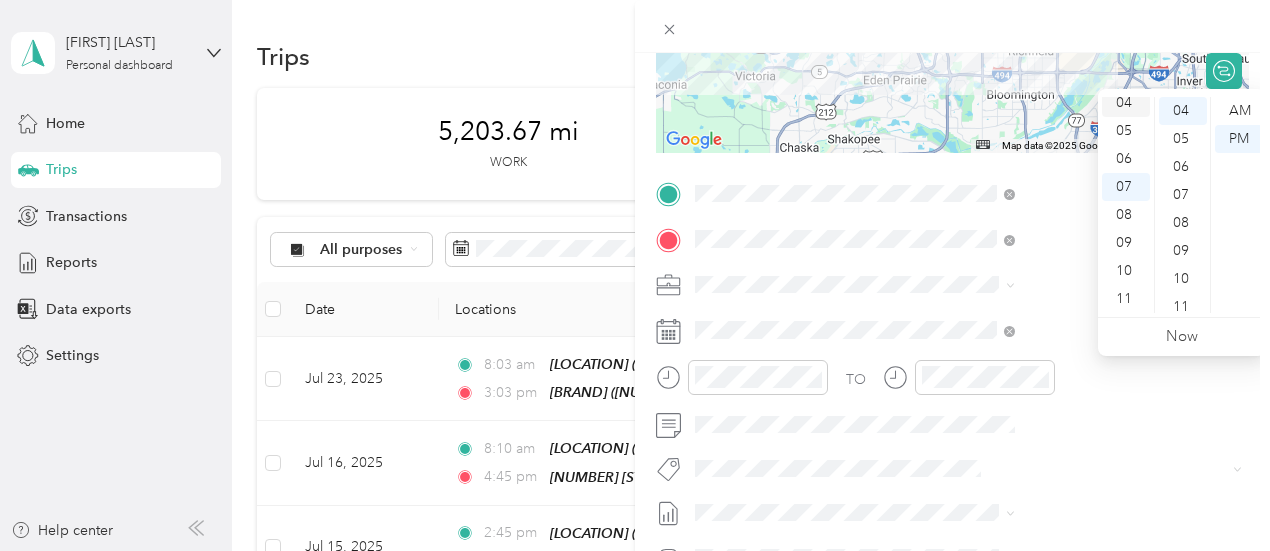 click on "04" at bounding box center (1126, 103) 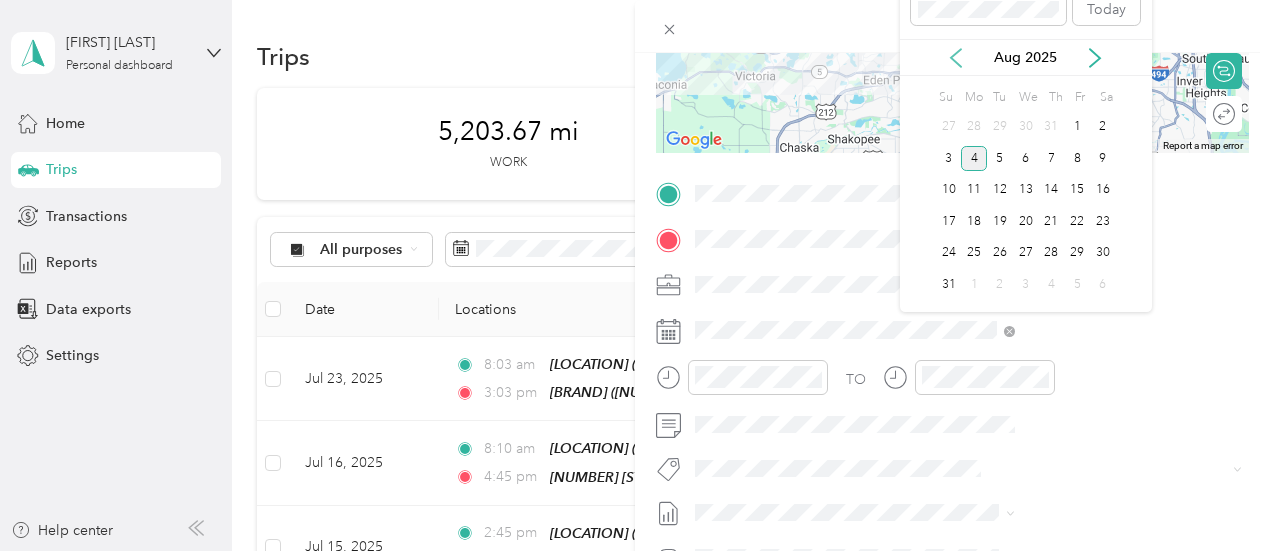click 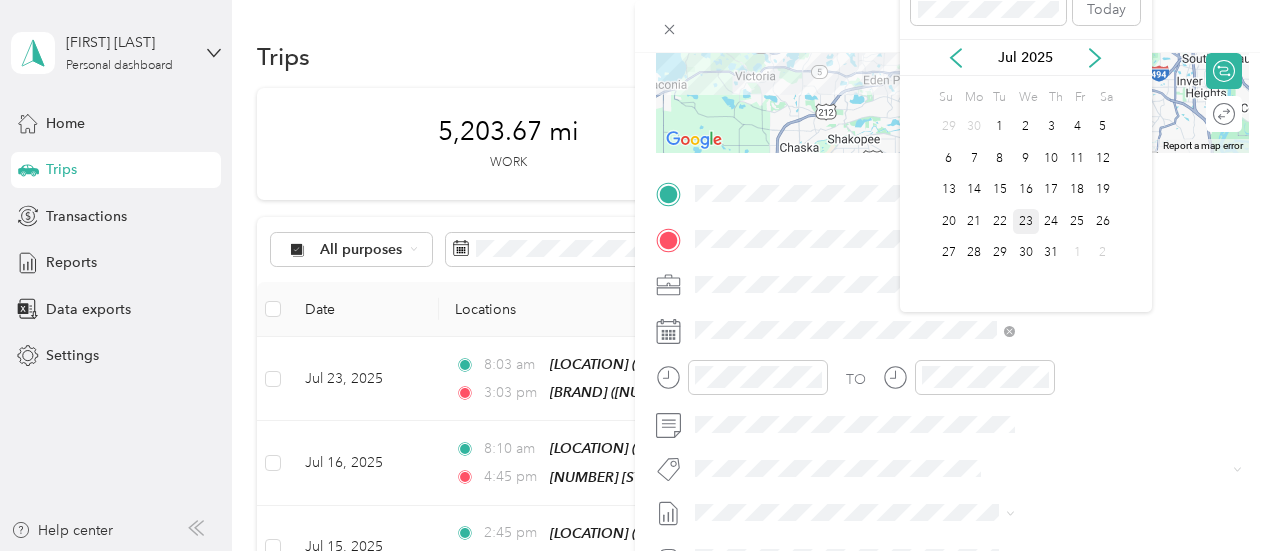 click on "23" at bounding box center [1026, 221] 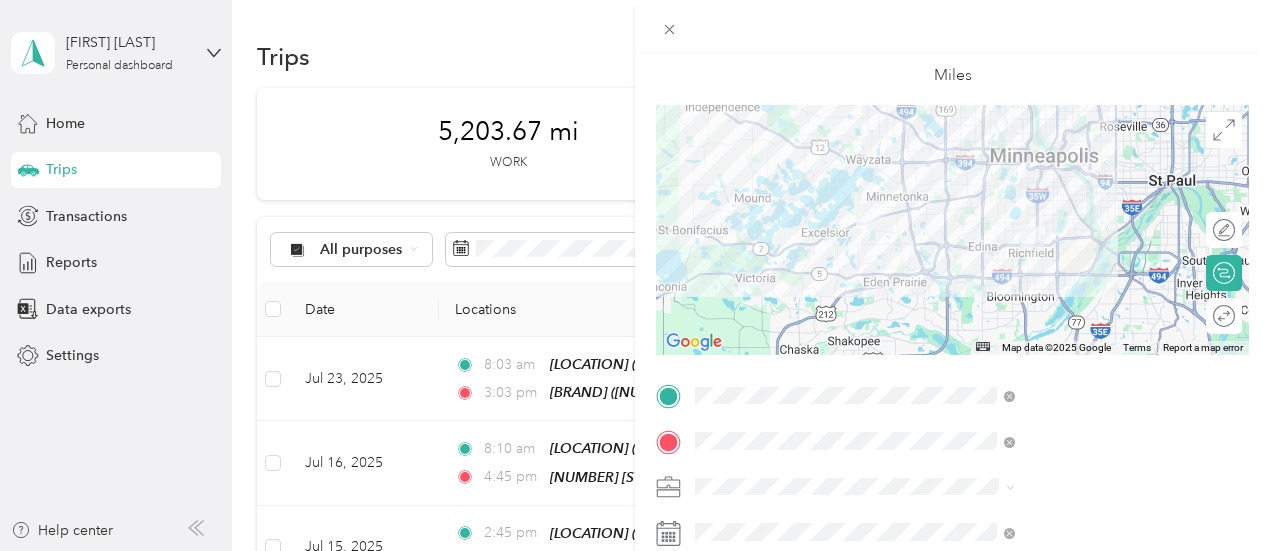 scroll, scrollTop: 0, scrollLeft: 0, axis: both 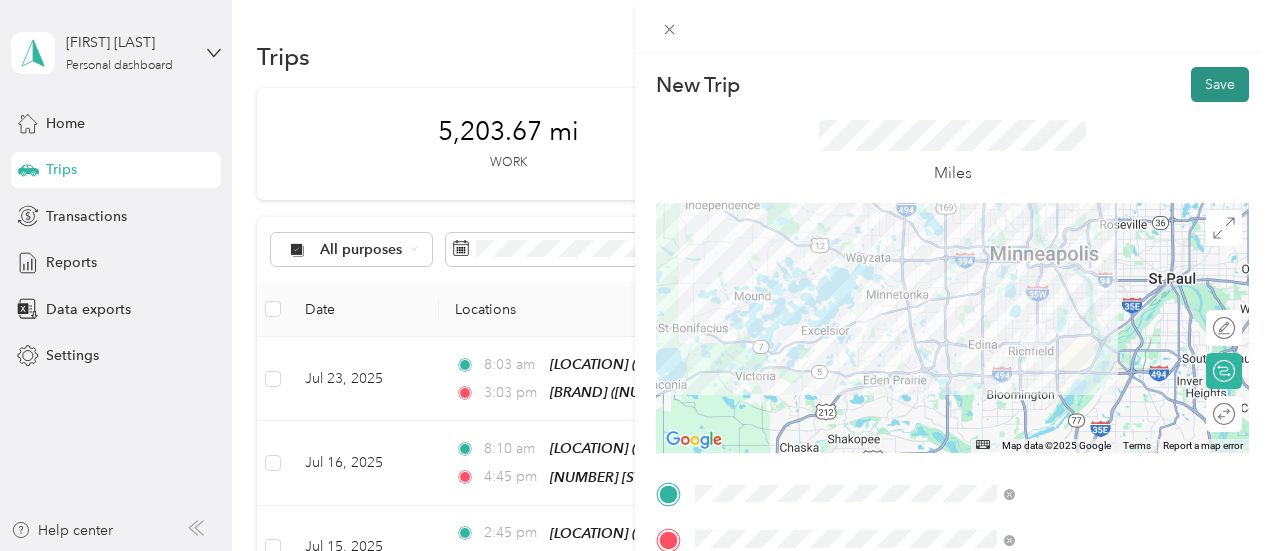 click on "Save" at bounding box center (1220, 84) 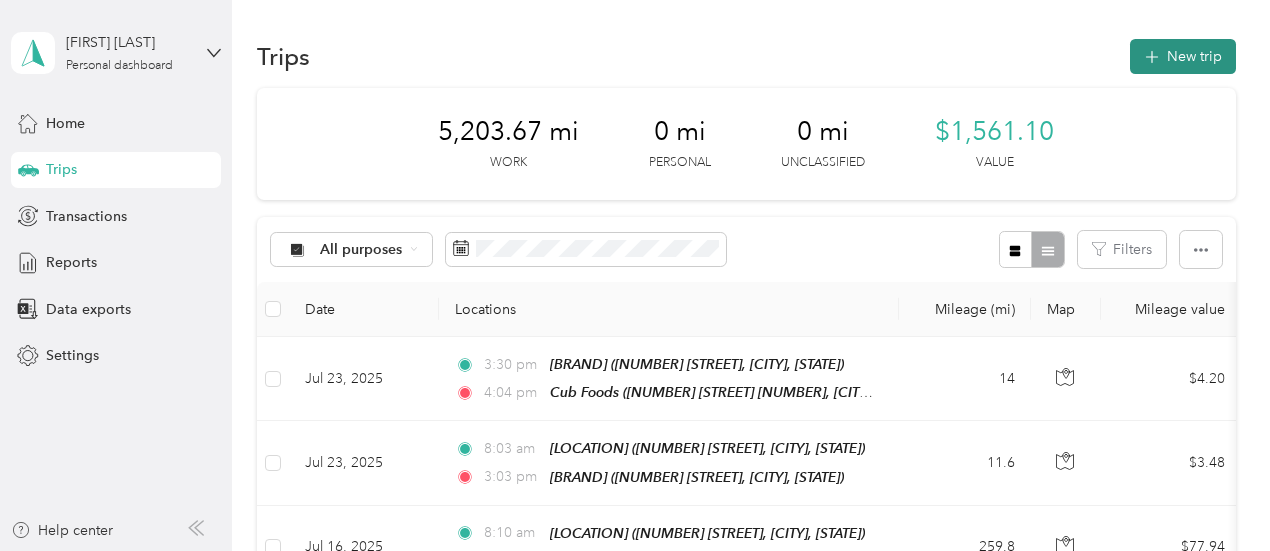 click on "New trip" at bounding box center [1183, 56] 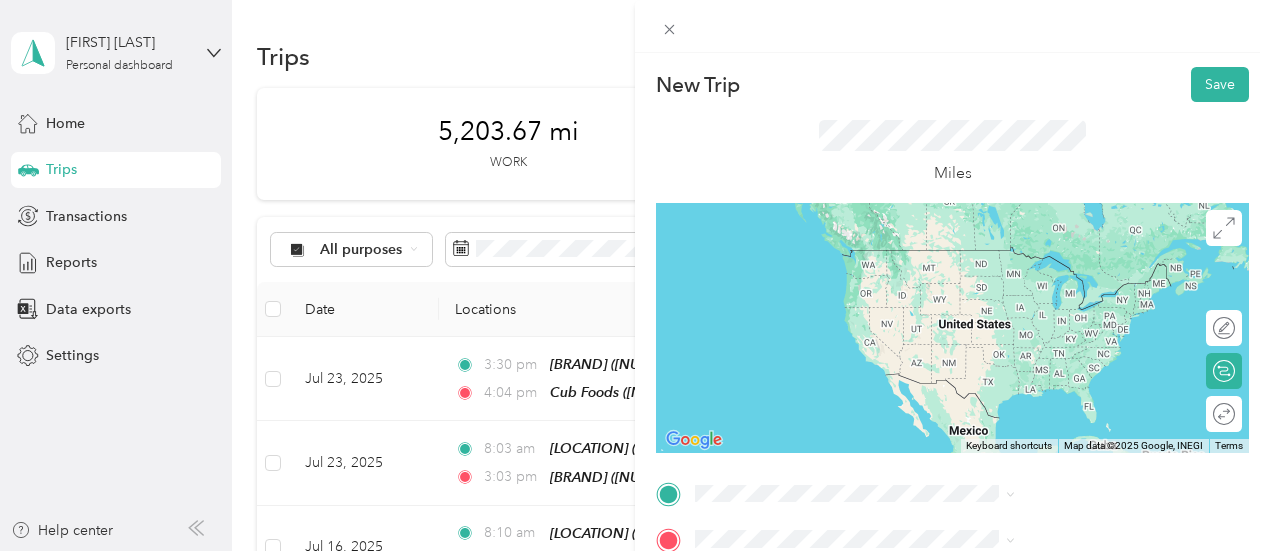 click on "[NUMBER] [STREET], [POSTAL_CODE], [CITY], [STATE], USA" at bounding box center [1067, 349] 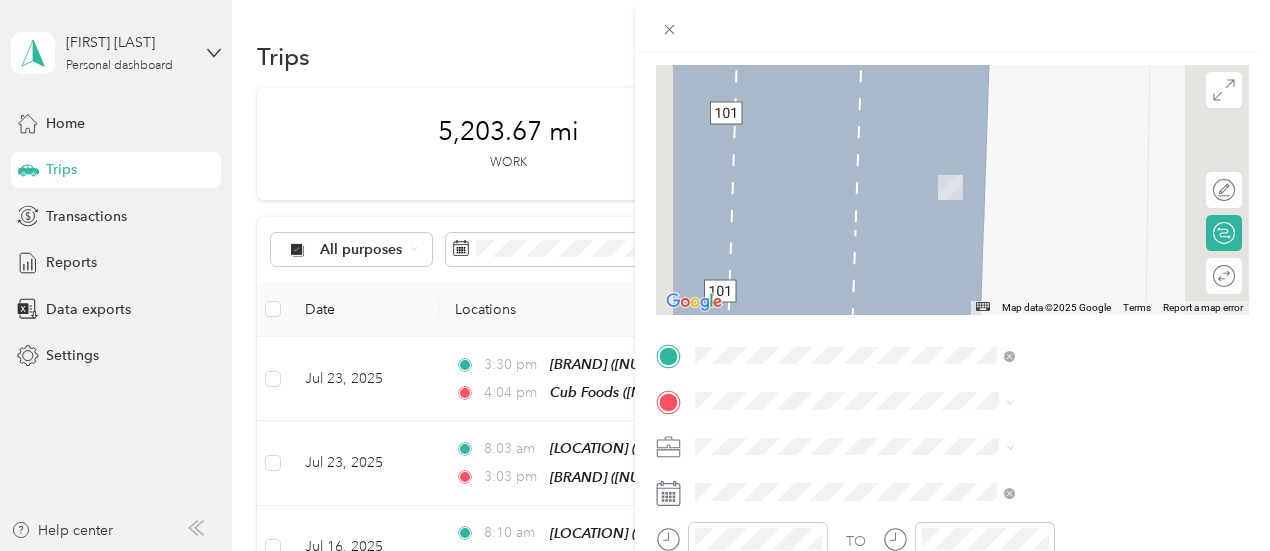 scroll, scrollTop: 200, scrollLeft: 0, axis: vertical 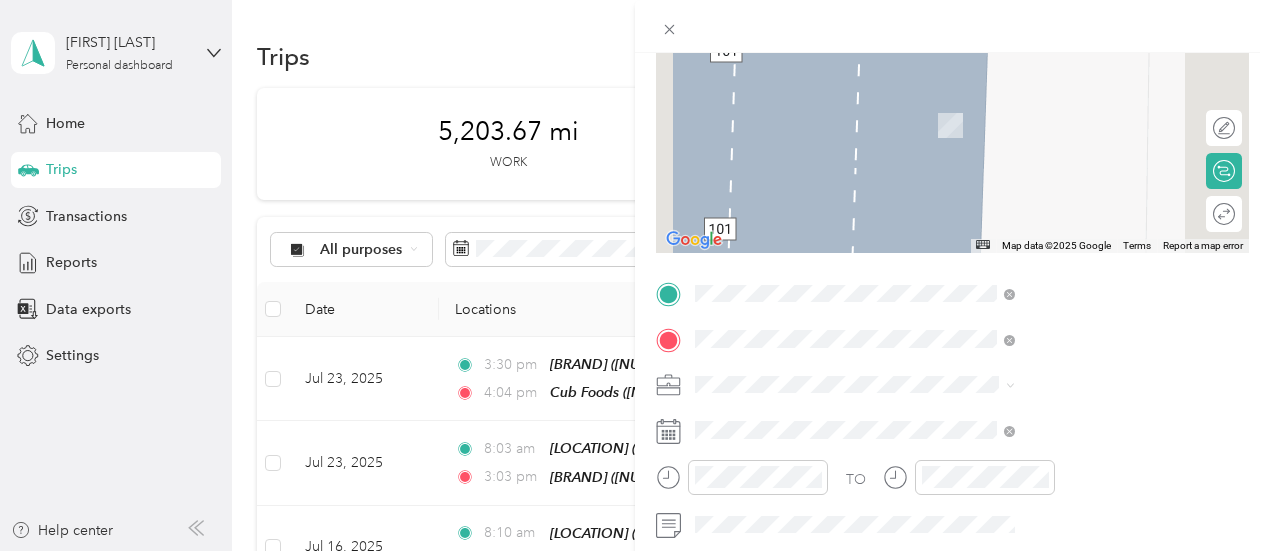 click on "[NUMBER] [STREET], [POSTAL_CODE], [CITY], [STATE], USA" at bounding box center (1067, 143) 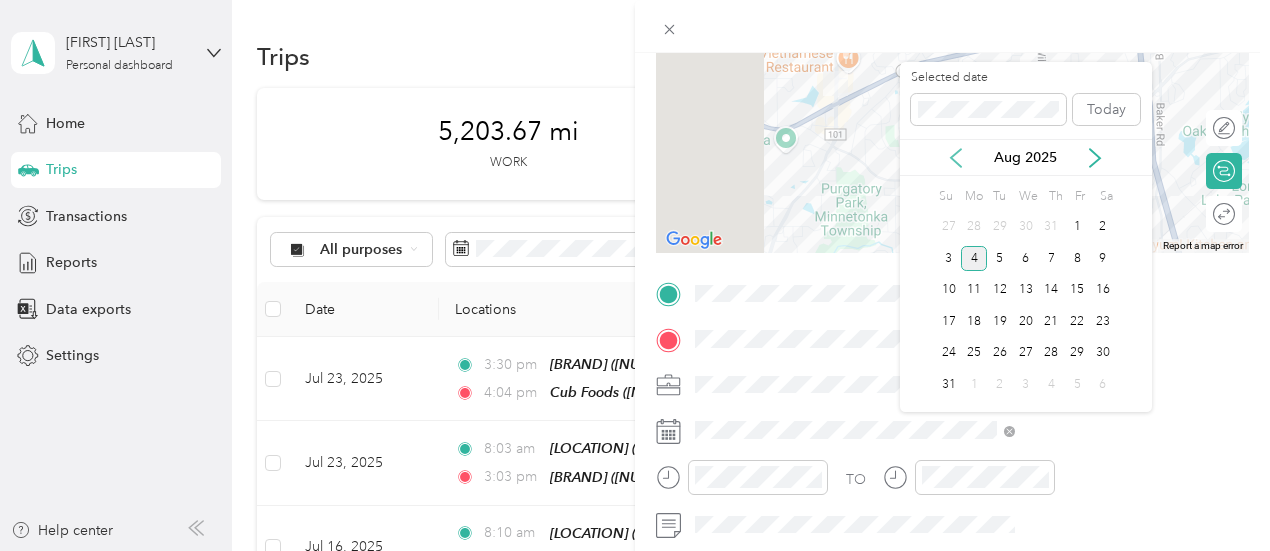 click 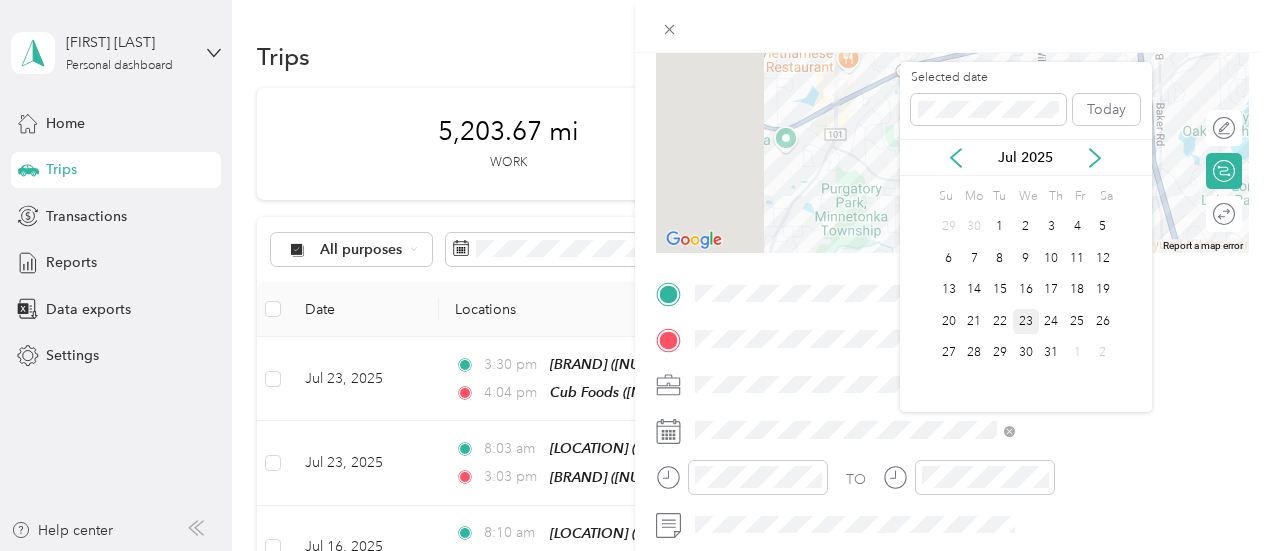 click on "23" at bounding box center (1026, 321) 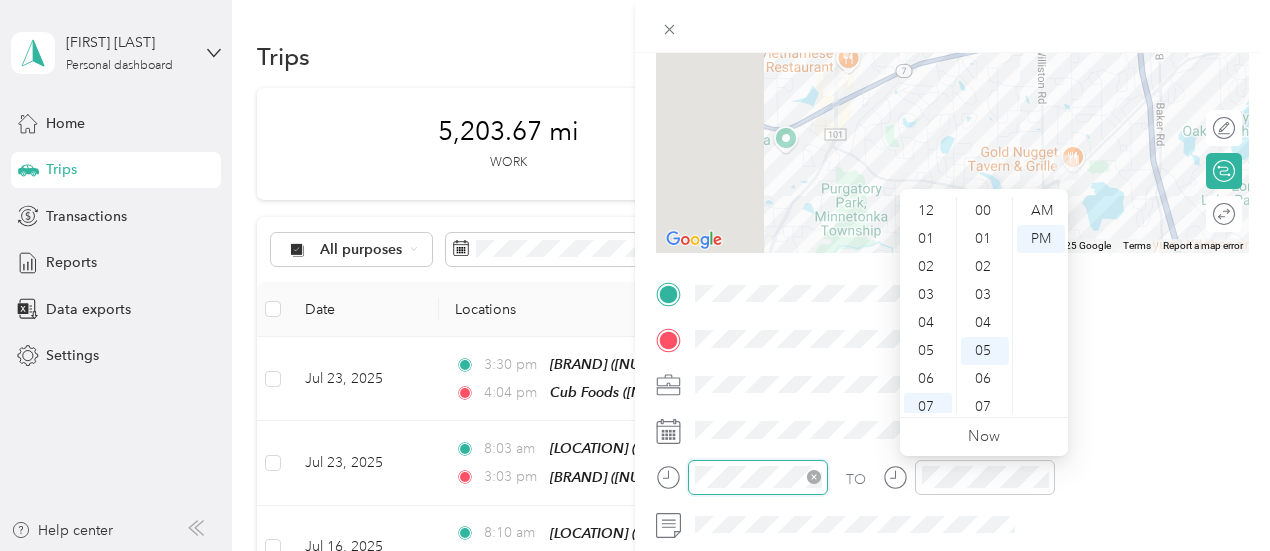 scroll, scrollTop: 140, scrollLeft: 0, axis: vertical 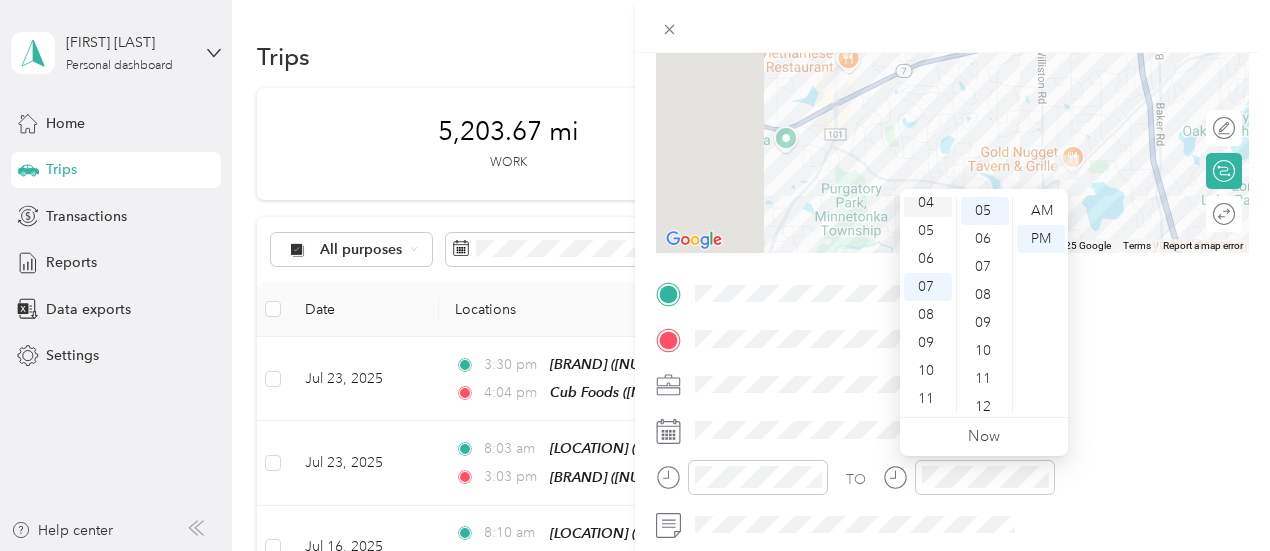 click on "04" at bounding box center (928, 203) 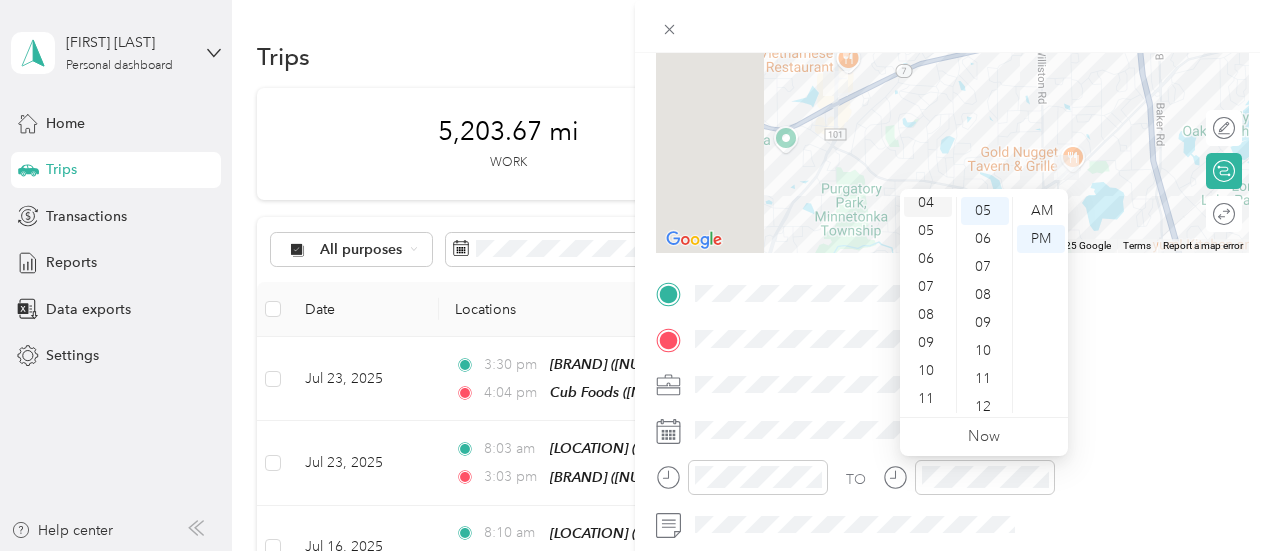 scroll, scrollTop: 112, scrollLeft: 0, axis: vertical 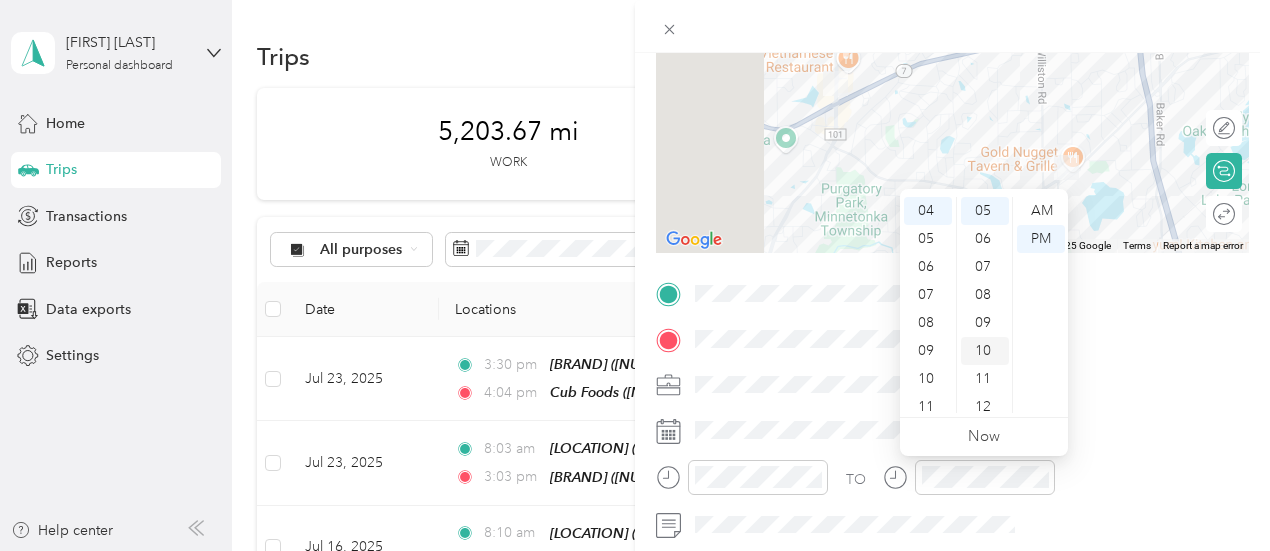 click on "10" at bounding box center [985, 351] 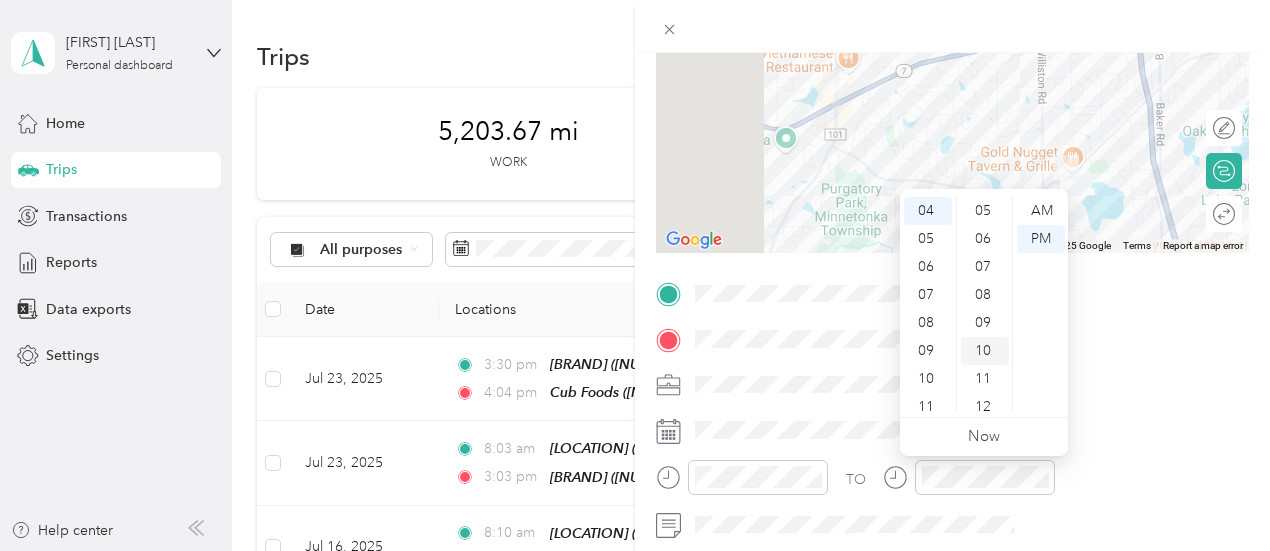 scroll, scrollTop: 280, scrollLeft: 0, axis: vertical 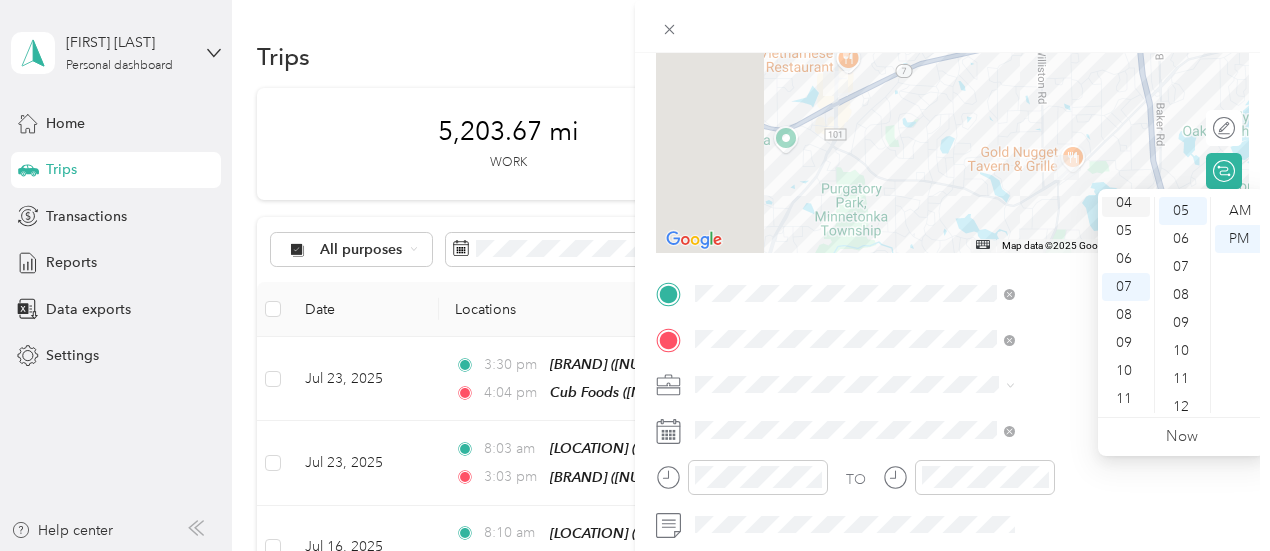 click on "04" at bounding box center [1126, 203] 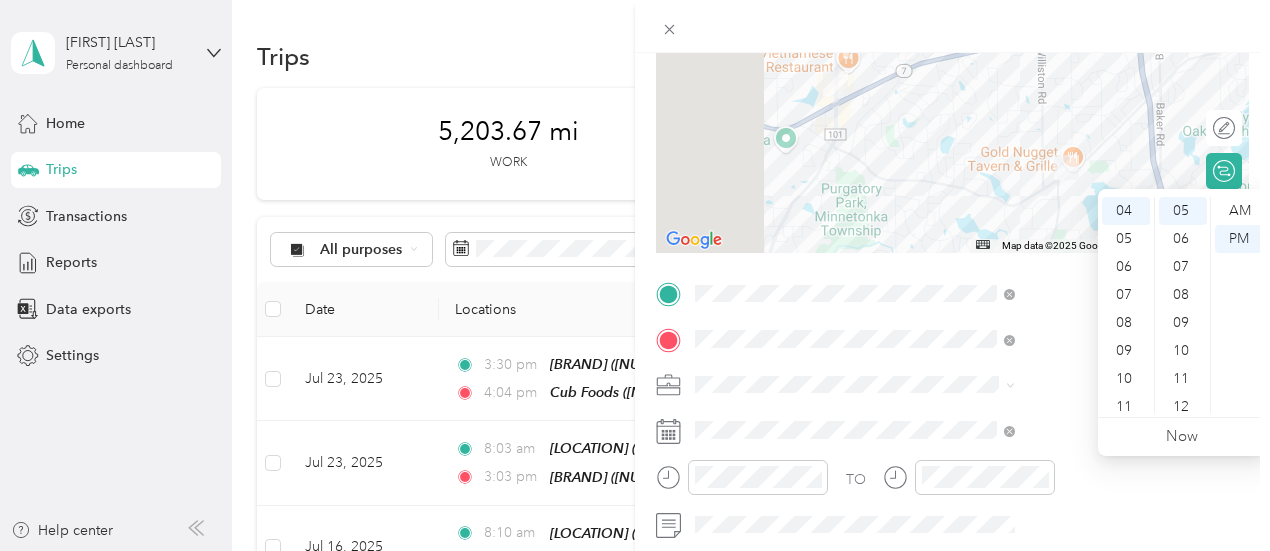 click on "12 01 02 03 04 05 06 07 08 09 10 11 00 01 02 03 04 05 06 07 08 09 10 11 12 13 14 15 16 17 18 19 20 21 22 23 24 25 26 27 28 29 30 31 32 33 34 35 36 37 38 39 40 41 42 43 44 45 46 47 48 49 50 51 52 53 54 55 56 57 58 59 AM PM" at bounding box center (1182, 305) 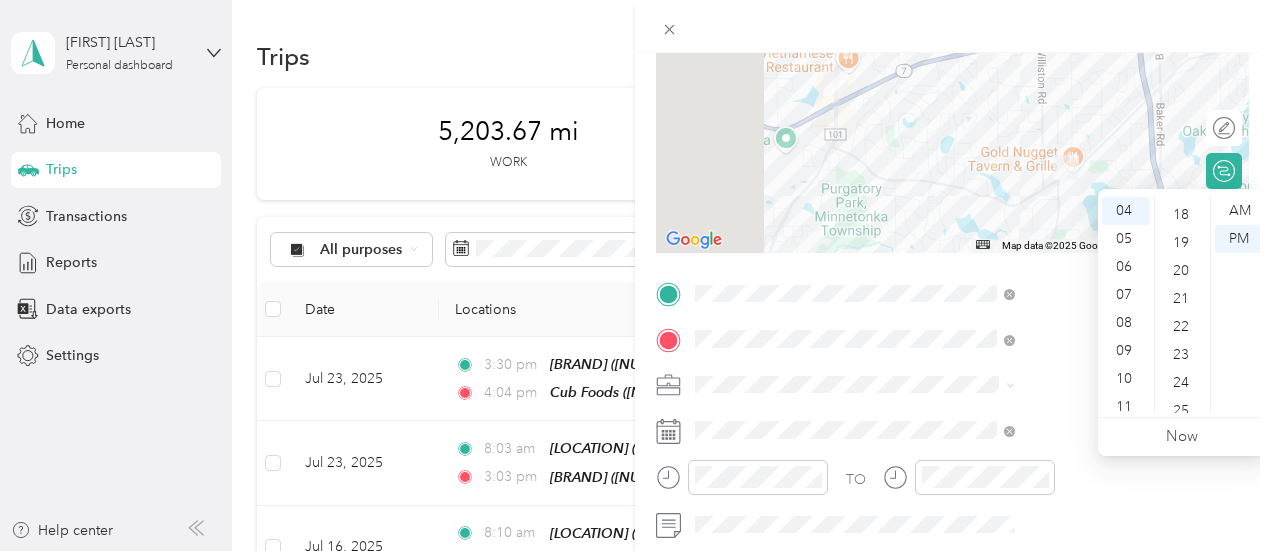 scroll, scrollTop: 540, scrollLeft: 0, axis: vertical 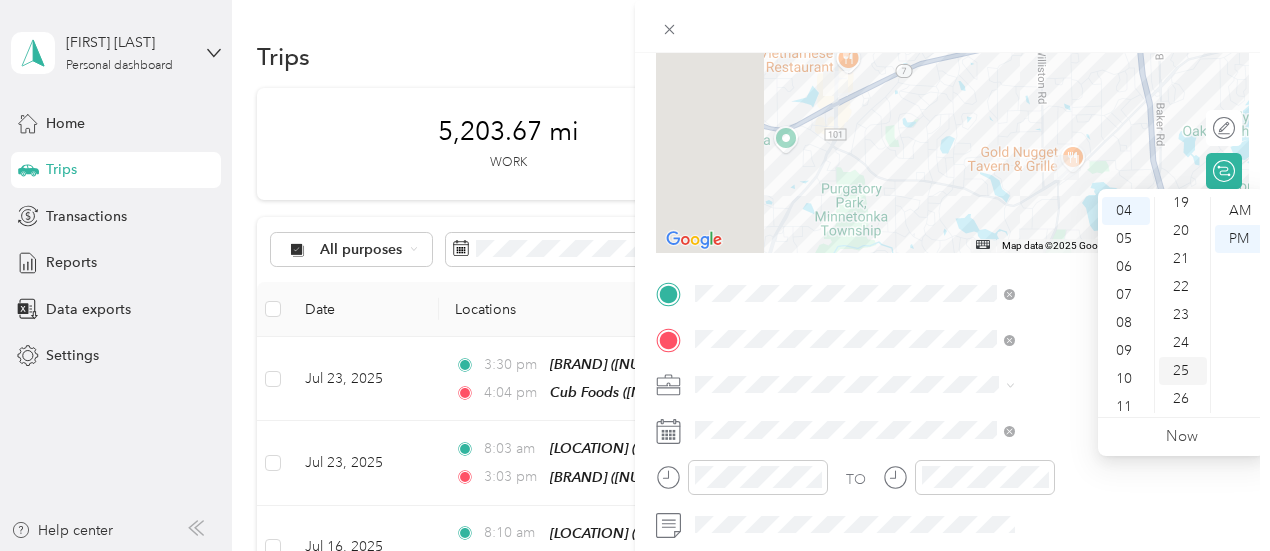 click on "25" at bounding box center [1183, 371] 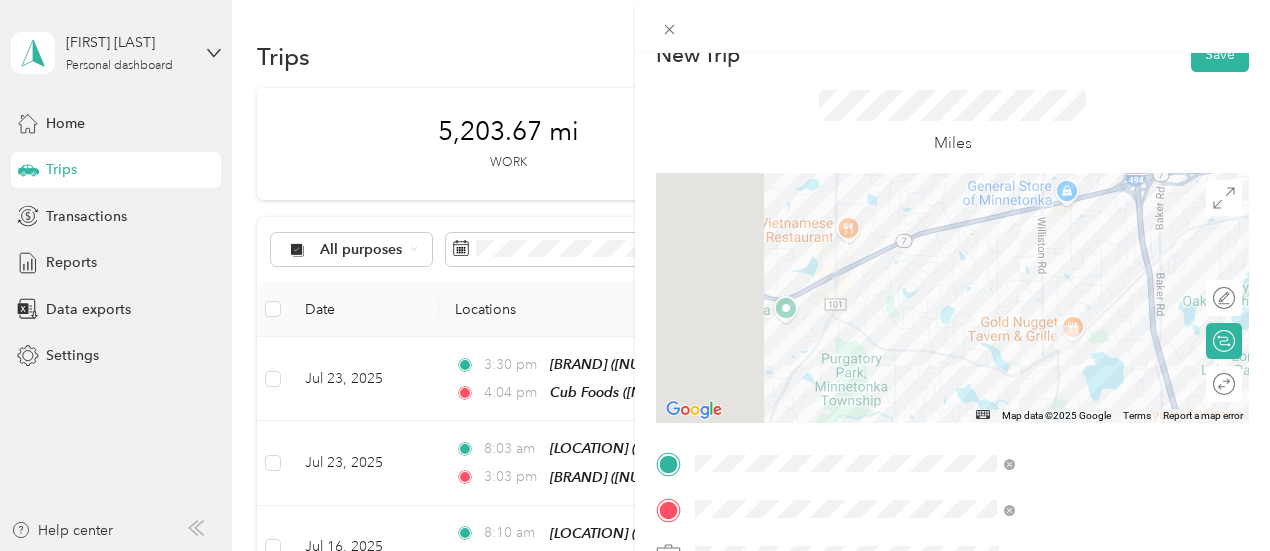 scroll, scrollTop: 0, scrollLeft: 0, axis: both 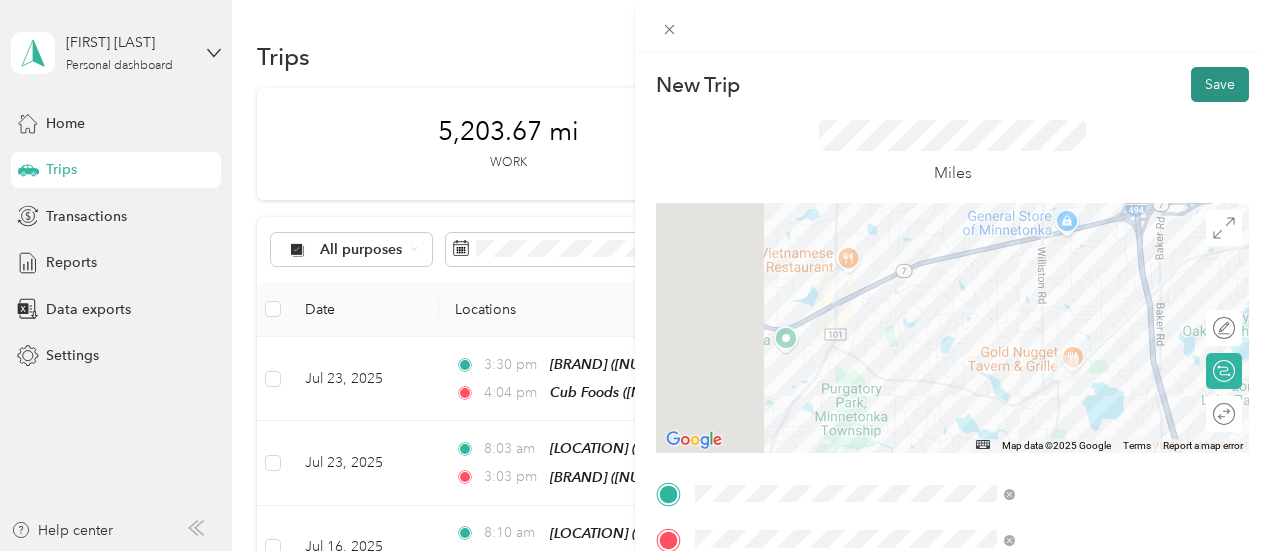 click on "Save" at bounding box center (1220, 84) 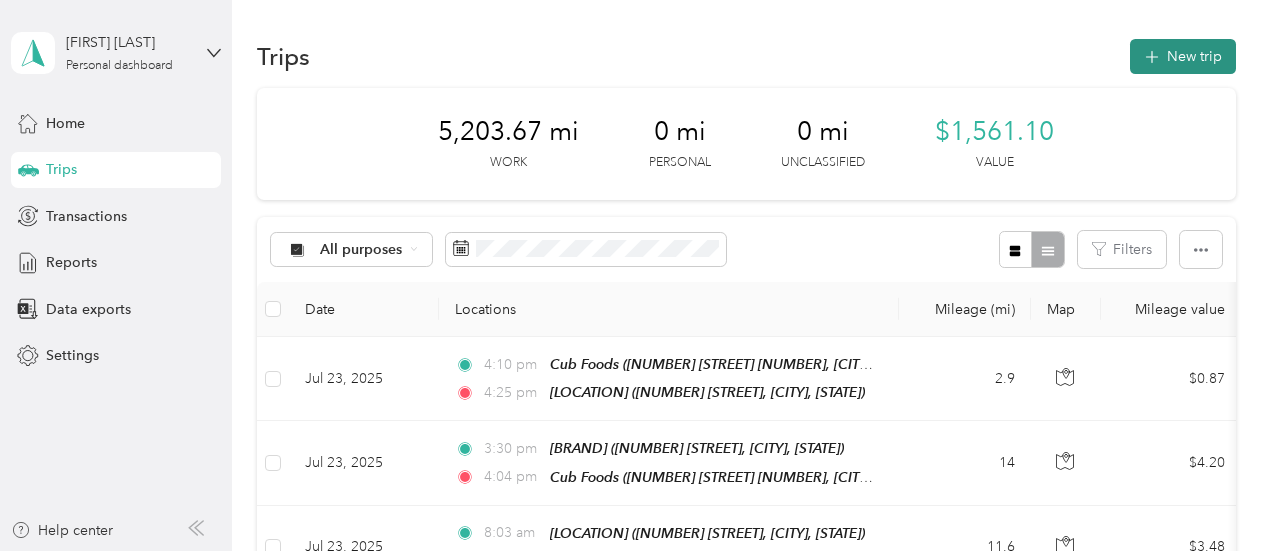 click on "New trip" at bounding box center (1183, 56) 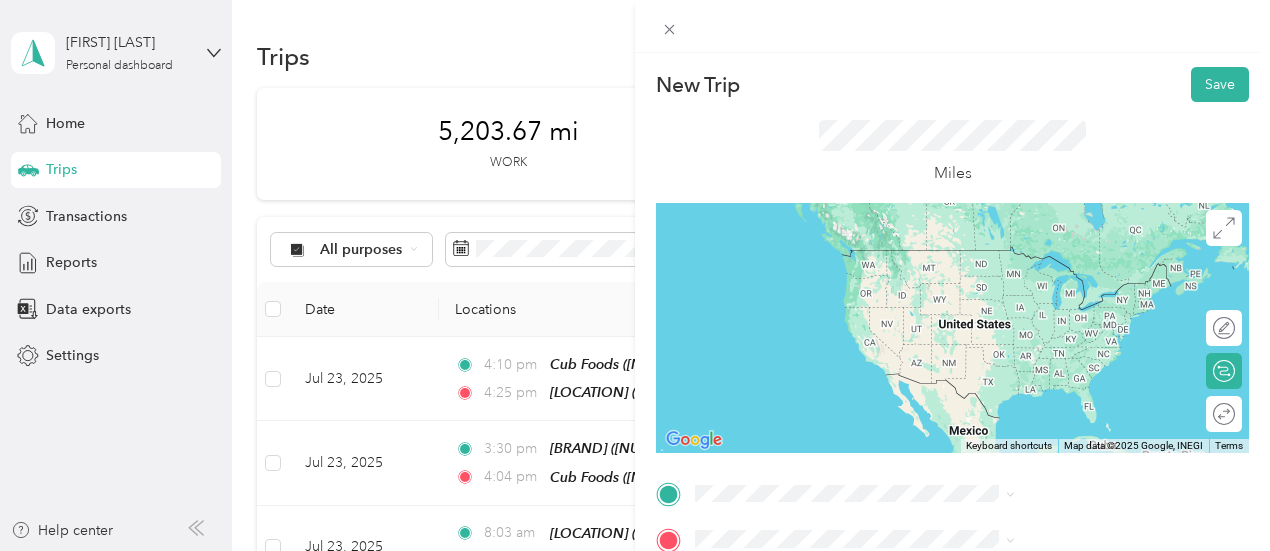 click on "[NUMBER] [STREET], [POSTAL_CODE], [CITY], [STATE], USA" at bounding box center [1067, 295] 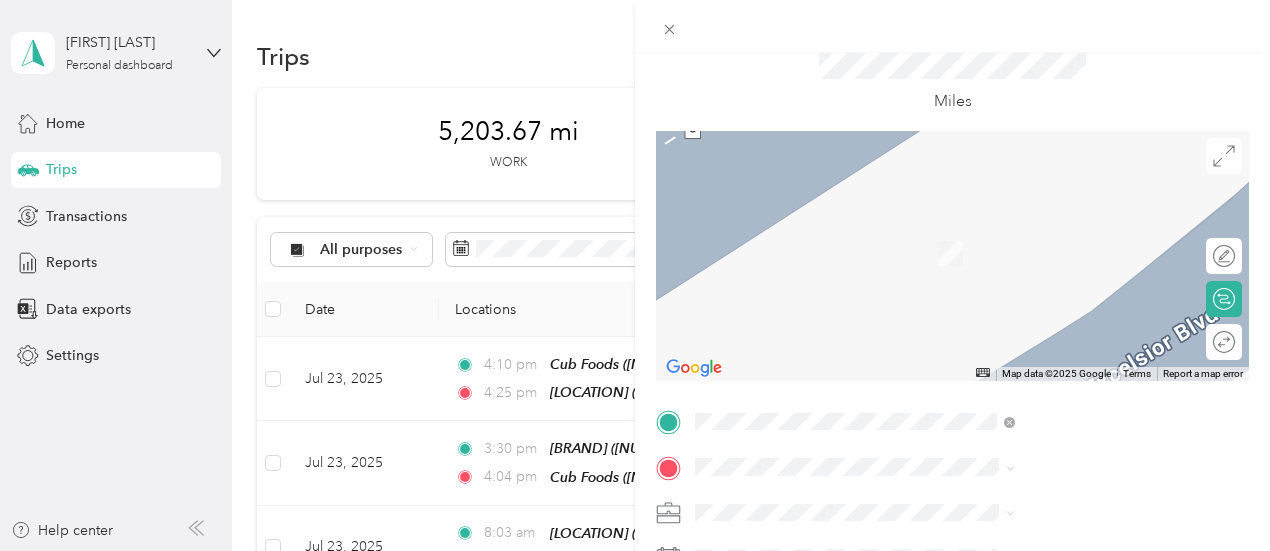 scroll, scrollTop: 100, scrollLeft: 0, axis: vertical 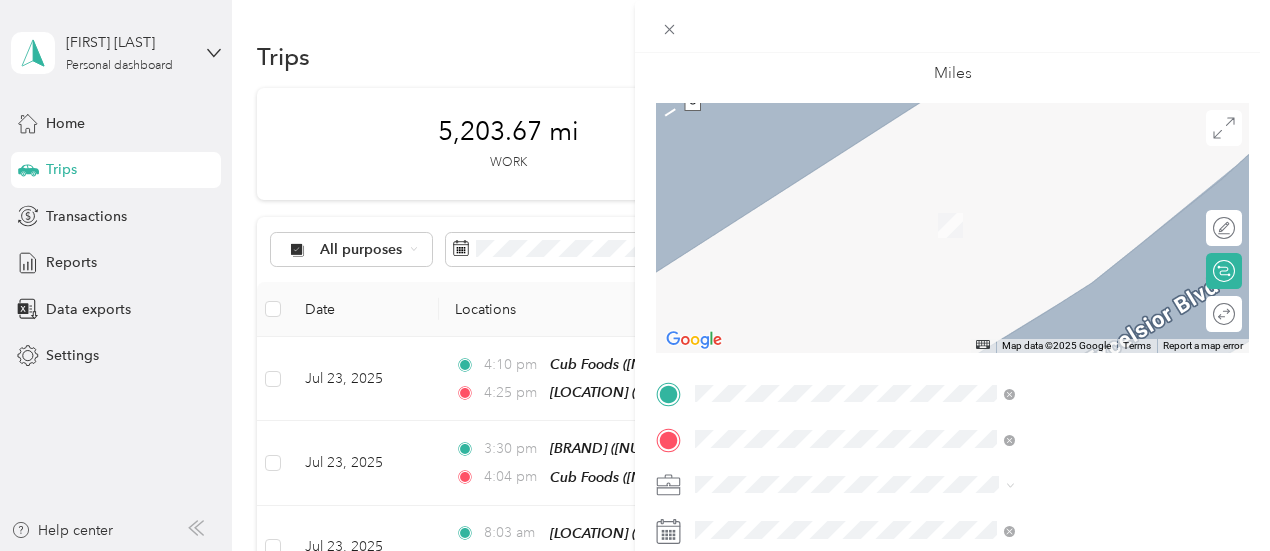 click on "[NUMBER] [STREET], [CITY] [NUMBER] [STREET], [POSTAL_CODE], [CITY], [STATE], [COUNTRY]" at bounding box center [1081, 225] 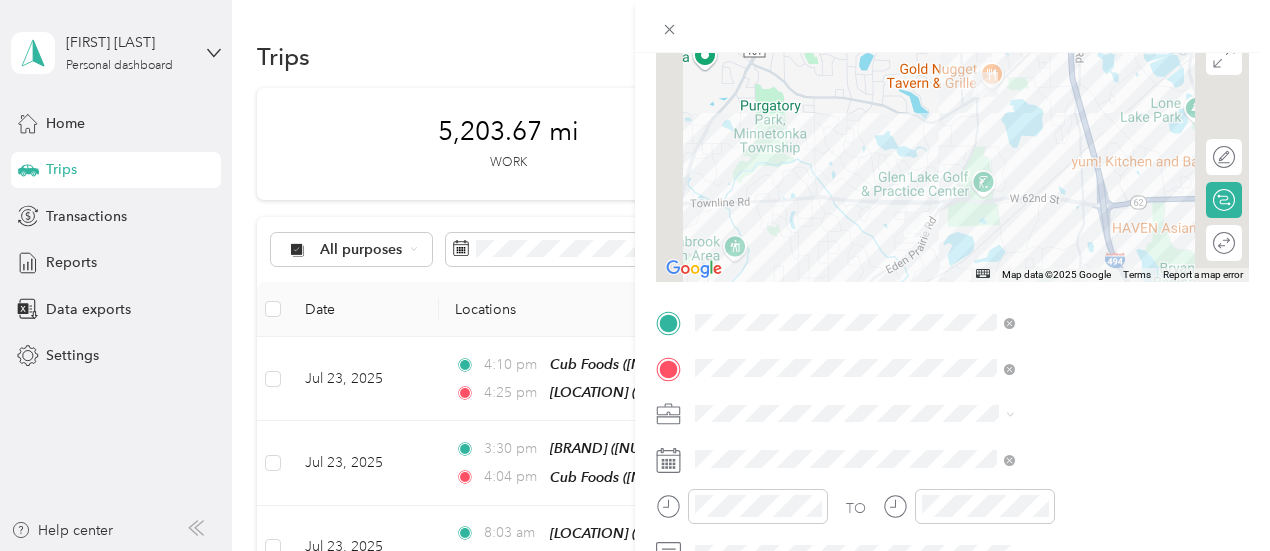 scroll, scrollTop: 200, scrollLeft: 0, axis: vertical 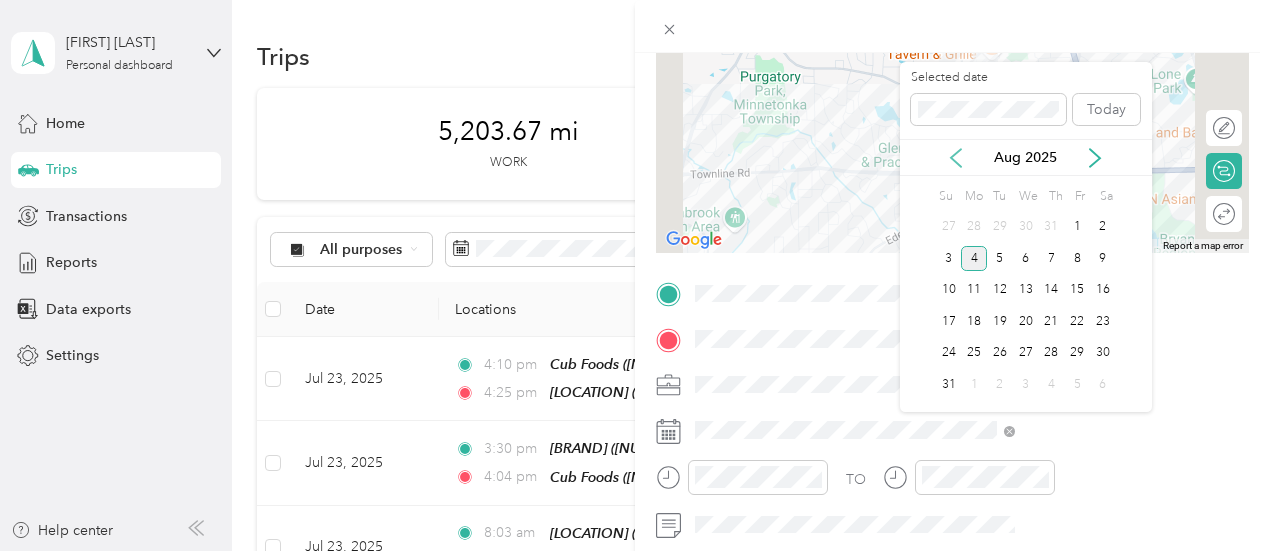 click 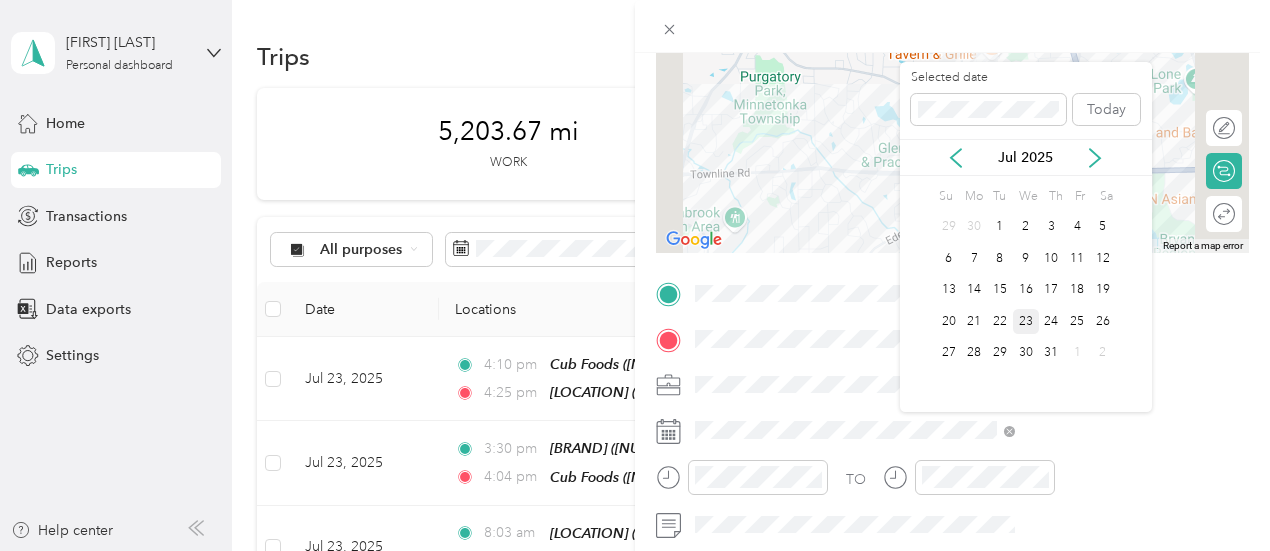 click on "23" at bounding box center [1026, 321] 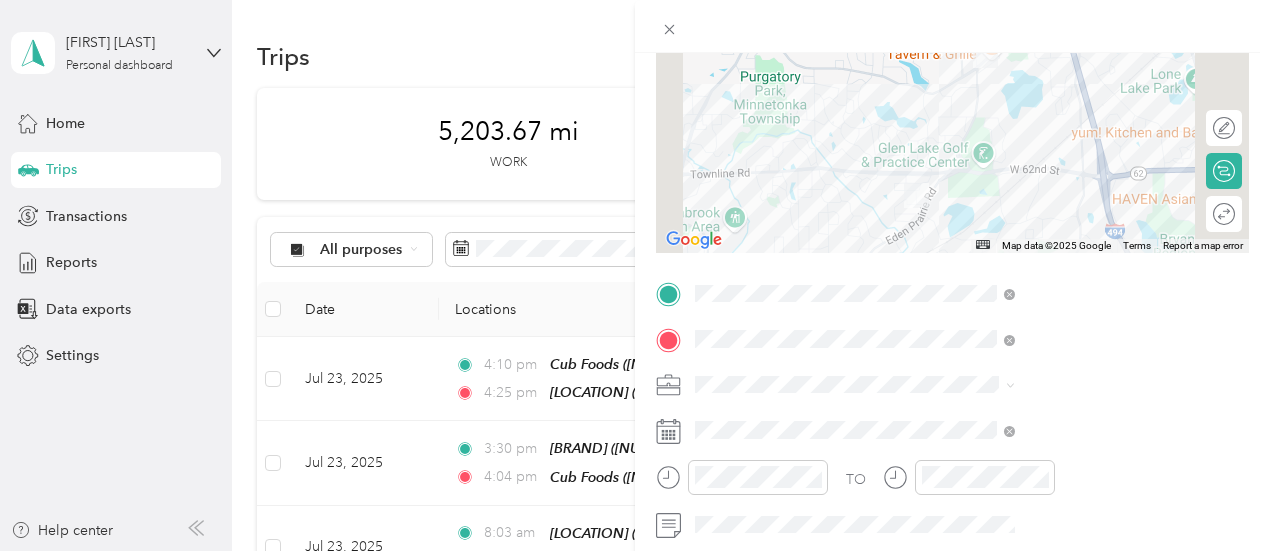 scroll, scrollTop: 300, scrollLeft: 0, axis: vertical 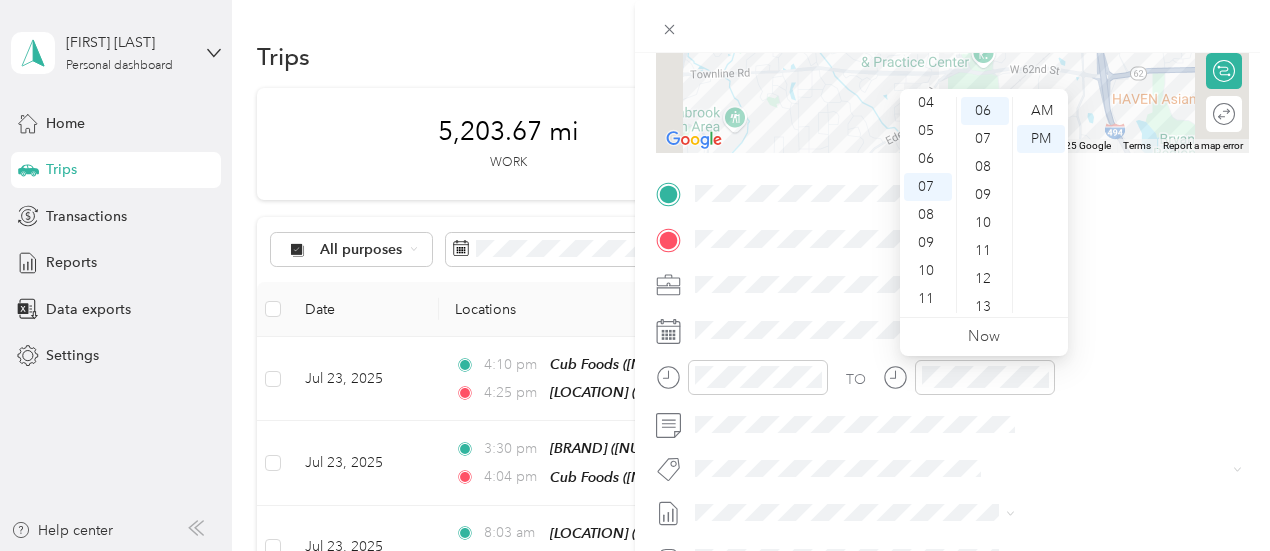 click on "12 01 02 03 04 05 06 07 08 09 10 11 00 01 02 03 04 05 06 07 08 09 10 11 12 13 14 15 16 17 18 19 20 21 22 23 24 25 26 27 28 29 30 31 32 33 34 35 36 37 38 39 40 41 42 43 44 45 46 47 48 49 50 51 52 53 54 55 56 57 58 59 AM PM" at bounding box center (984, 205) 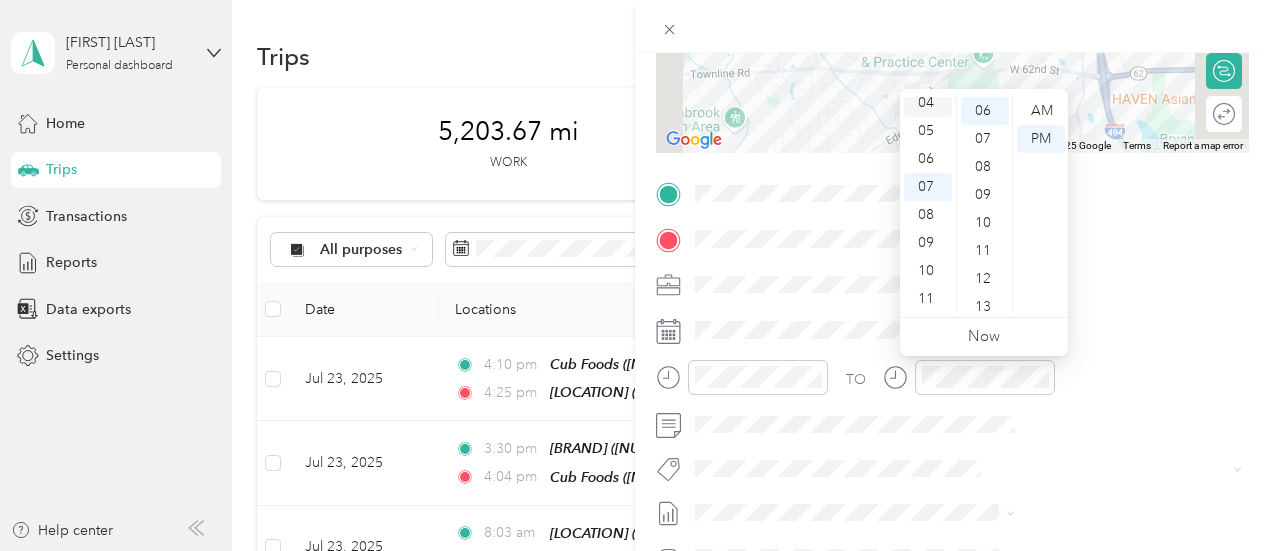 click on "04" at bounding box center [928, 103] 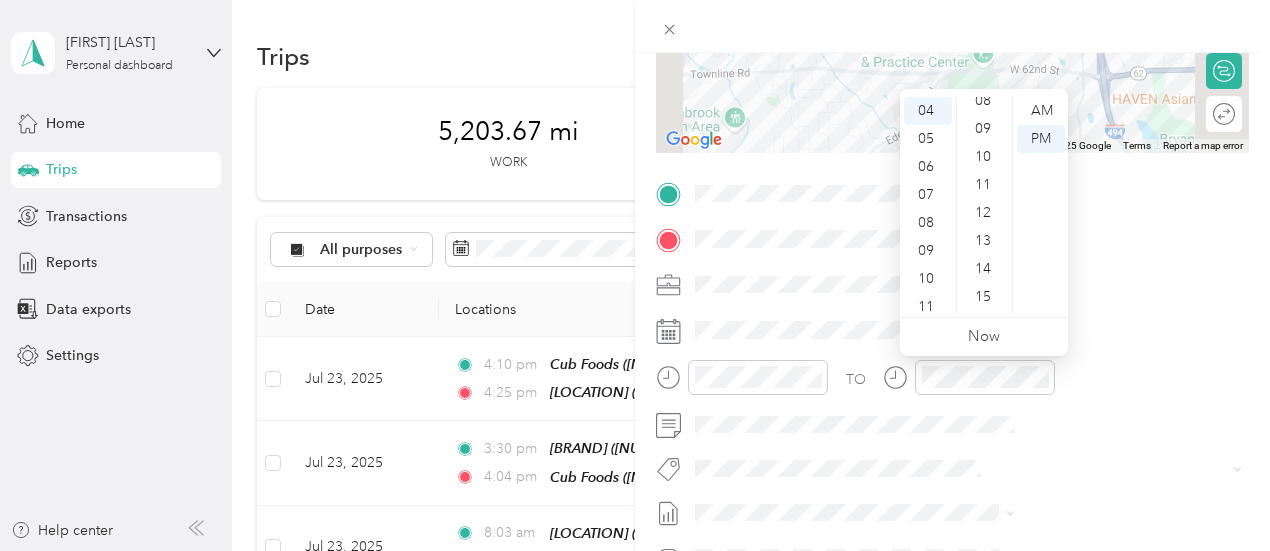 scroll, scrollTop: 248, scrollLeft: 0, axis: vertical 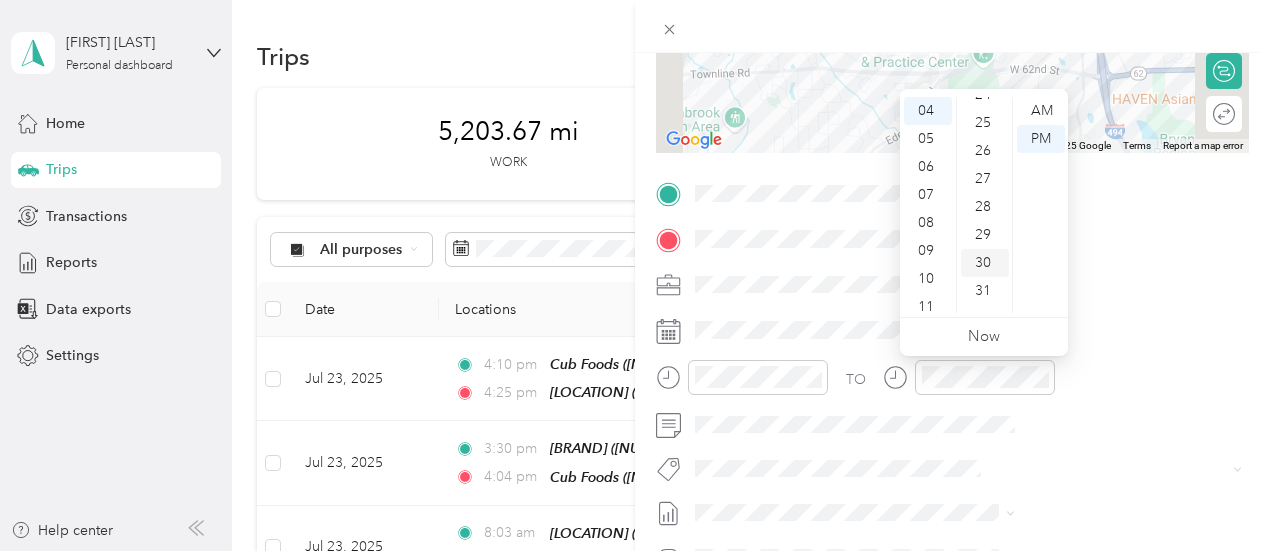 click on "30" at bounding box center (985, 263) 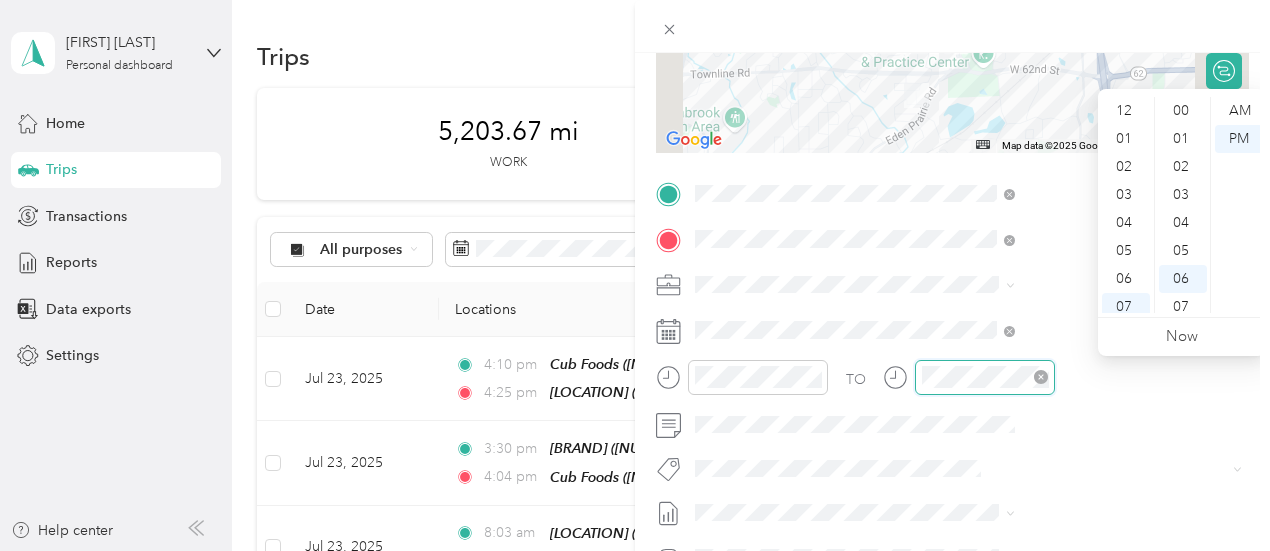 scroll, scrollTop: 168, scrollLeft: 0, axis: vertical 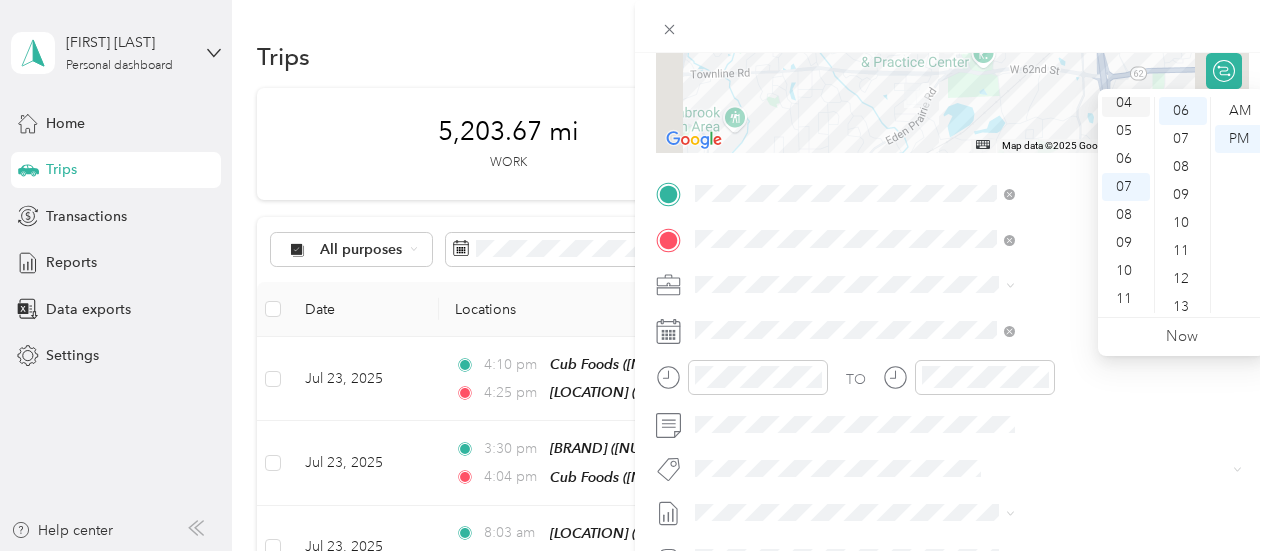 click on "04" at bounding box center (1126, 103) 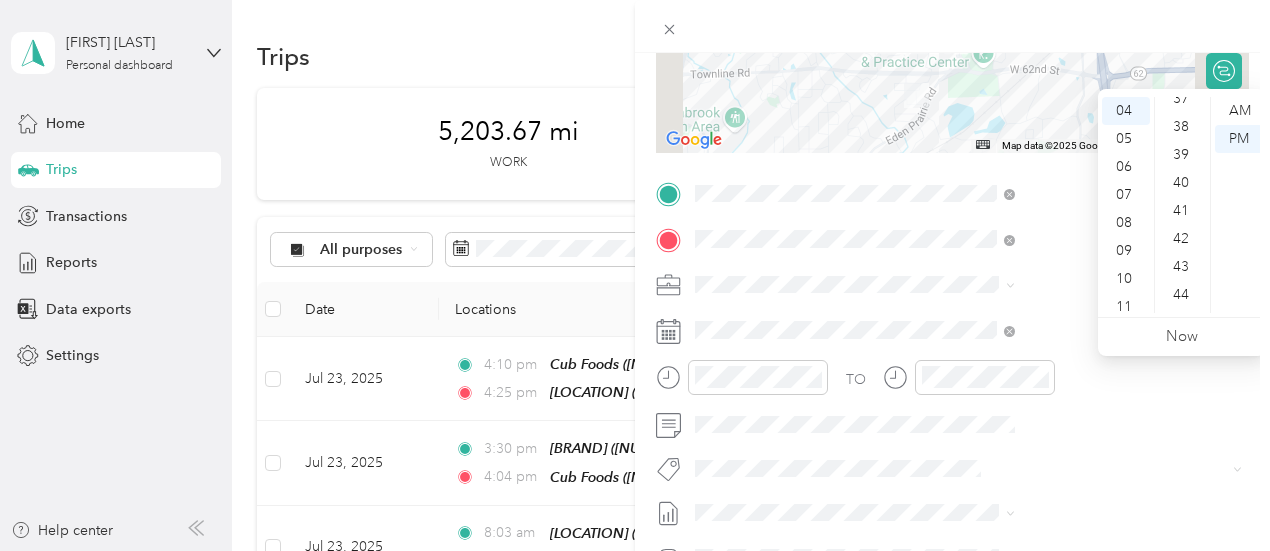 scroll, scrollTop: 1088, scrollLeft: 0, axis: vertical 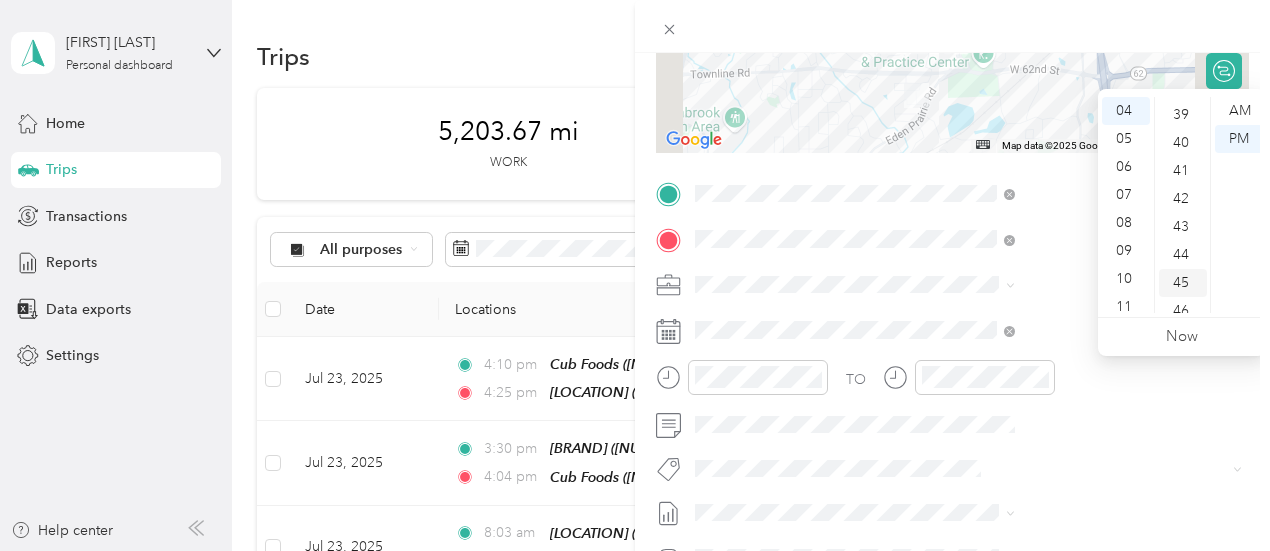 click on "45" at bounding box center [1183, 283] 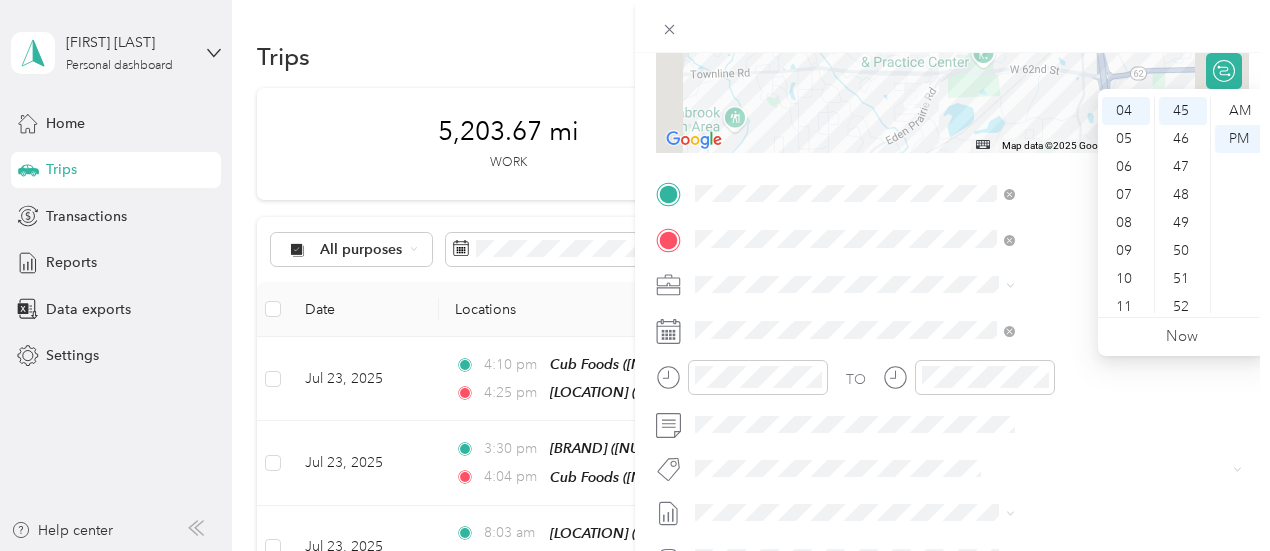 click on "TO Add photo" at bounding box center [952, 419] 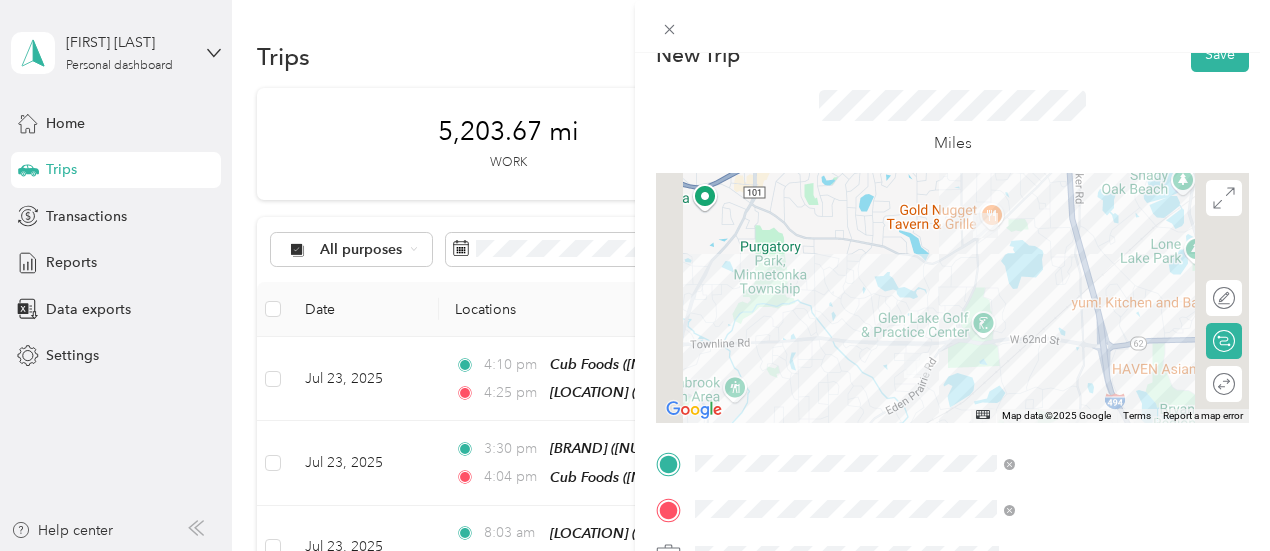 scroll, scrollTop: 0, scrollLeft: 0, axis: both 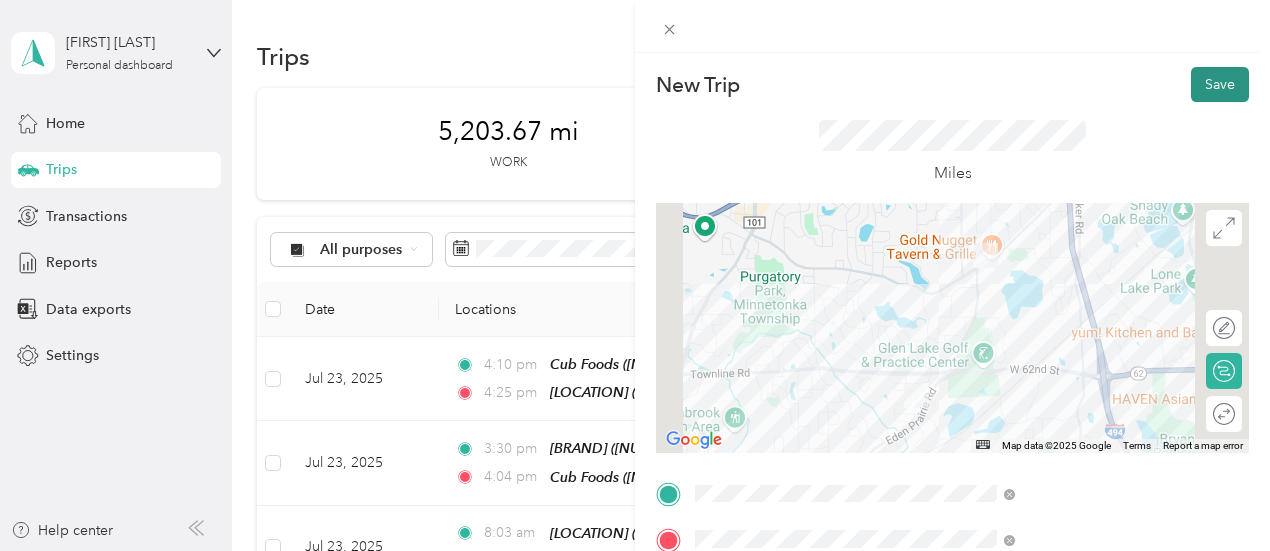 click on "Save" at bounding box center [1220, 84] 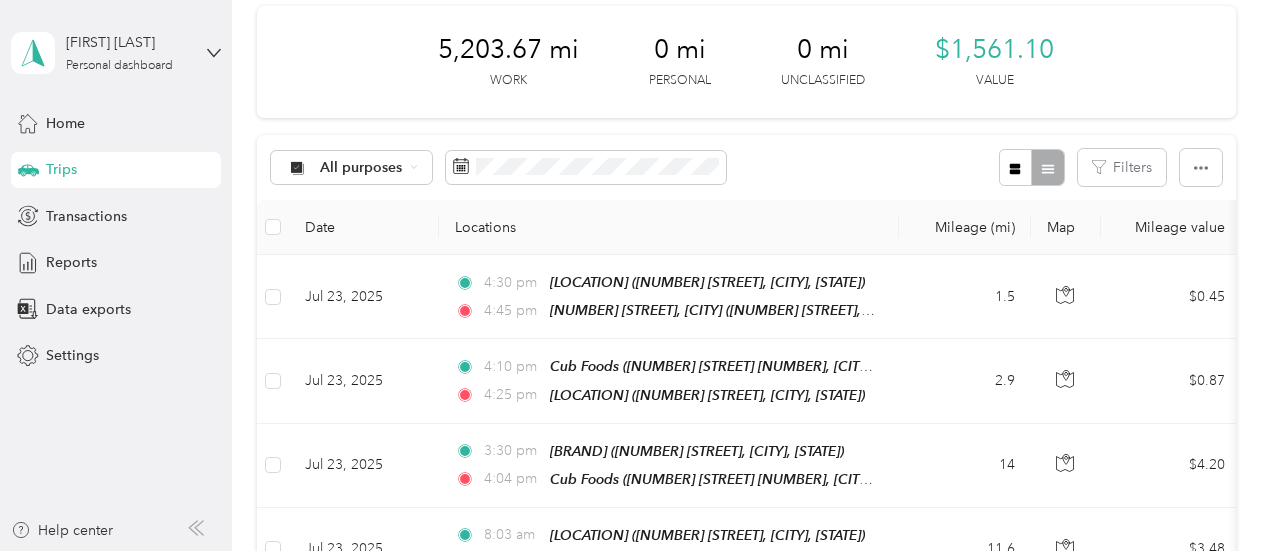 scroll, scrollTop: 0, scrollLeft: 0, axis: both 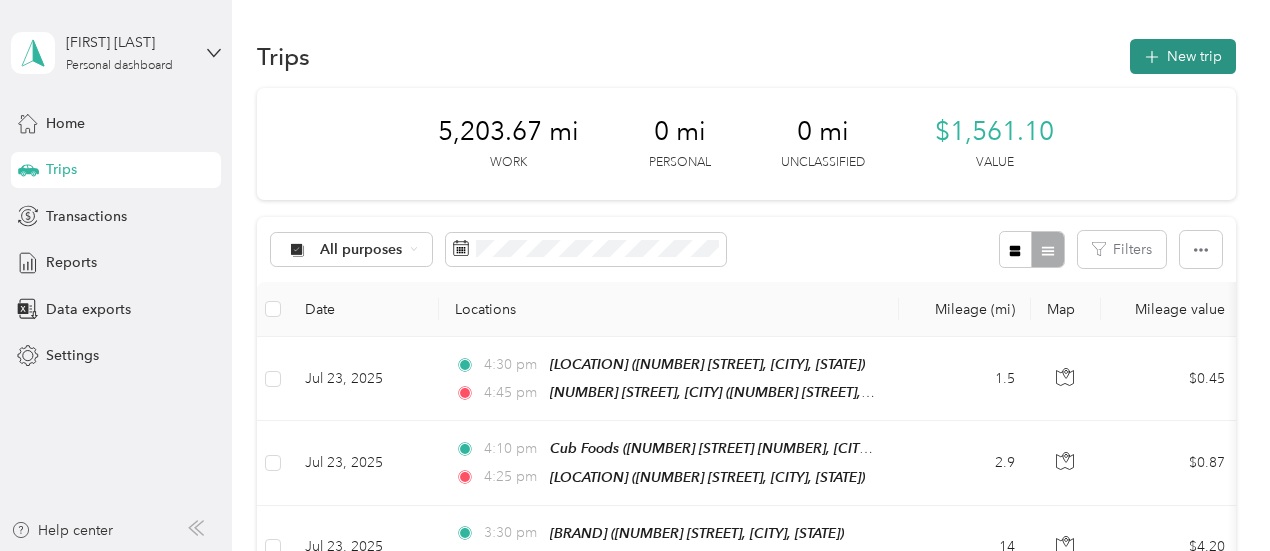 click on "New trip" at bounding box center [1183, 56] 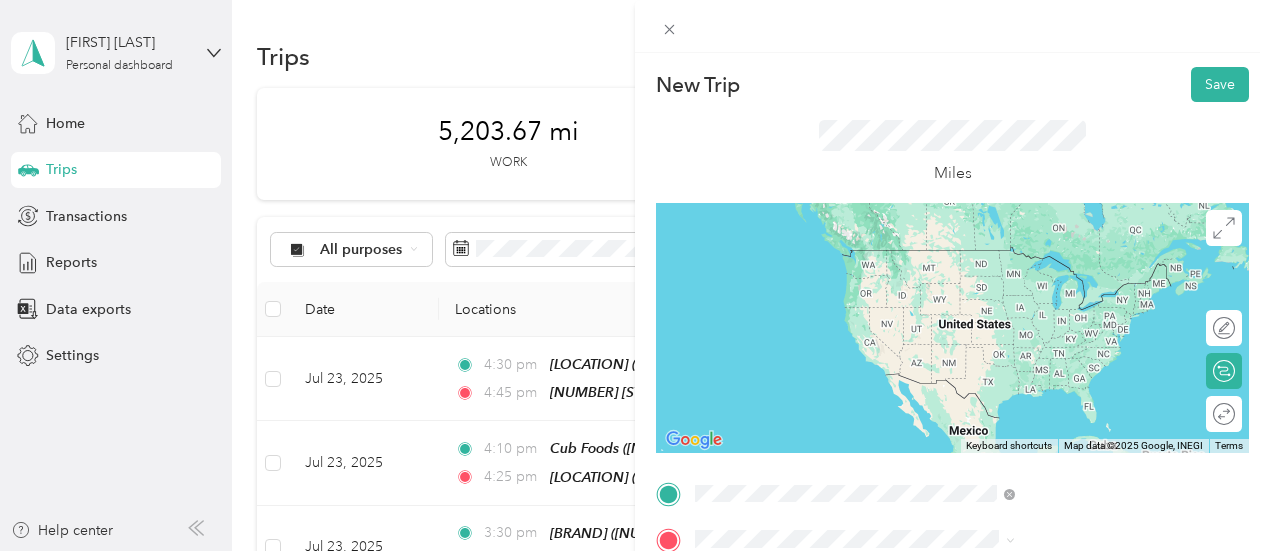 click on "[NUMBER] [STREET], [POSTAL_CODE], [CITY], [STATE], USA" at bounding box center [1067, 297] 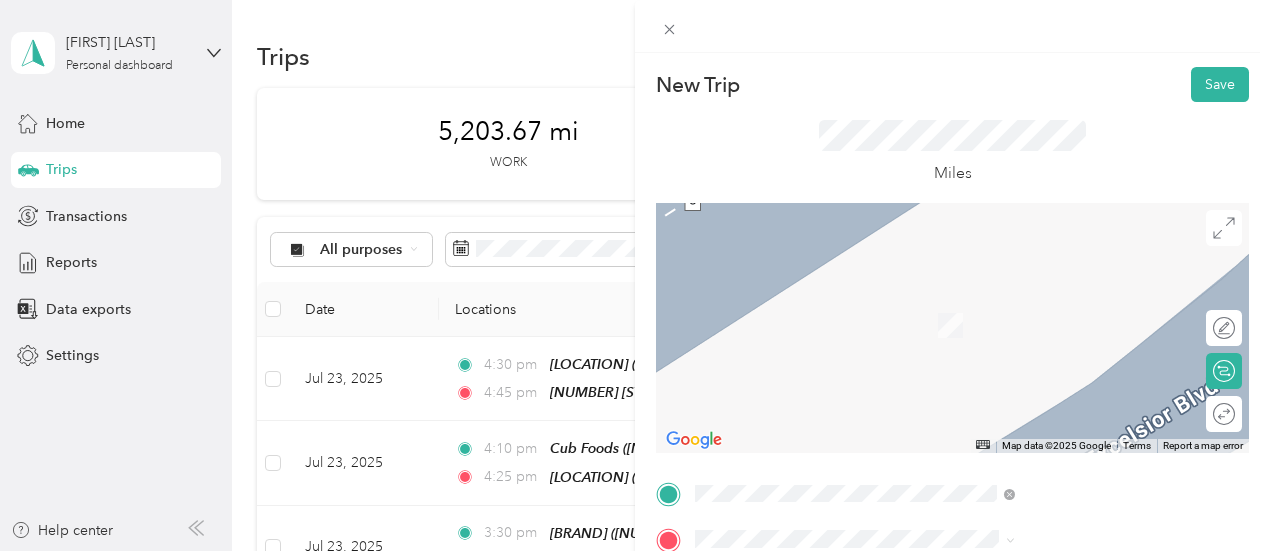 scroll, scrollTop: 200, scrollLeft: 0, axis: vertical 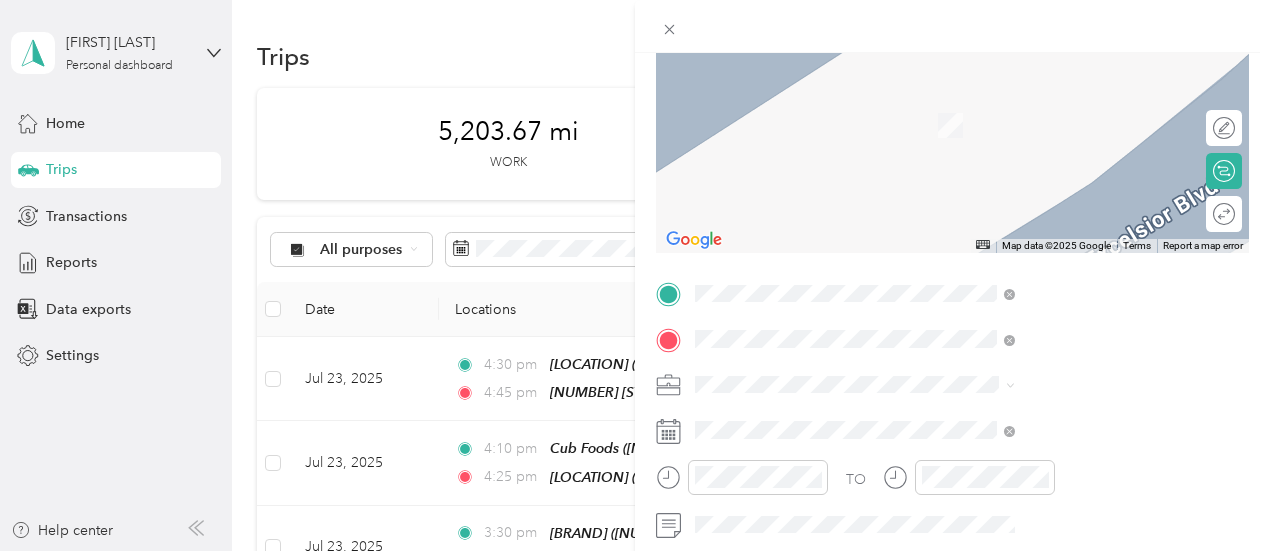 click on "[NUMBER] [STREET]
[CITY], [STATE] [POSTAL_CODE], United States" at bounding box center [1081, 155] 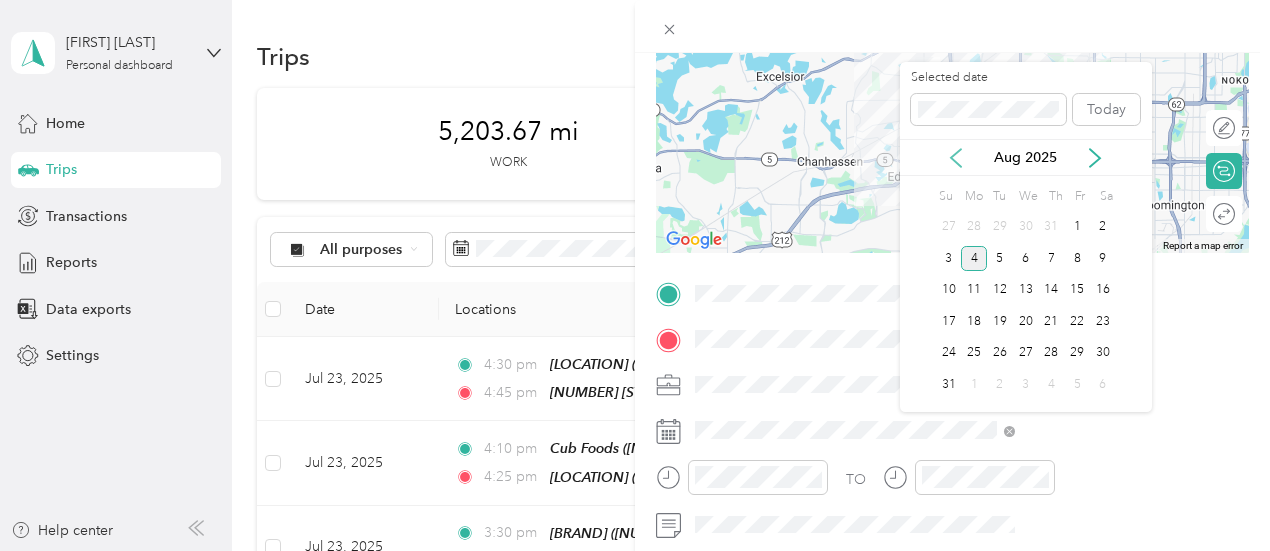click 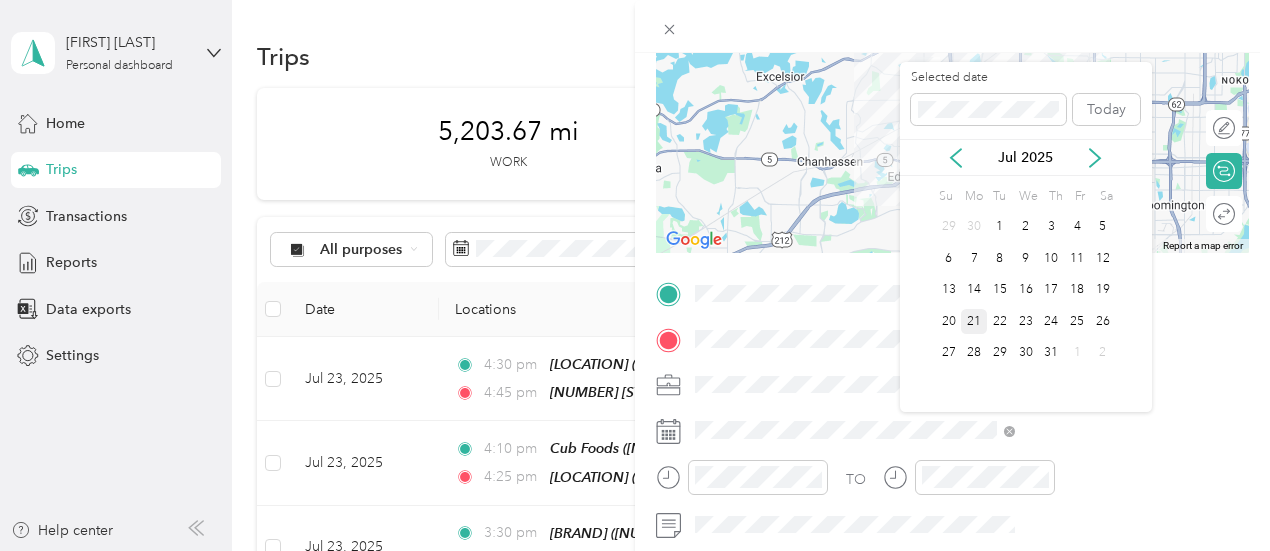 click on "21" at bounding box center (974, 321) 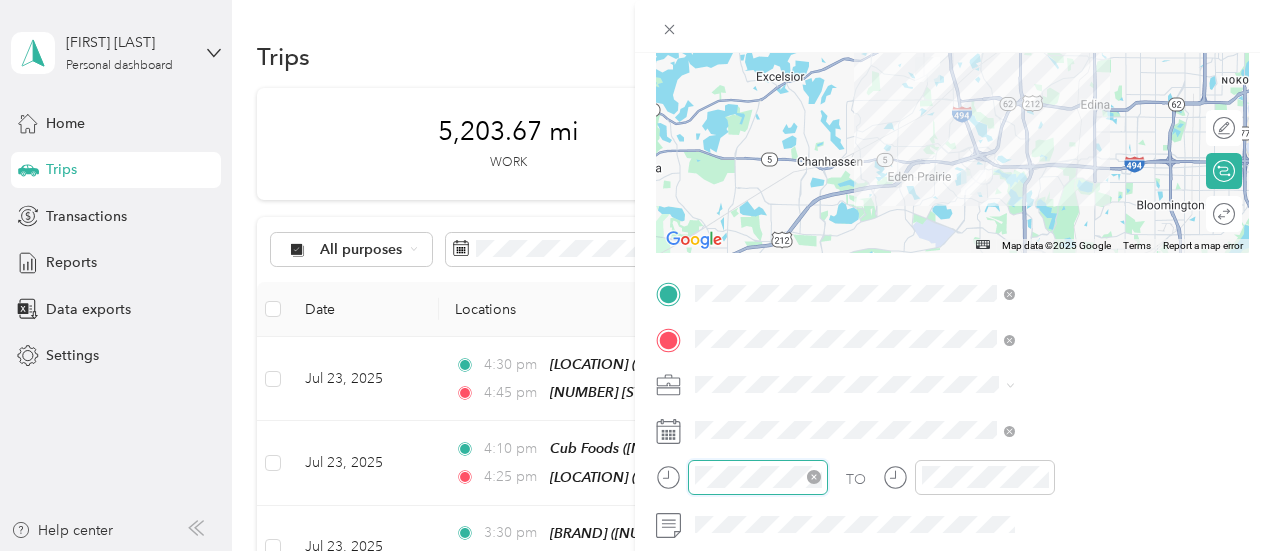 scroll, scrollTop: 120, scrollLeft: 0, axis: vertical 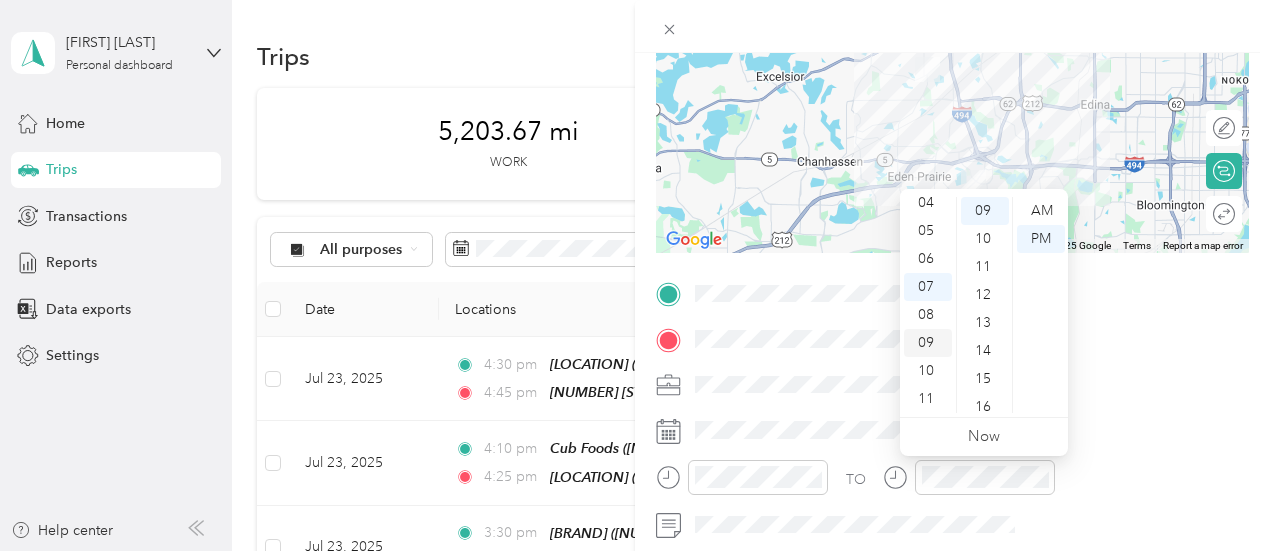 click on "09" at bounding box center (928, 343) 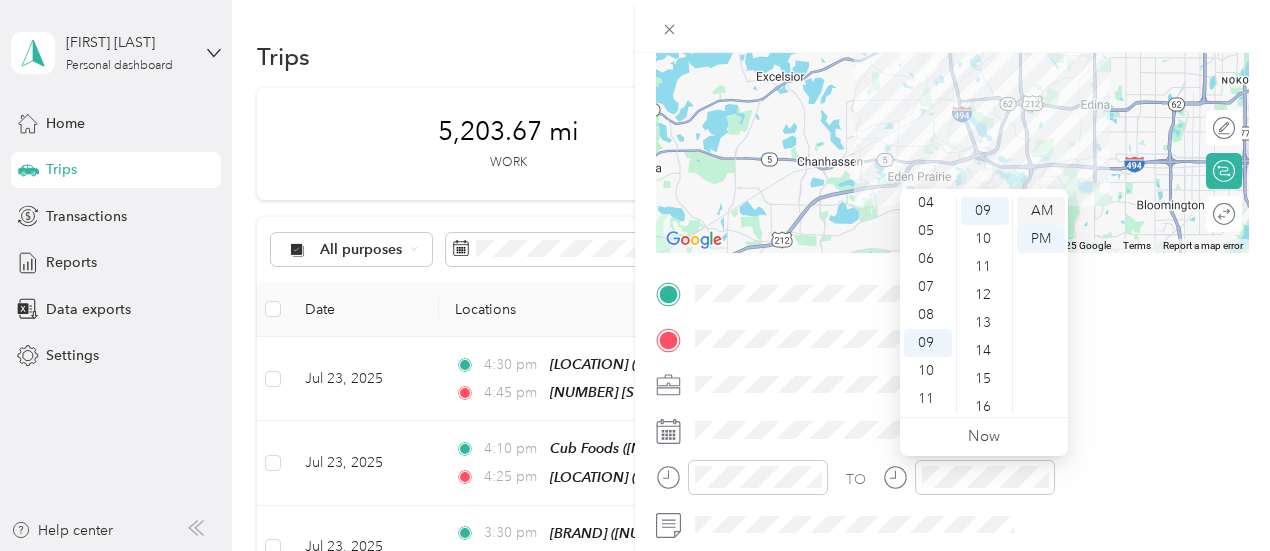 click on "AM" at bounding box center [1041, 211] 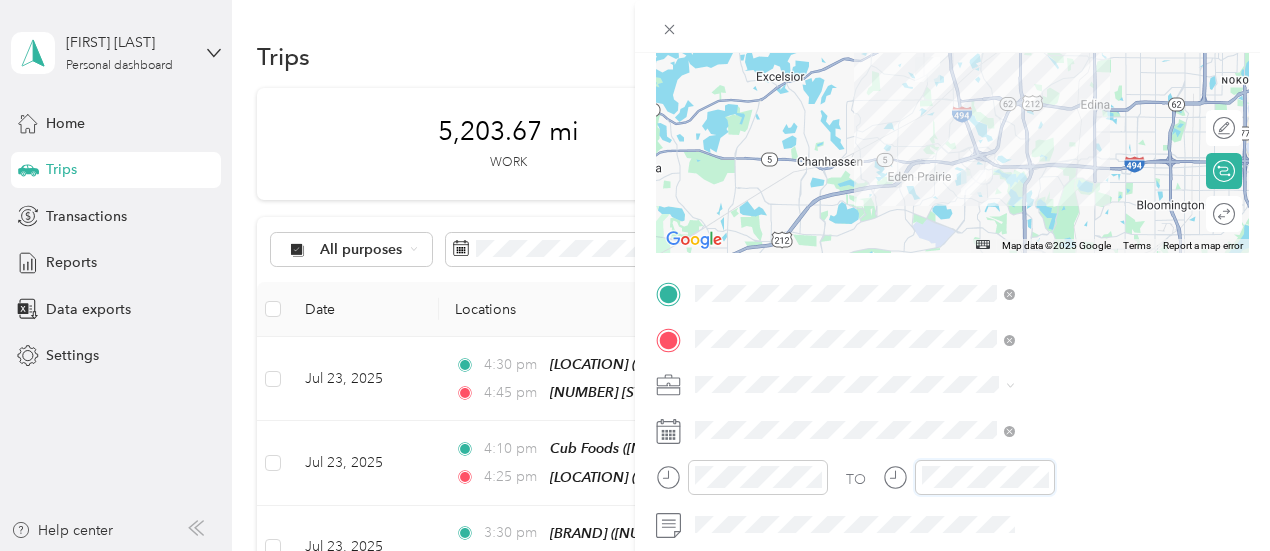 scroll, scrollTop: 120, scrollLeft: 0, axis: vertical 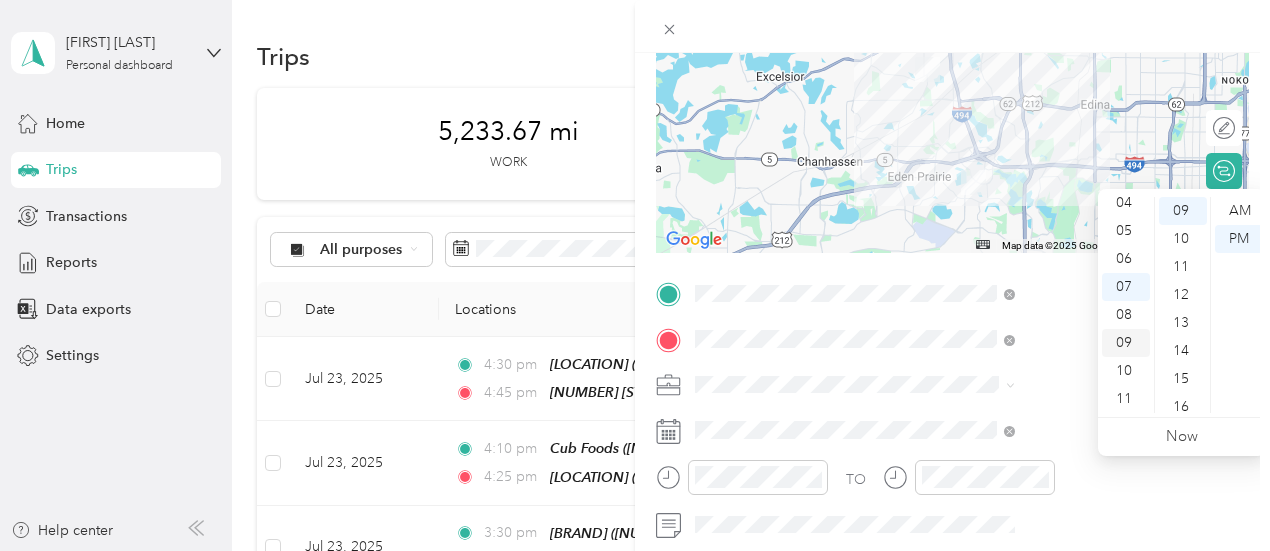 click on "09" at bounding box center (1126, 343) 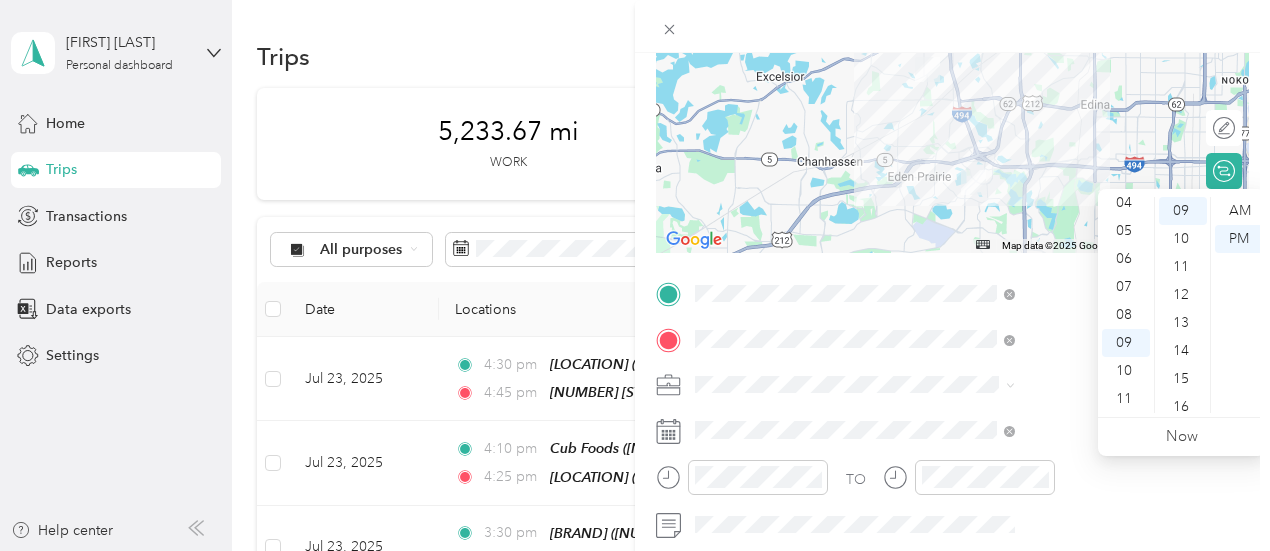scroll, scrollTop: 292, scrollLeft: 0, axis: vertical 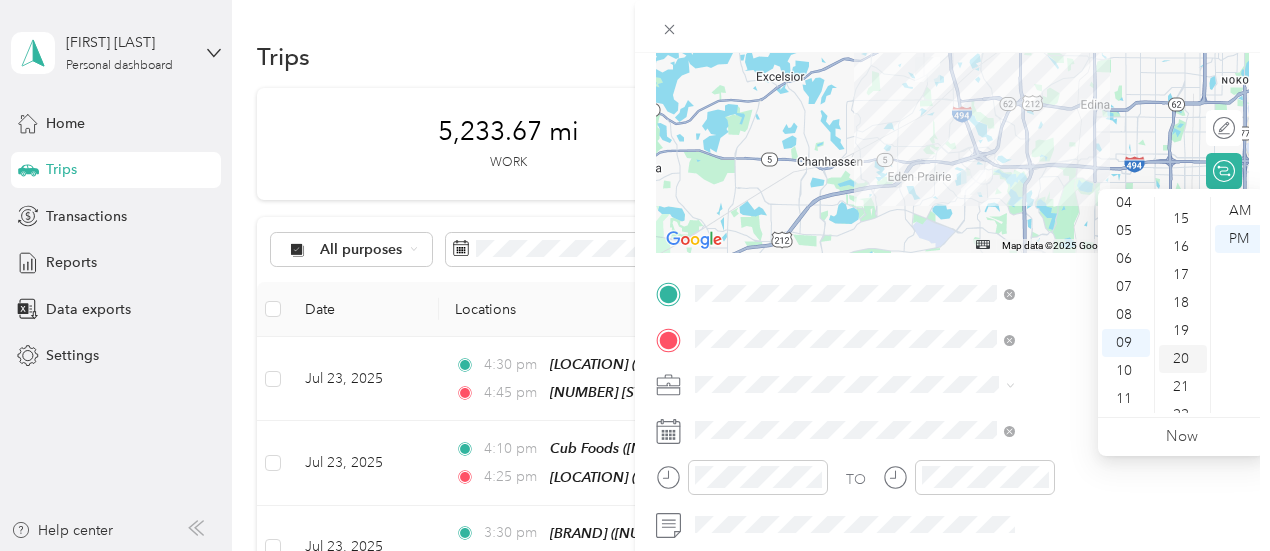 click on "20" at bounding box center [1183, 359] 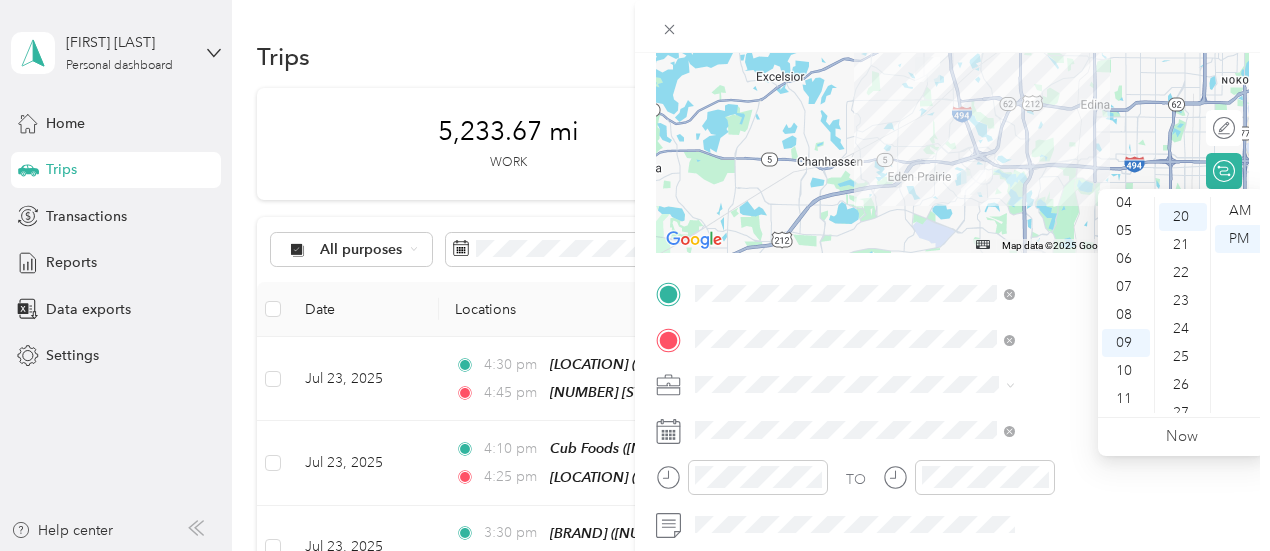 scroll, scrollTop: 560, scrollLeft: 0, axis: vertical 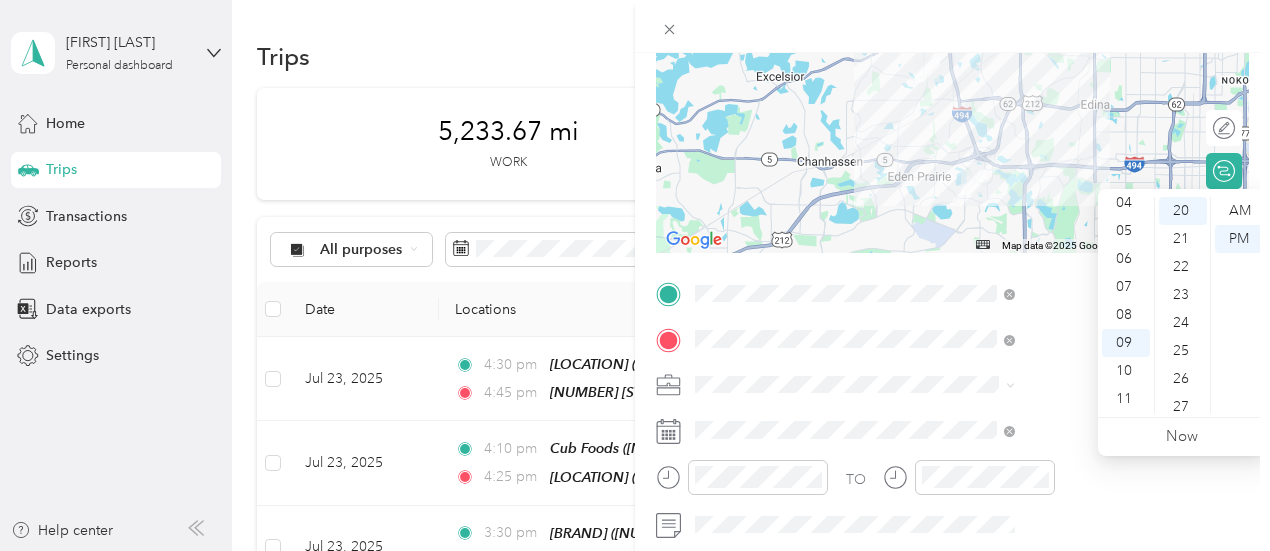 click on "TO Add photo" at bounding box center (952, 519) 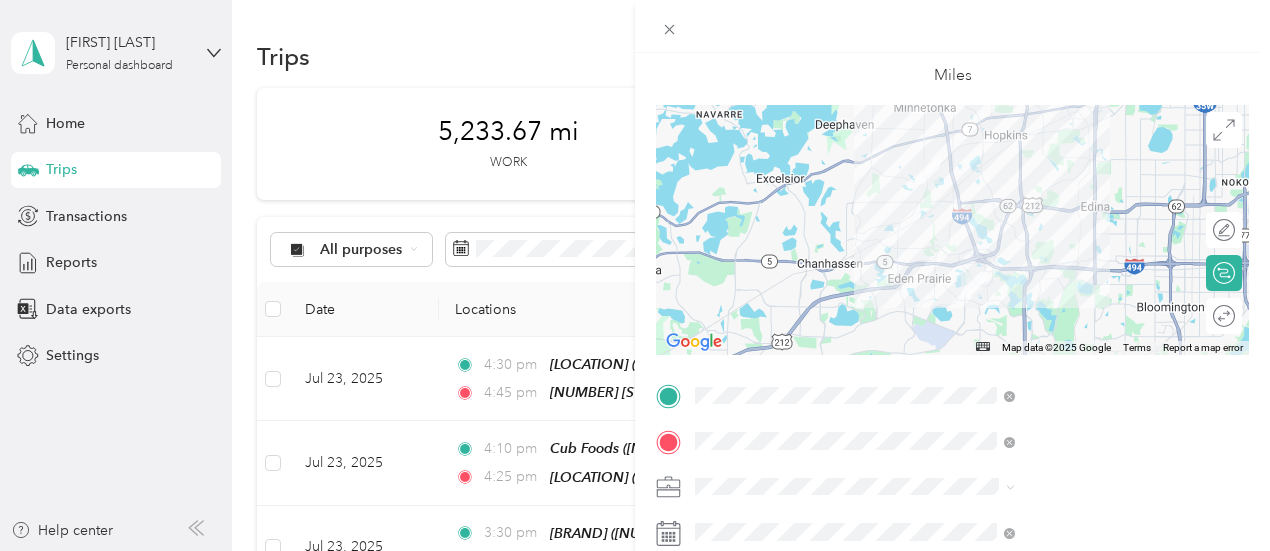 scroll, scrollTop: 0, scrollLeft: 0, axis: both 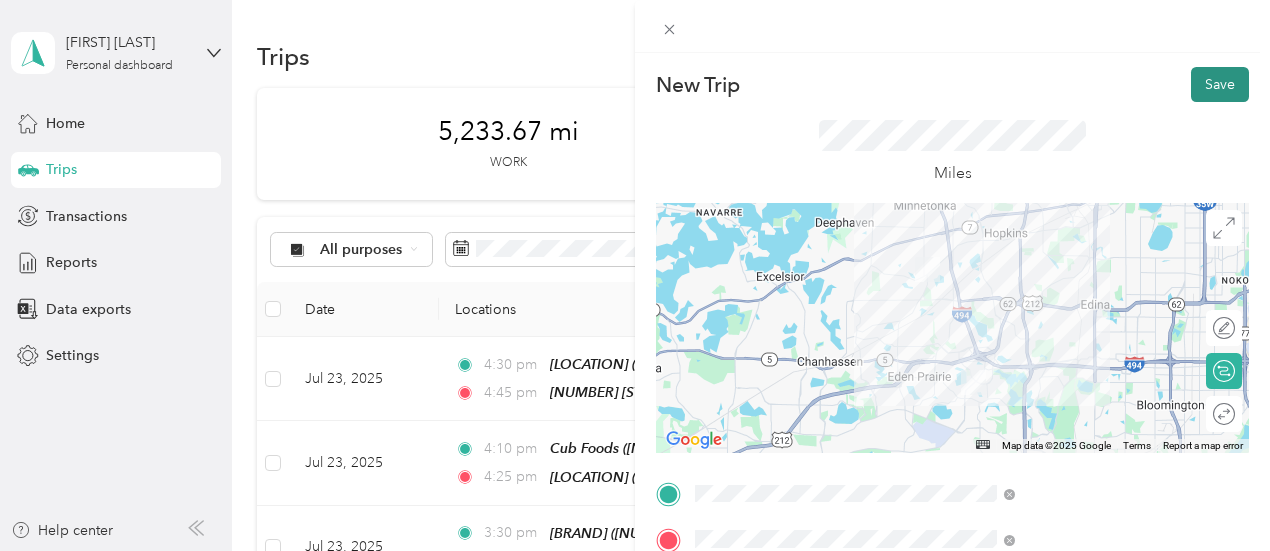 click on "Save" at bounding box center (1220, 84) 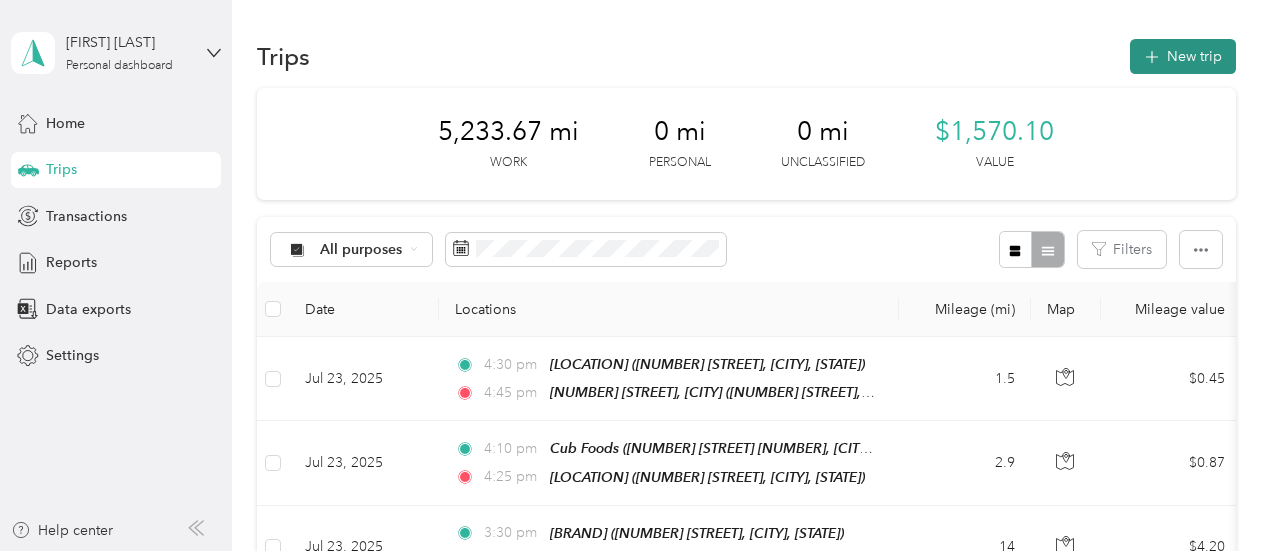 click on "New trip" at bounding box center [1183, 56] 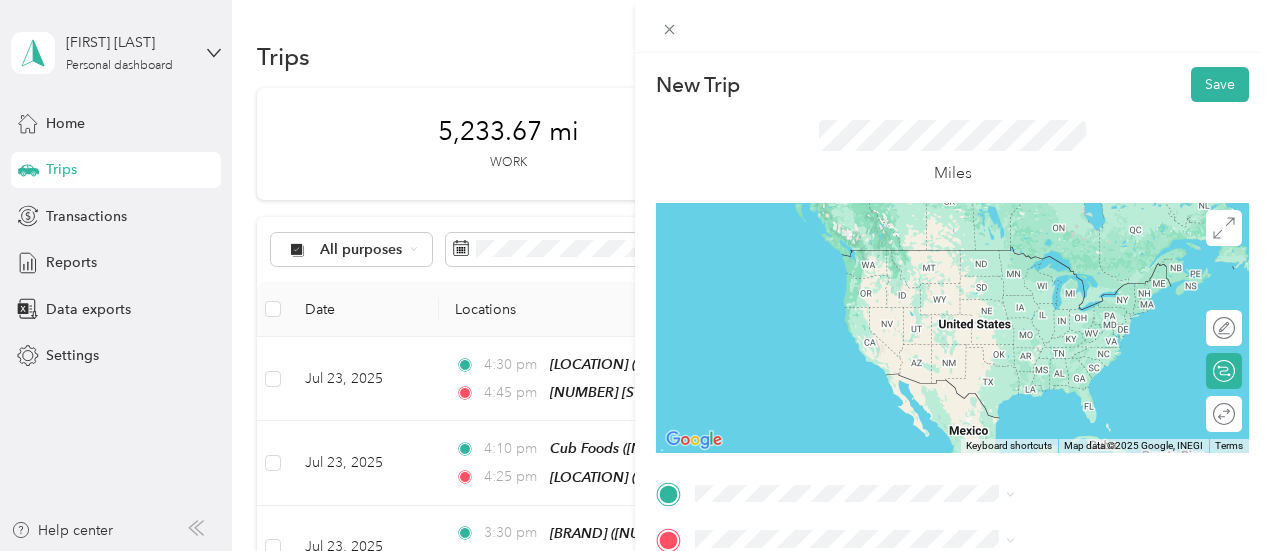 click on "[NUMBER] [STREET]
[CITY], [STATE] [POSTAL_CODE], United States" at bounding box center (1081, 265) 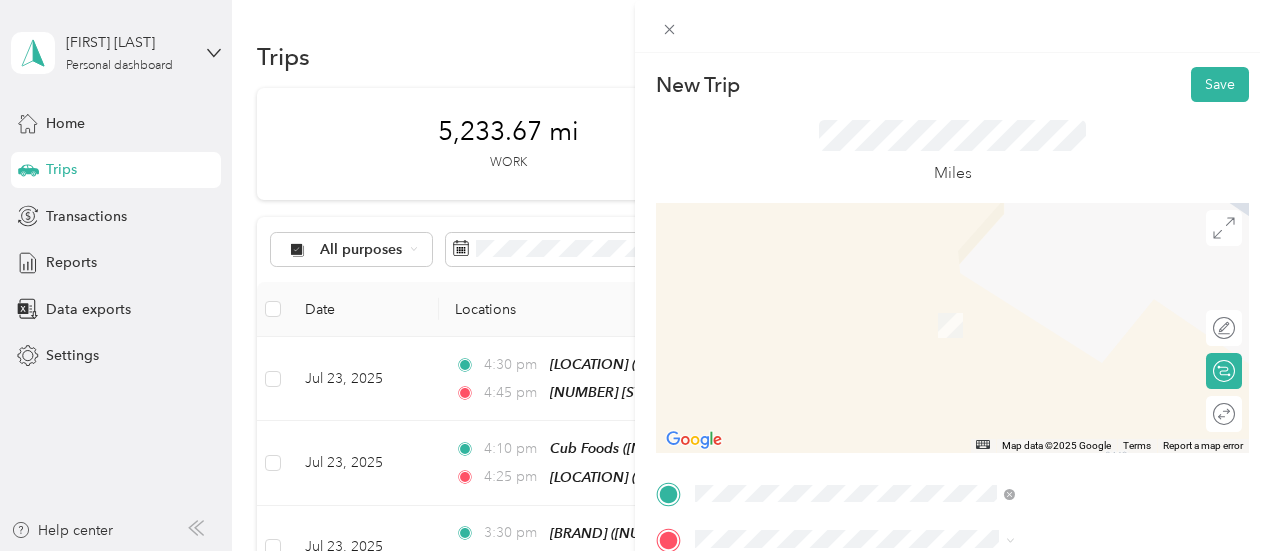 scroll, scrollTop: 200, scrollLeft: 0, axis: vertical 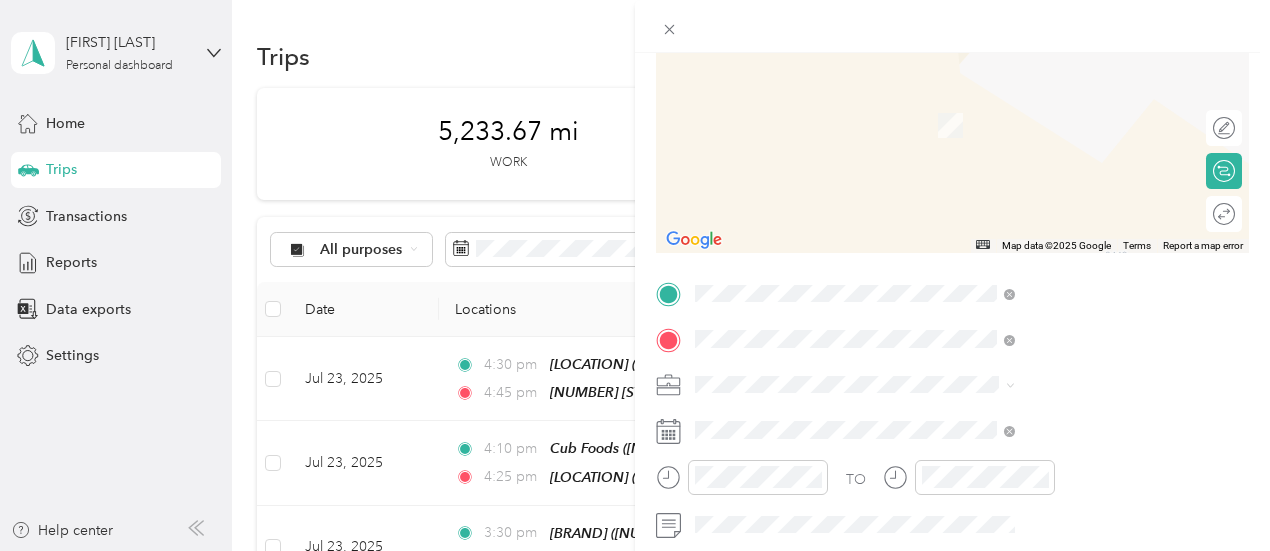 click on "[NUMBER] [STREET], [POSTAL_CODE], [CITY], [STATE], United States" at bounding box center [1067, 136] 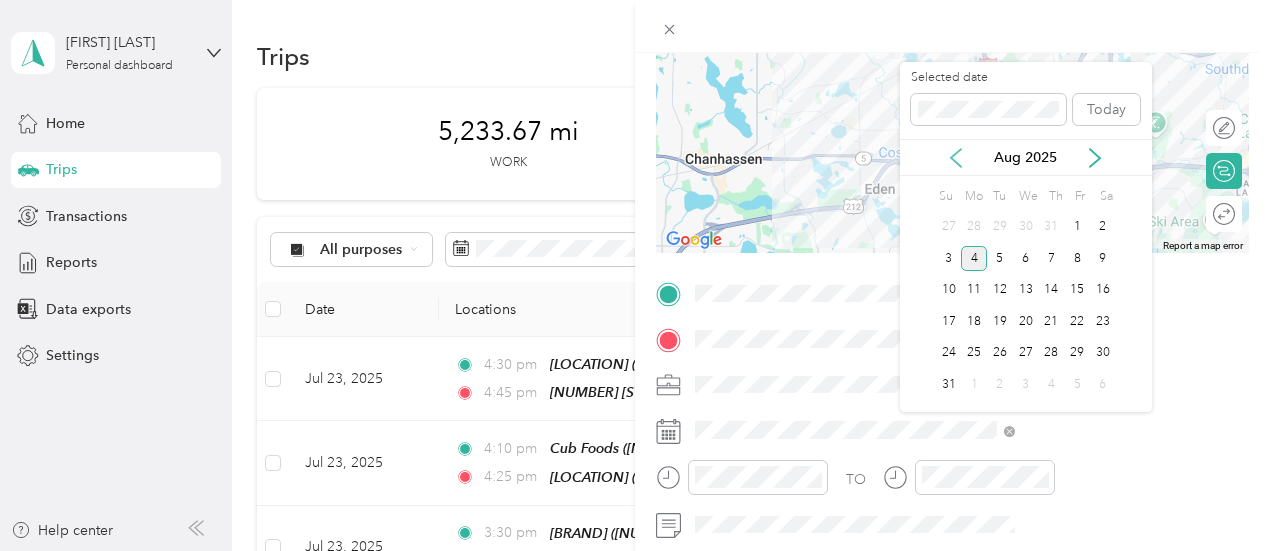 click 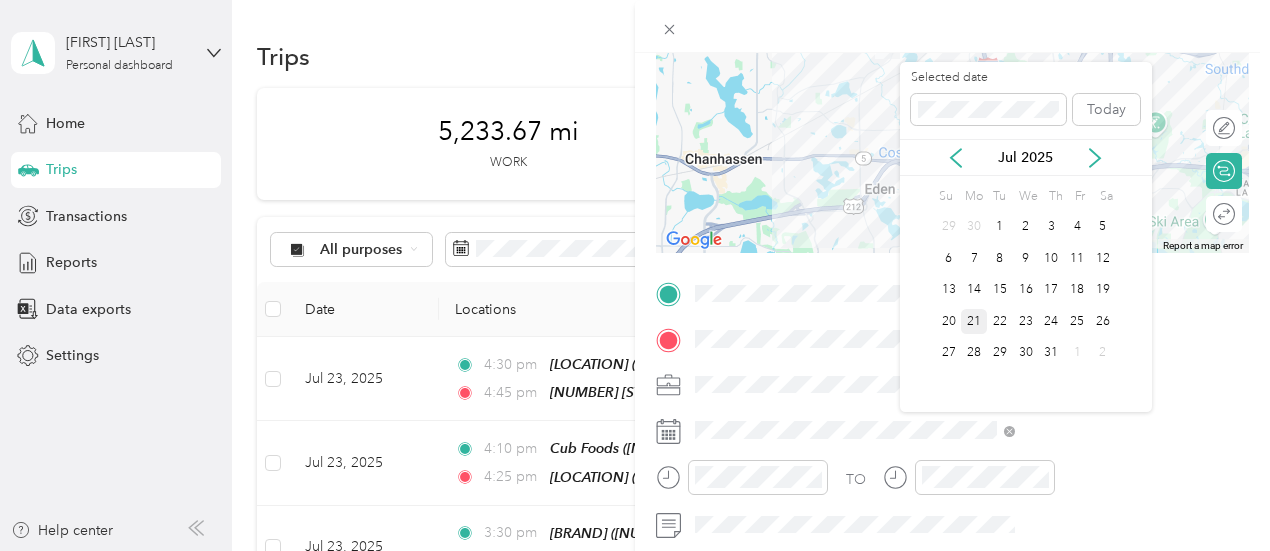 click on "21" at bounding box center [974, 321] 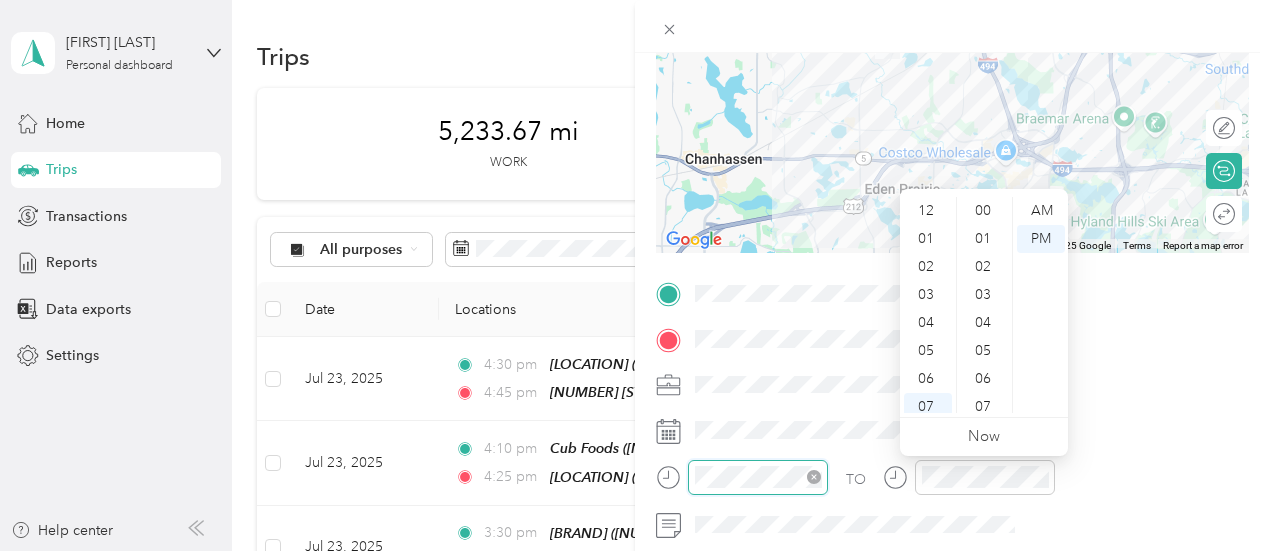 scroll, scrollTop: 308, scrollLeft: 0, axis: vertical 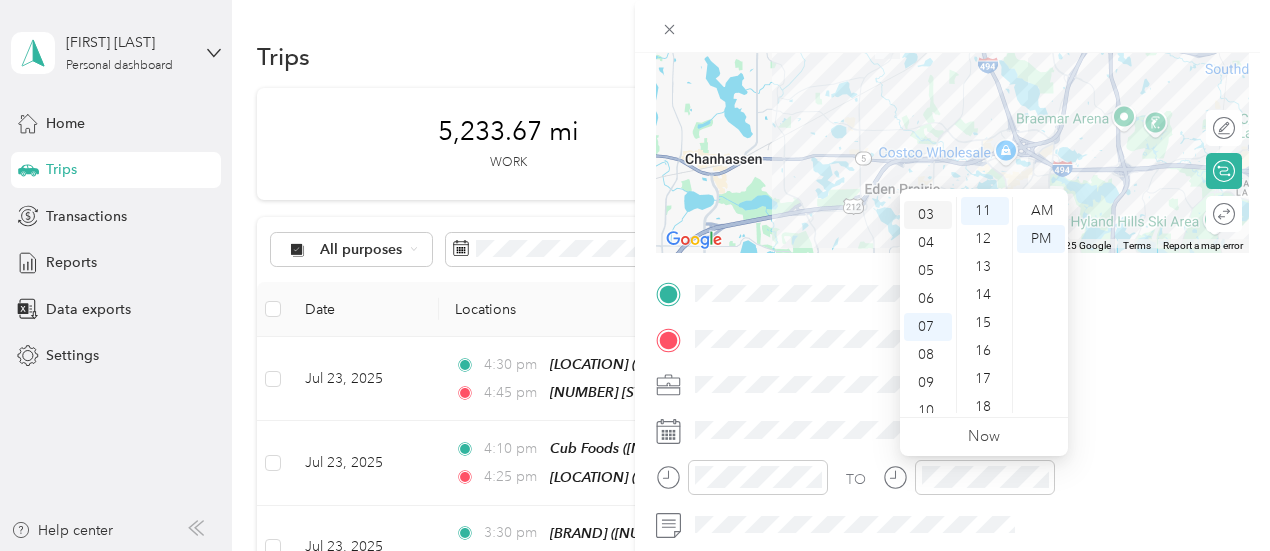 click on "03" at bounding box center (928, 215) 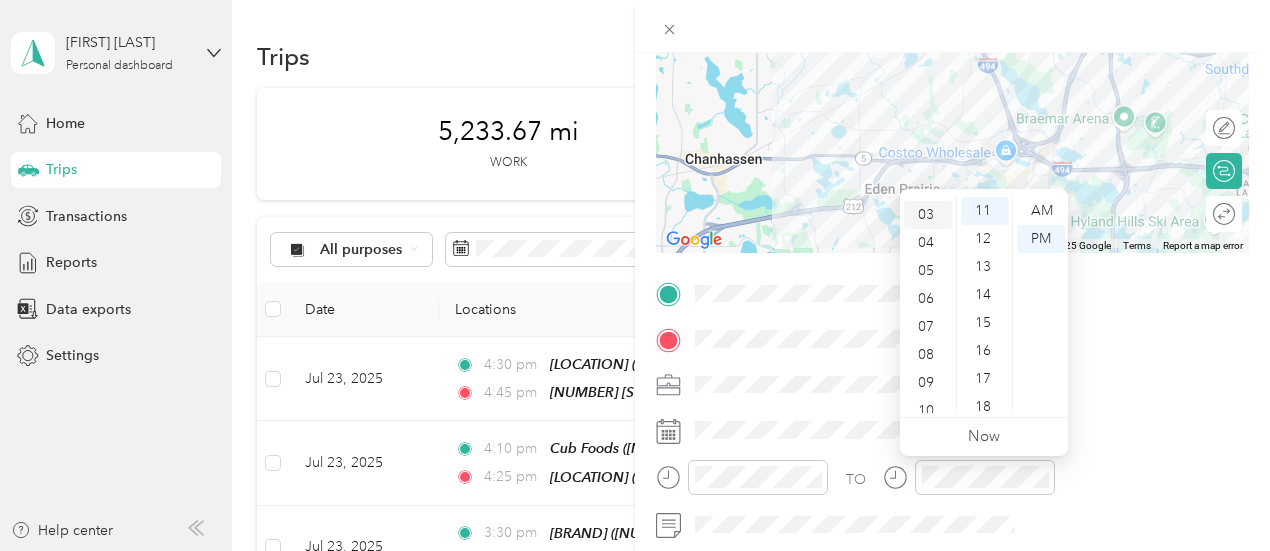 scroll, scrollTop: 84, scrollLeft: 0, axis: vertical 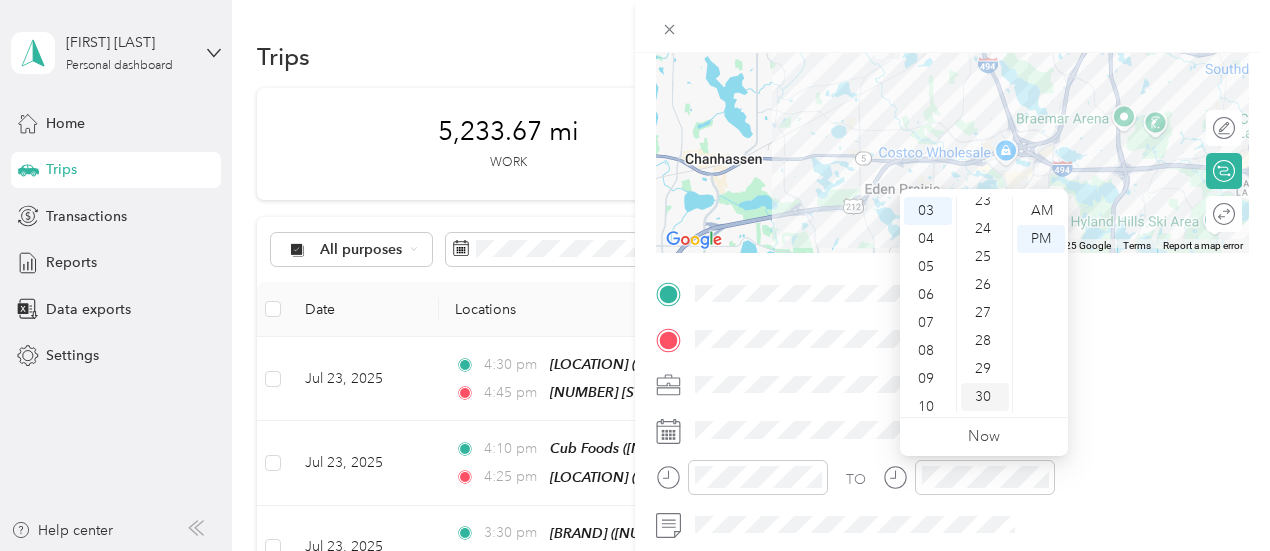 click on "30" at bounding box center [985, 397] 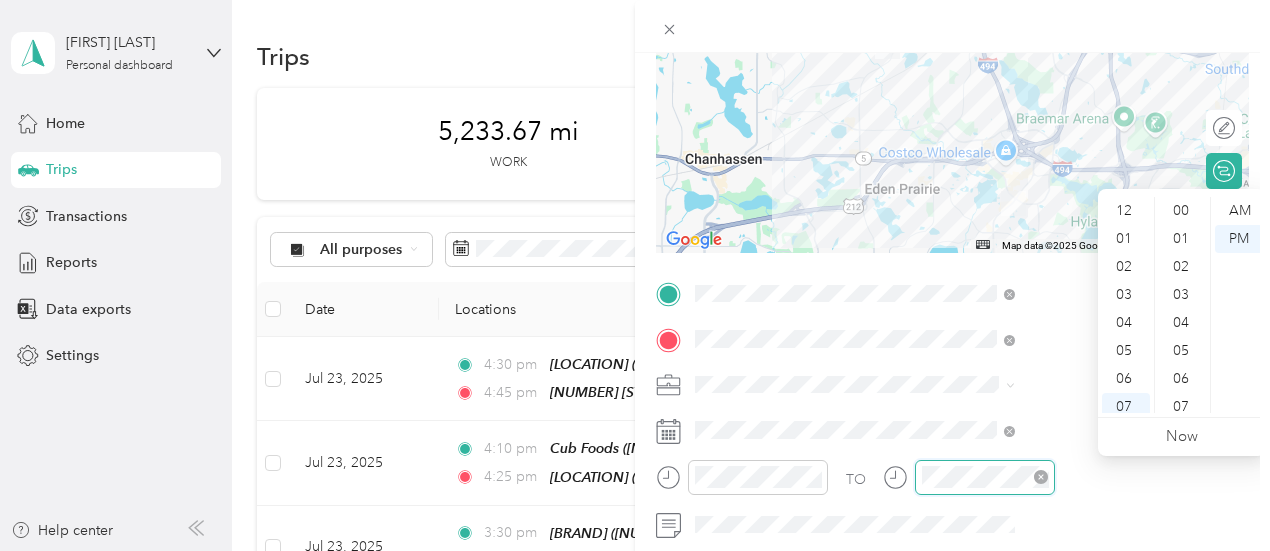 scroll, scrollTop: 120, scrollLeft: 0, axis: vertical 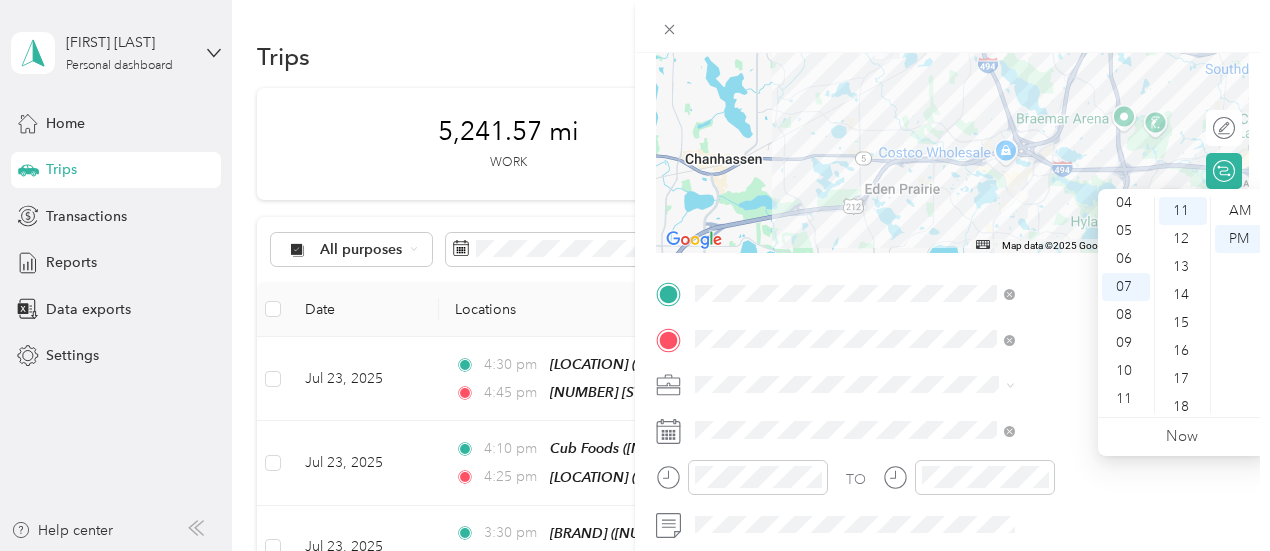 click at bounding box center (952, 128) 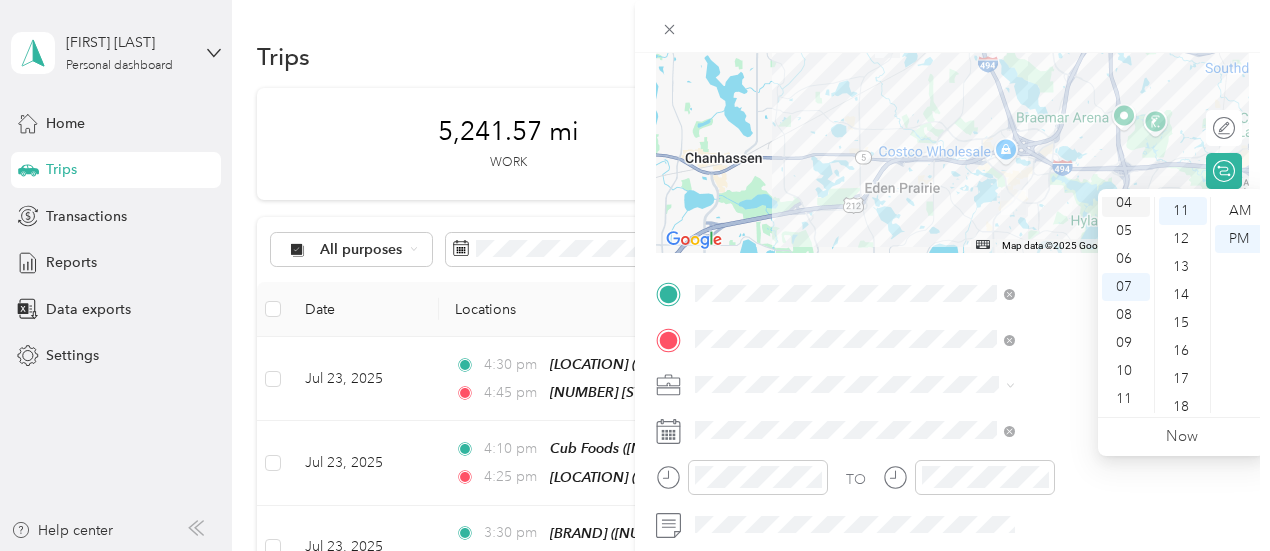 click on "04" at bounding box center (1126, 203) 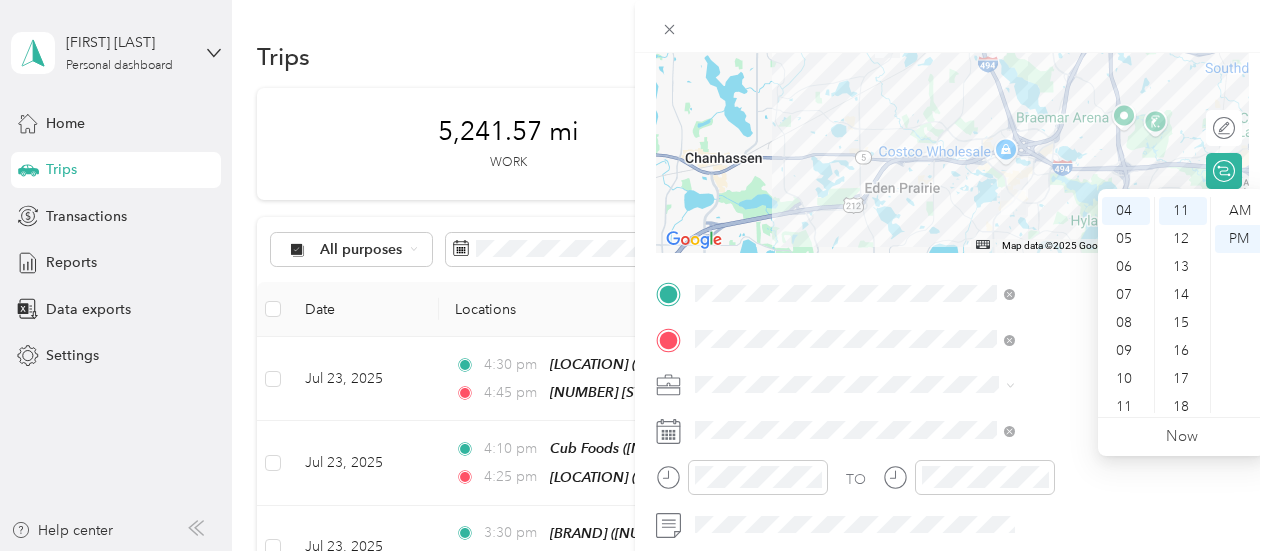 click on "TO Add photo" at bounding box center [952, 519] 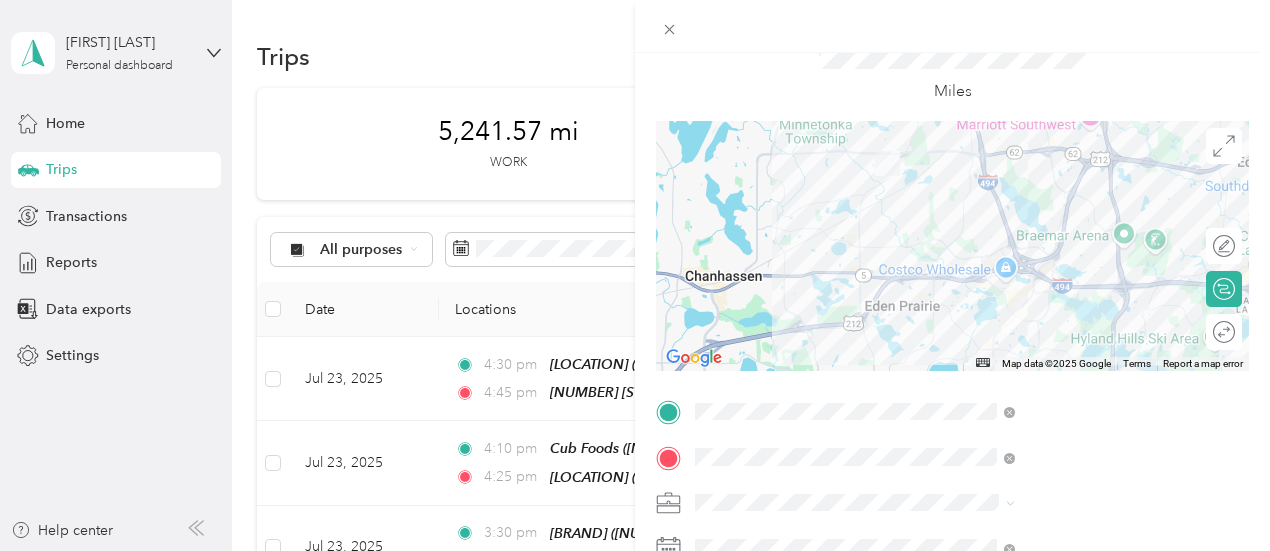 scroll, scrollTop: 0, scrollLeft: 0, axis: both 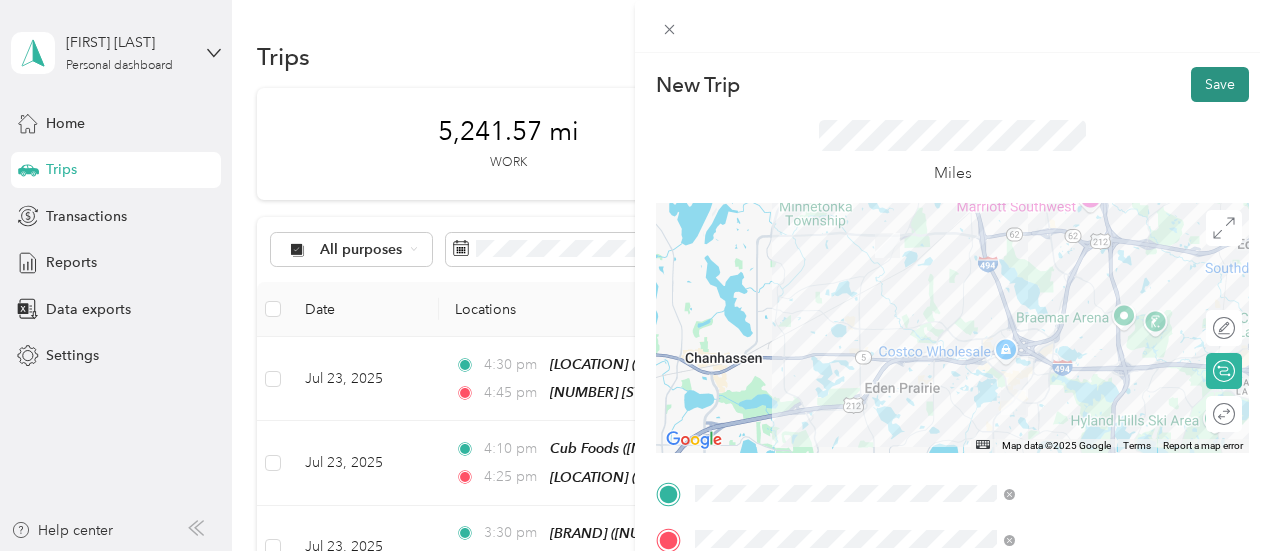 click on "Save" at bounding box center (1220, 84) 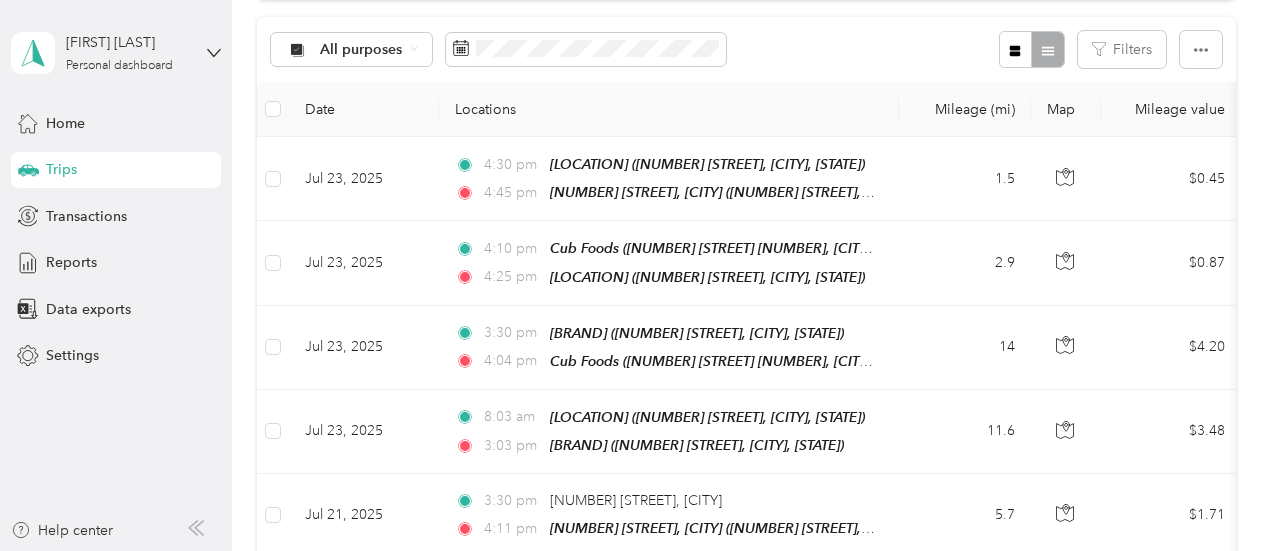 scroll, scrollTop: 100, scrollLeft: 0, axis: vertical 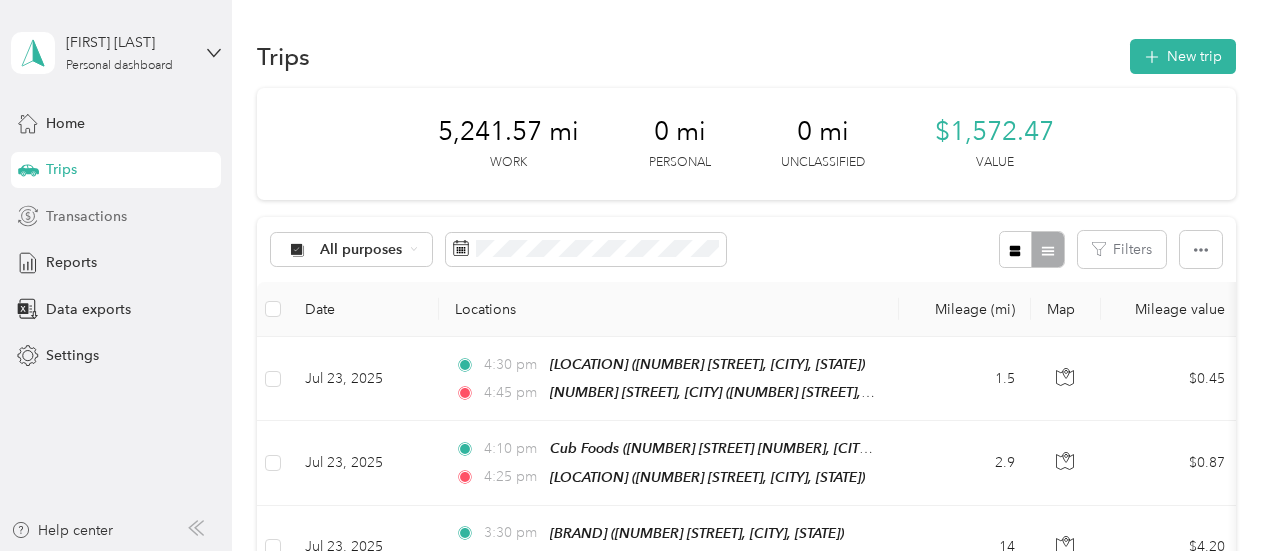 click 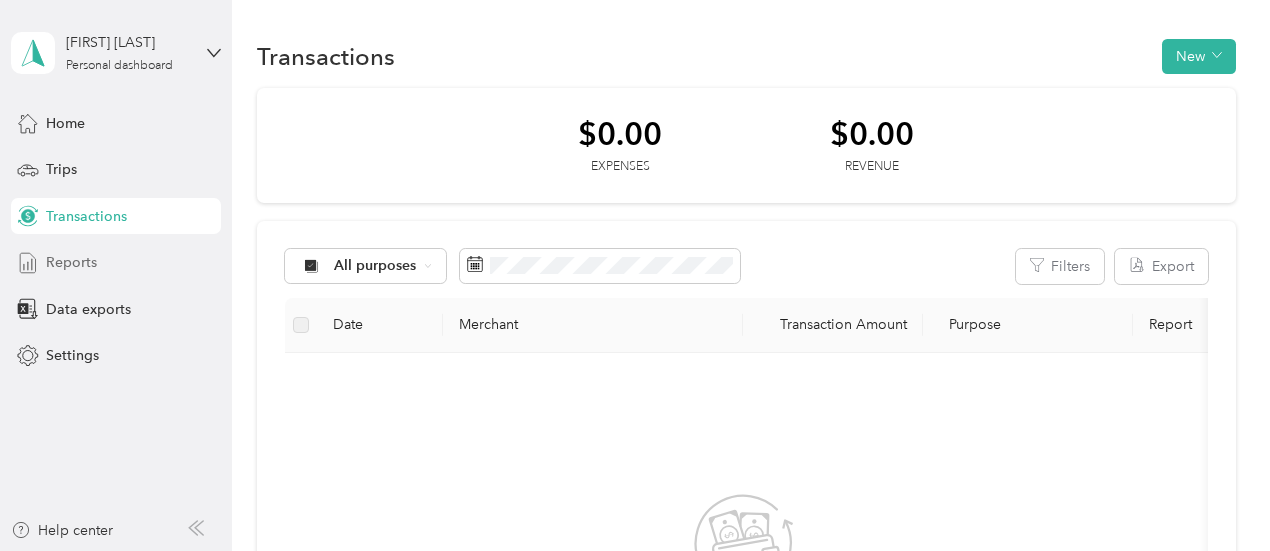 click on "Reports" at bounding box center [71, 262] 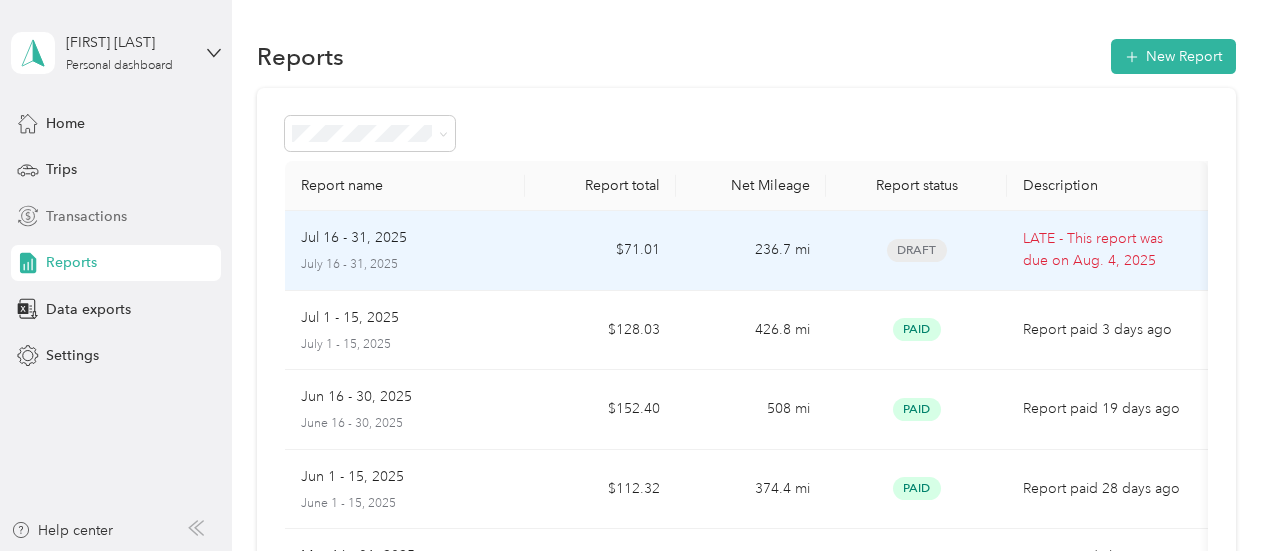 click on "LATE - This report was due on Aug. [DATE], [YEAR]" at bounding box center (1107, 250) 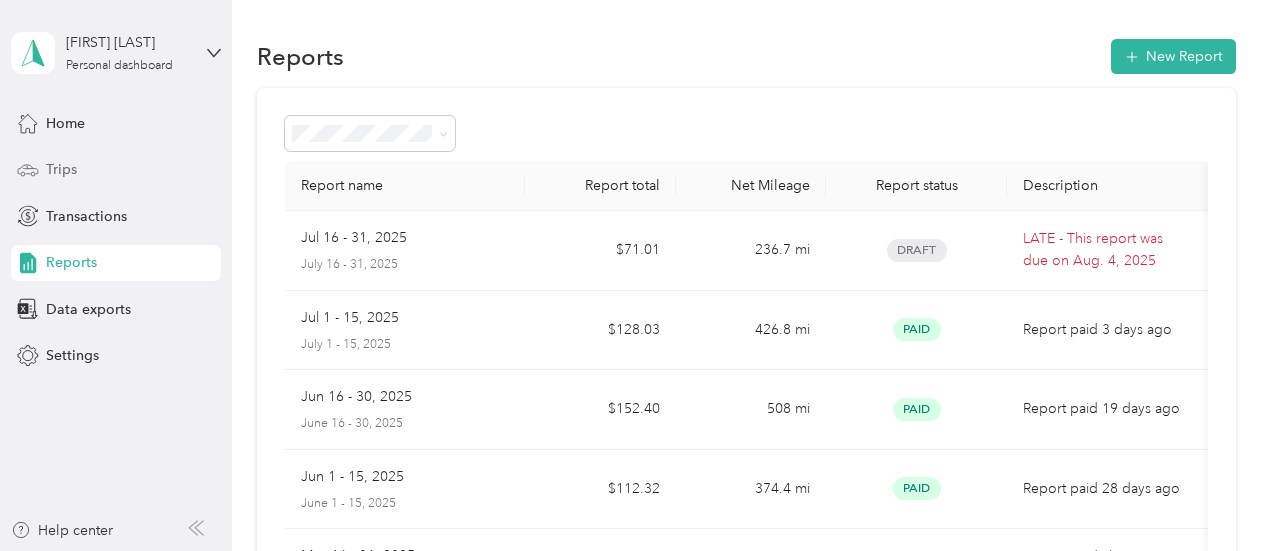 click on "Trips" at bounding box center [61, 169] 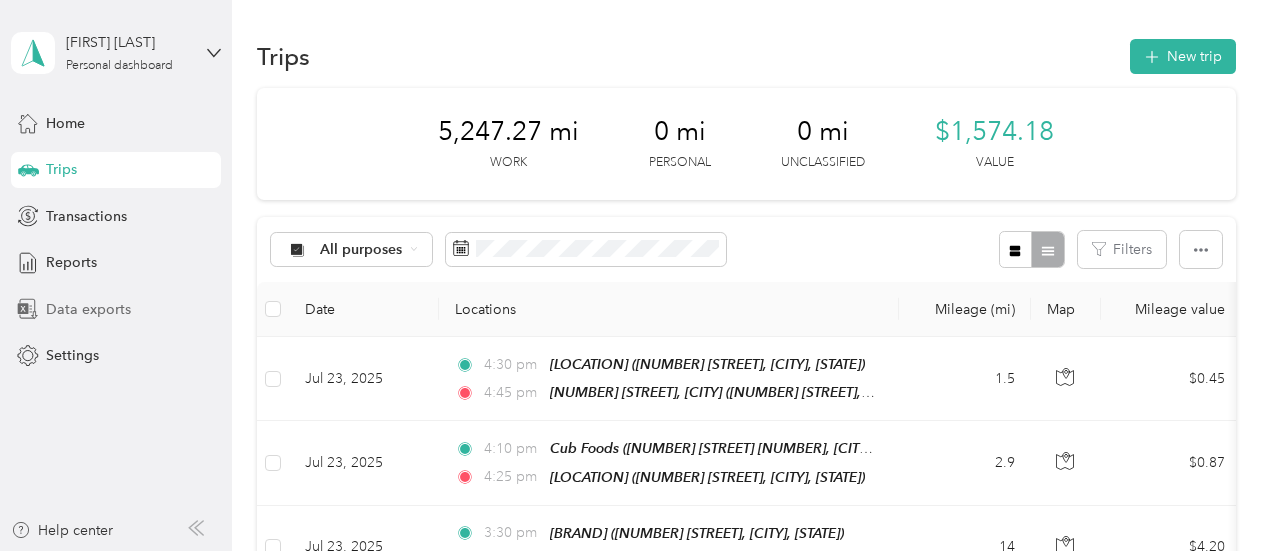 click on "Data exports" at bounding box center [88, 309] 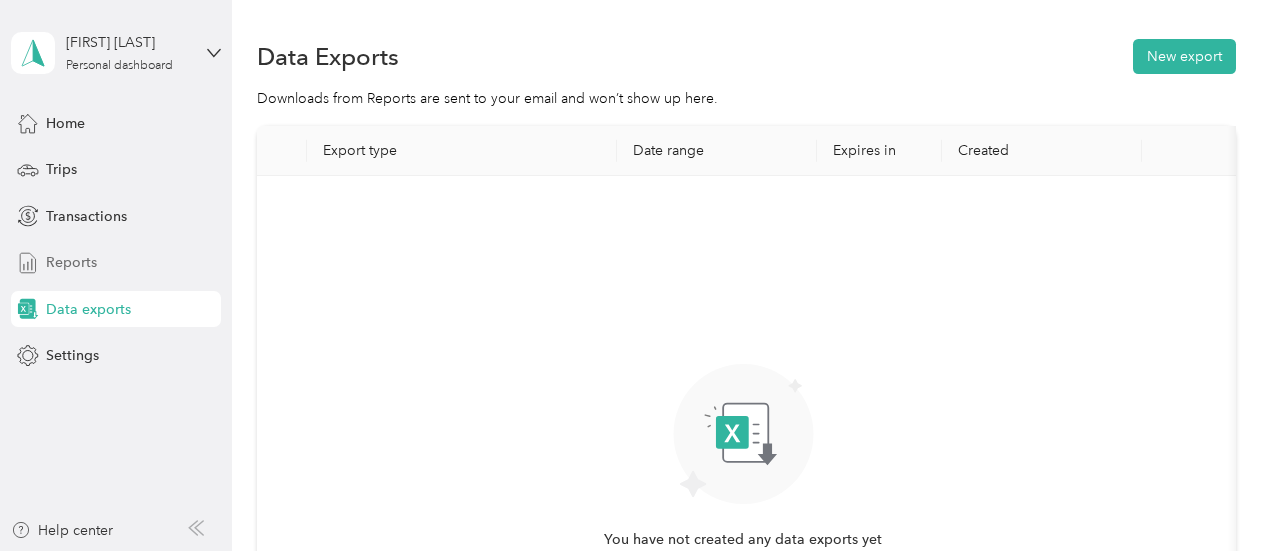 click on "Reports" at bounding box center [71, 262] 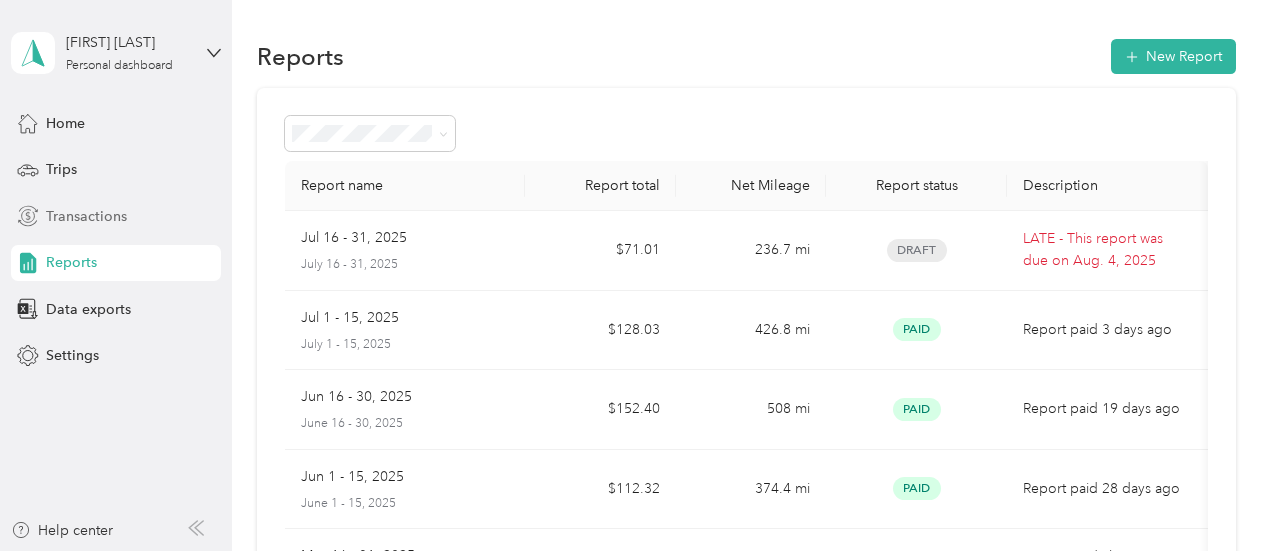 click on "Transactions" at bounding box center (86, 216) 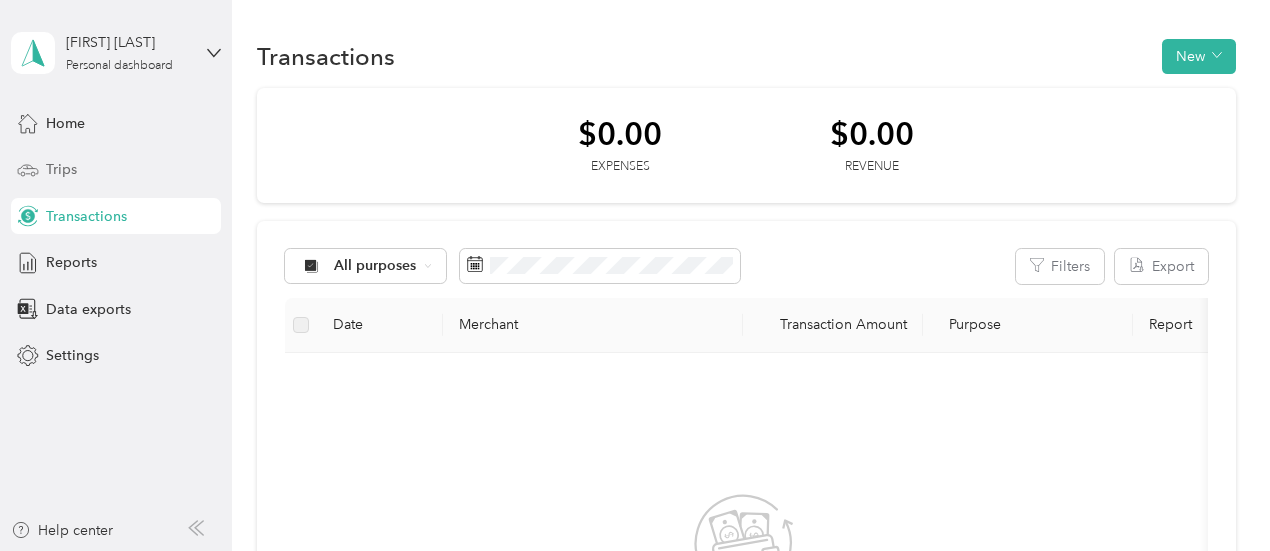 click on "Trips" at bounding box center (61, 169) 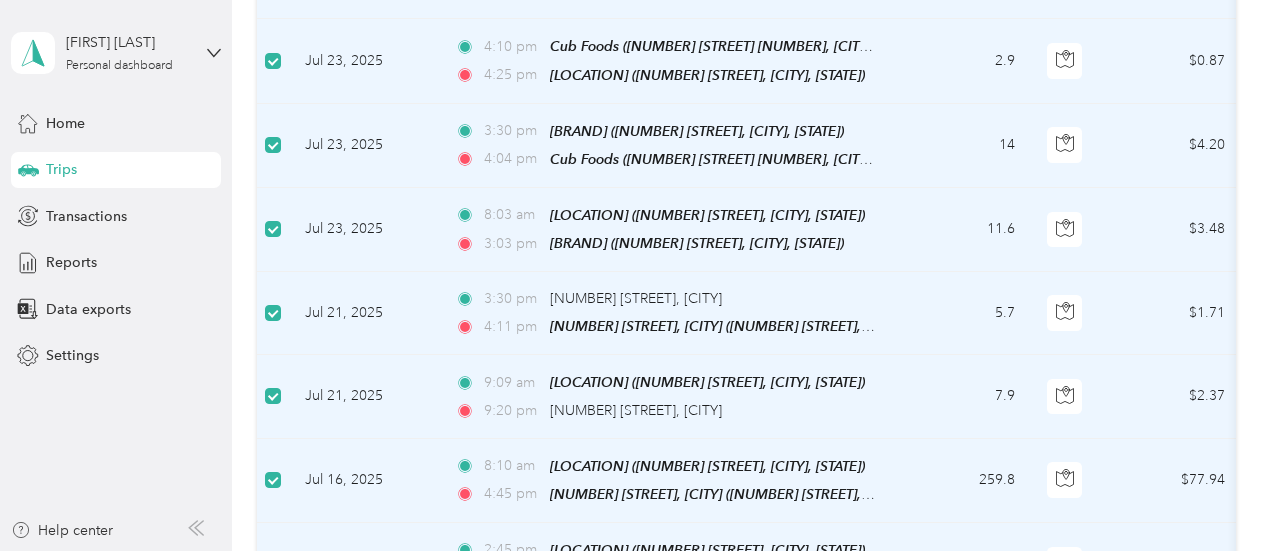 scroll, scrollTop: 500, scrollLeft: 0, axis: vertical 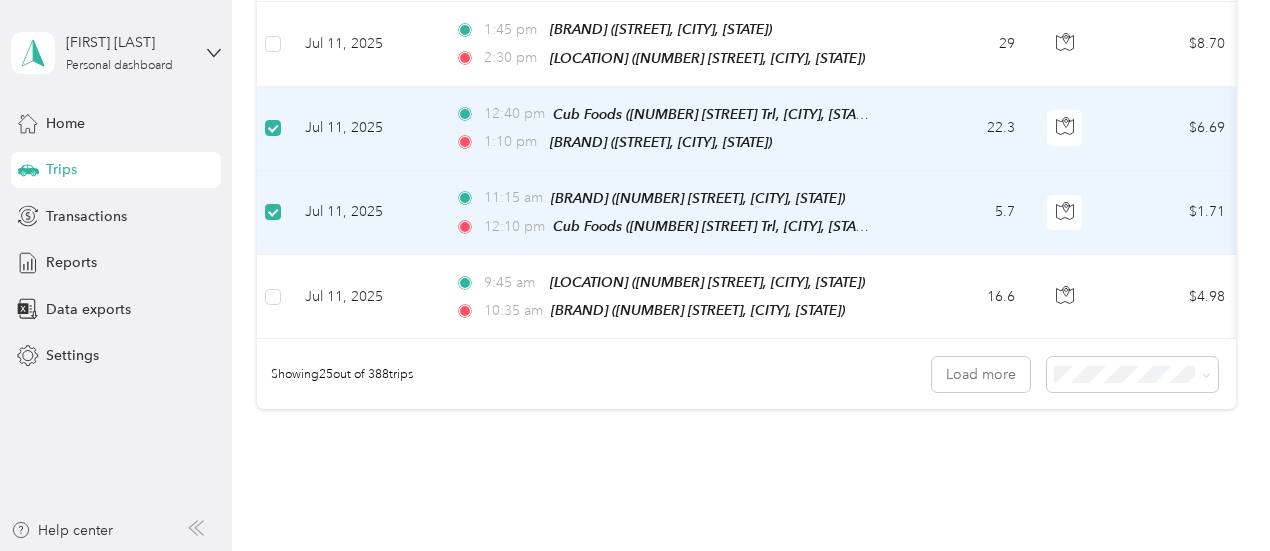 click at bounding box center (273, 212) 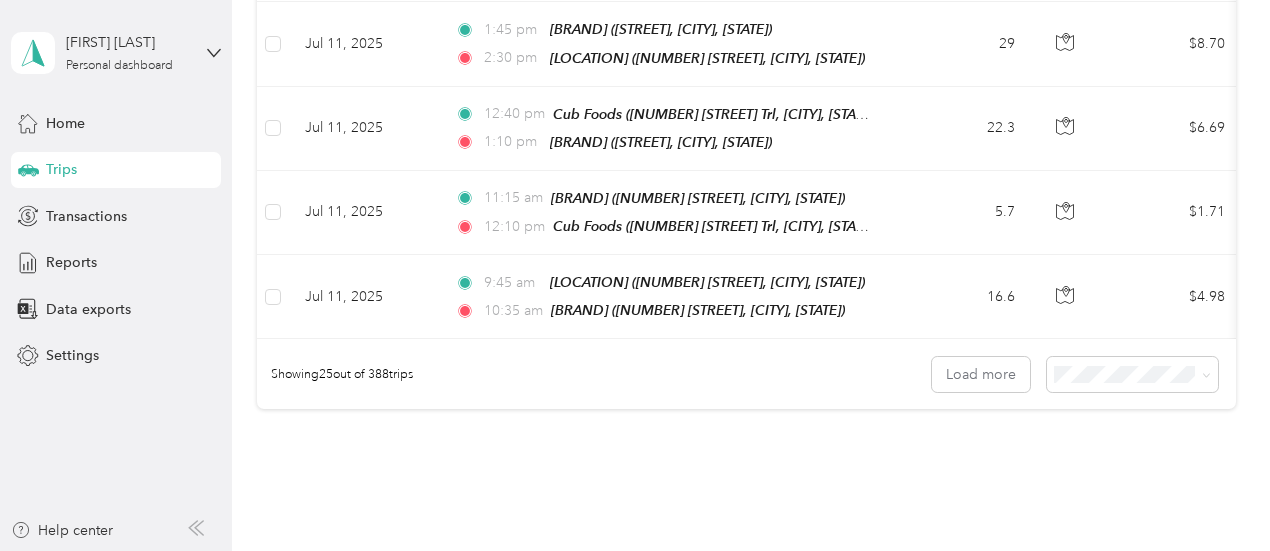 scroll, scrollTop: 1618, scrollLeft: 0, axis: vertical 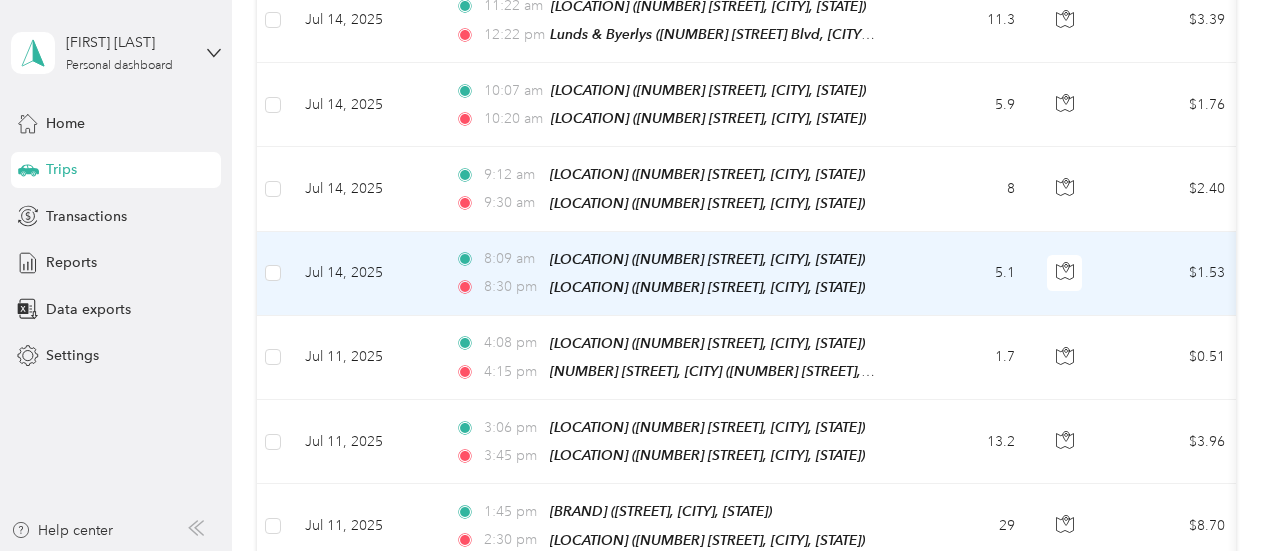 click at bounding box center (273, 274) 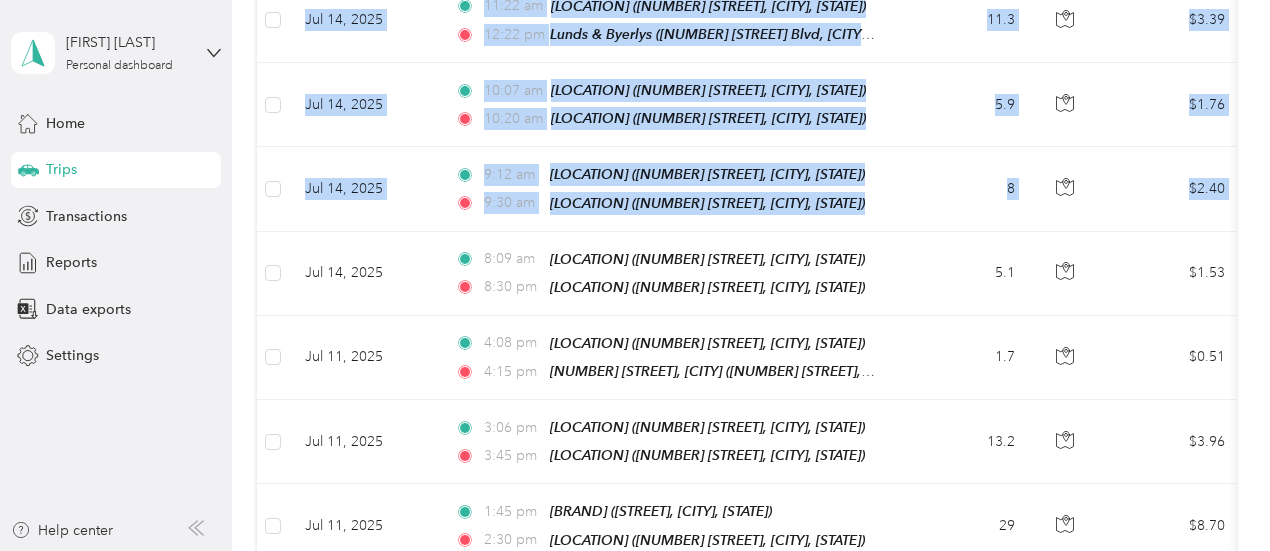 drag, startPoint x: 288, startPoint y: 239, endPoint x: 732, endPoint y: -121, distance: 571.6083 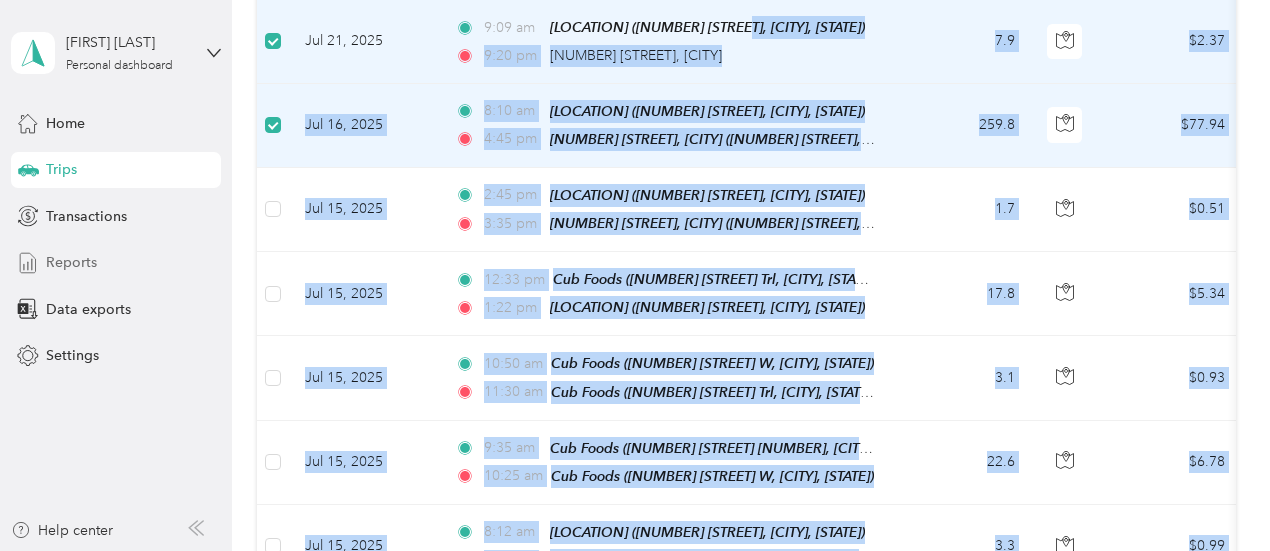 click on "Reports" at bounding box center [71, 262] 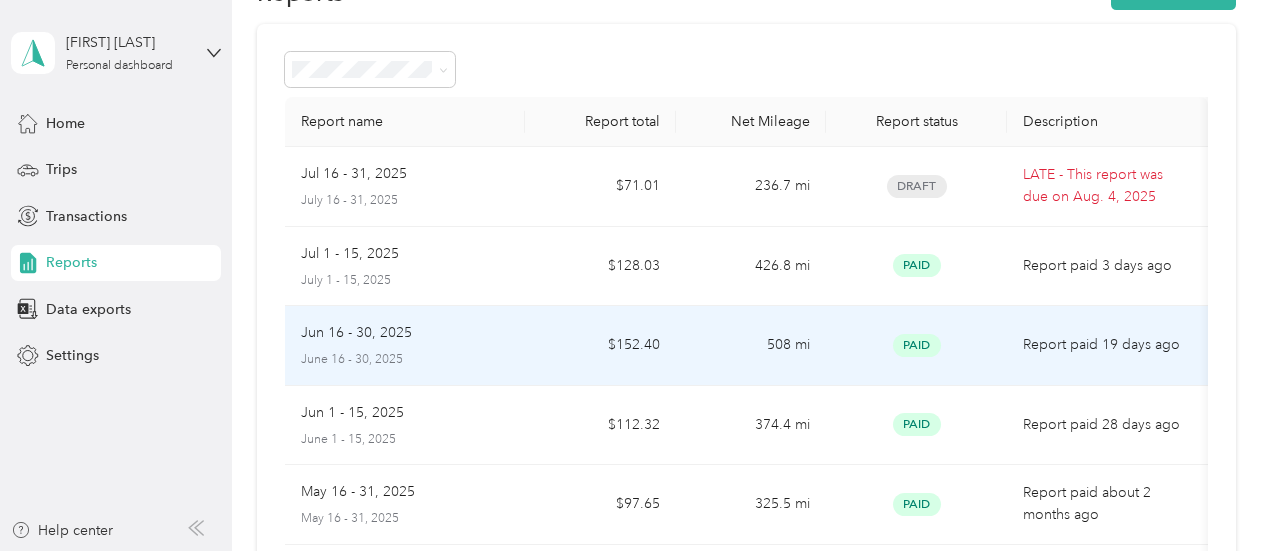 scroll, scrollTop: 0, scrollLeft: 0, axis: both 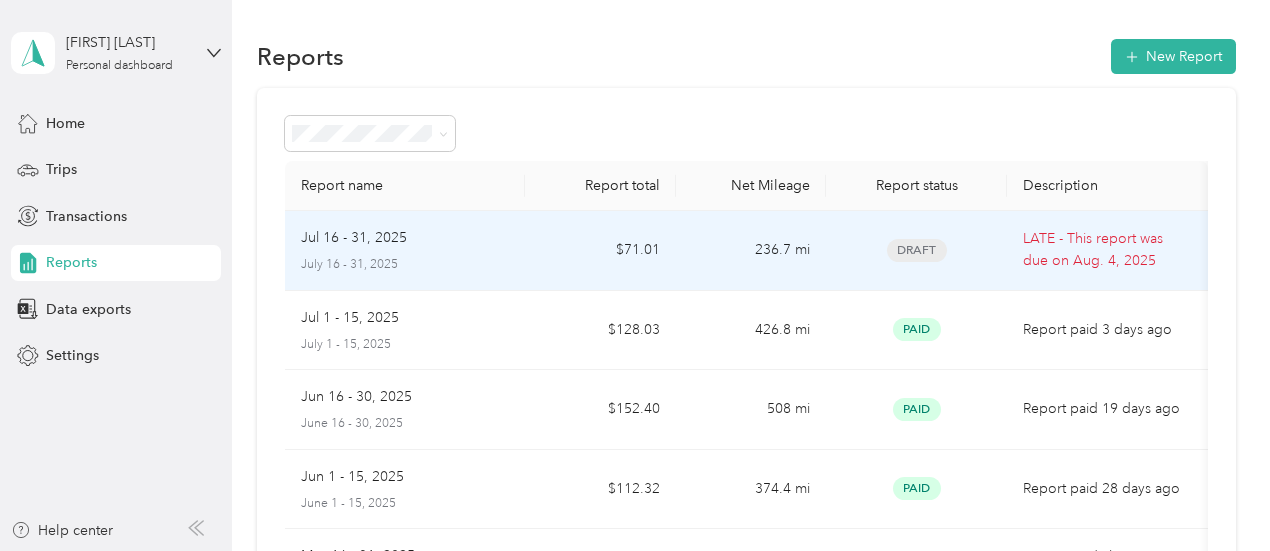 click on "Jul 16 - 31, 2025" at bounding box center (354, 238) 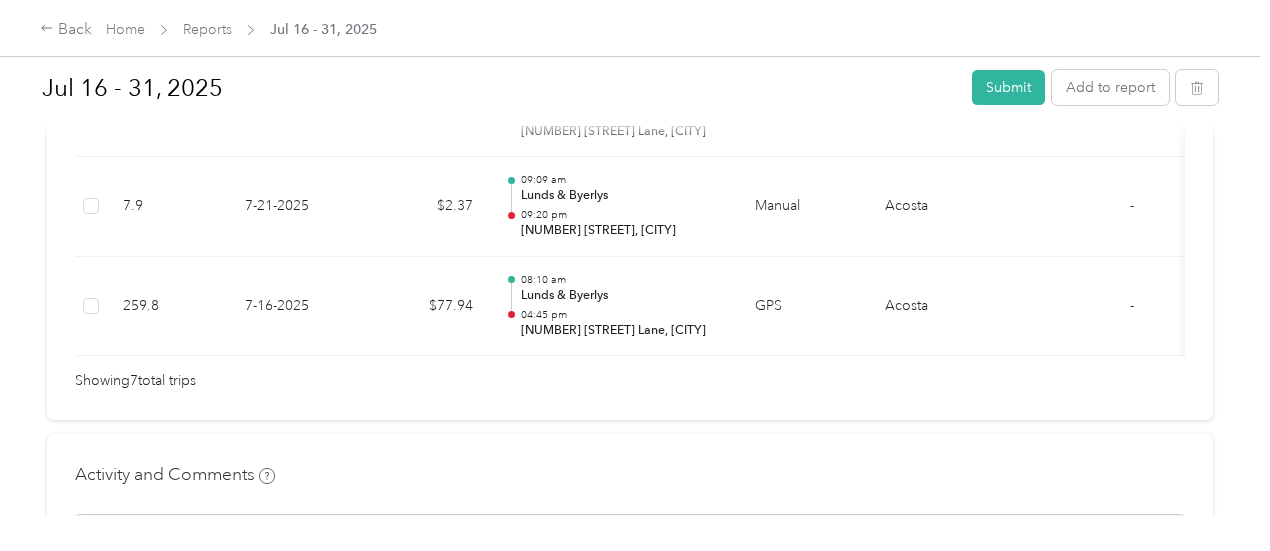 scroll, scrollTop: 999, scrollLeft: 0, axis: vertical 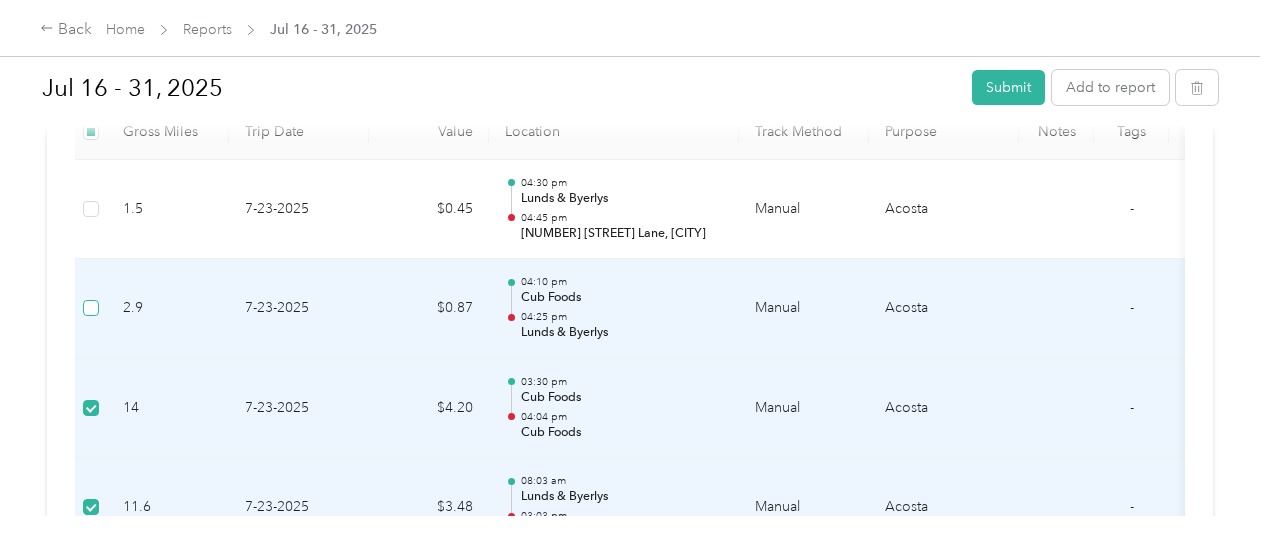 click at bounding box center [91, 308] 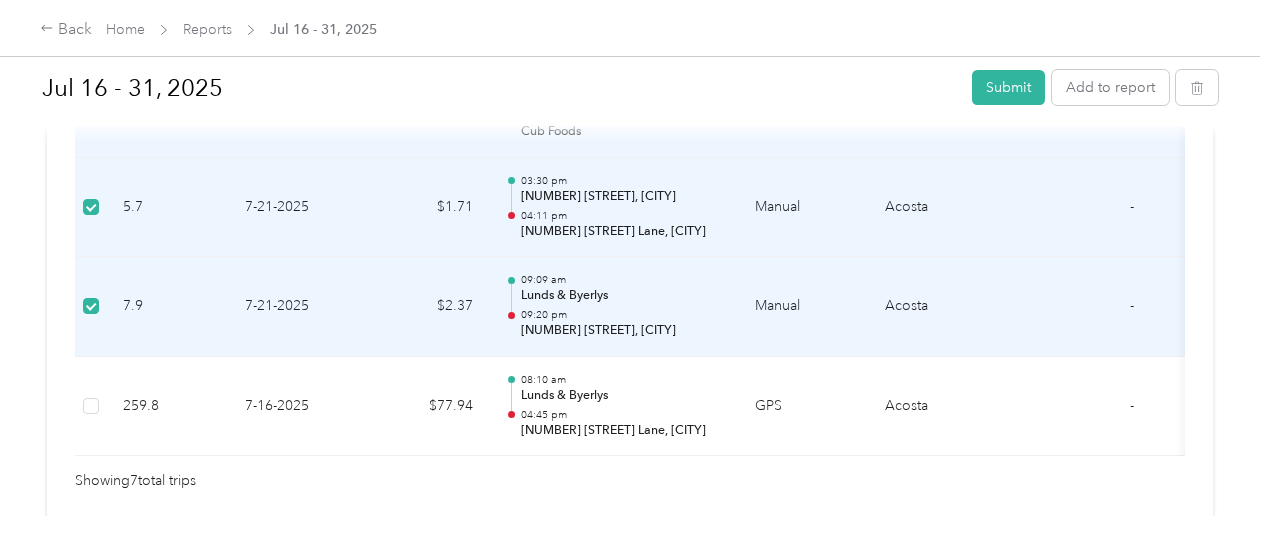 scroll, scrollTop: 1099, scrollLeft: 0, axis: vertical 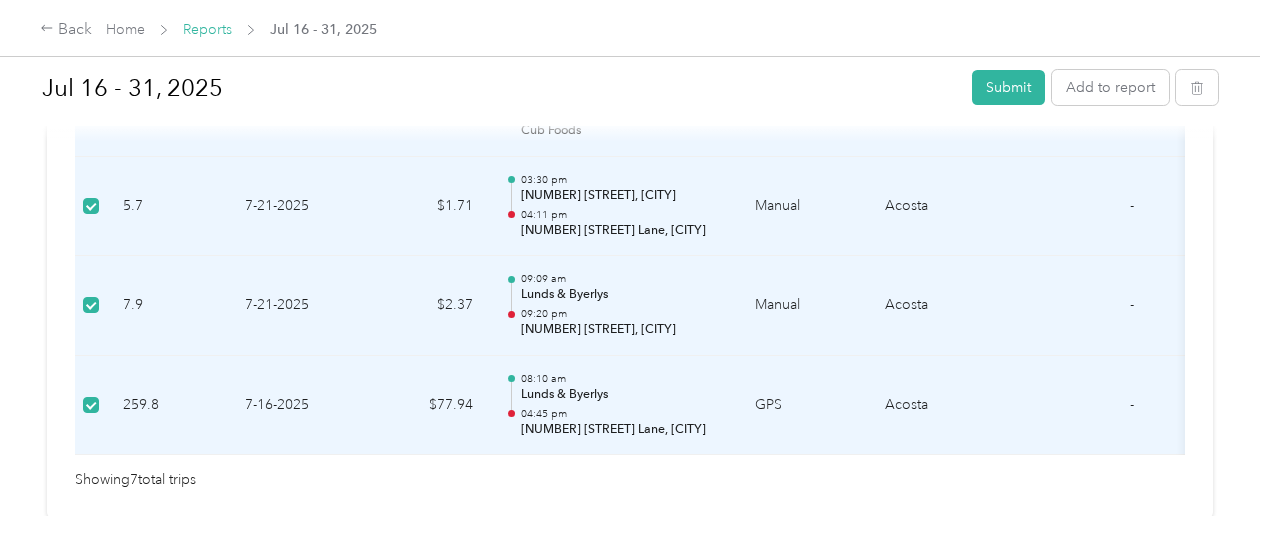 click on "Reports" at bounding box center [207, 29] 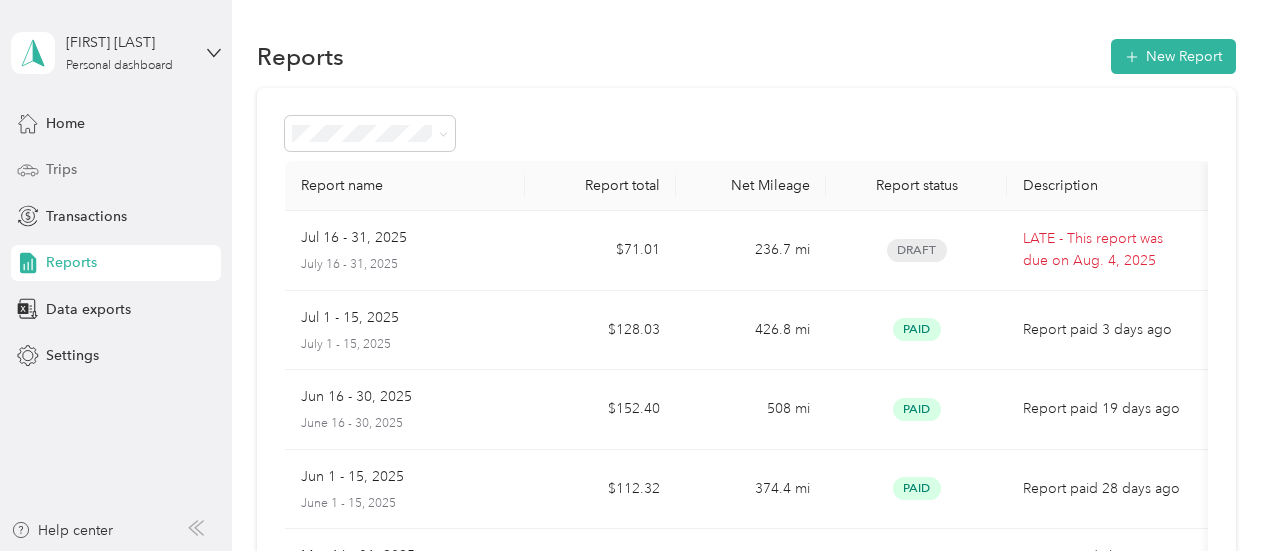 click on "Trips" at bounding box center (61, 169) 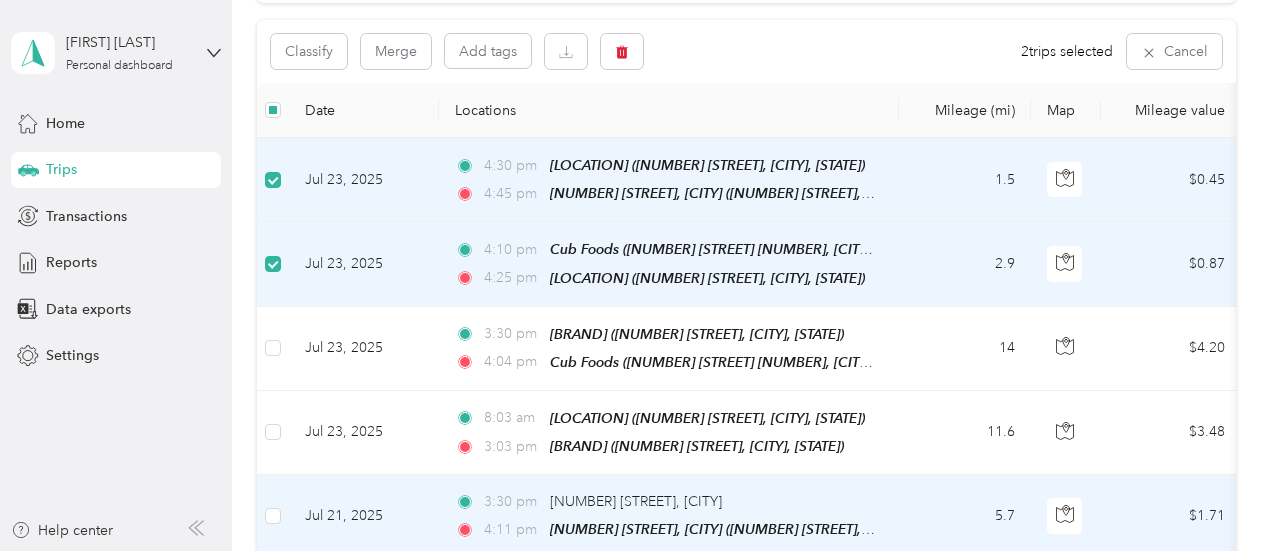 scroll, scrollTop: 200, scrollLeft: 0, axis: vertical 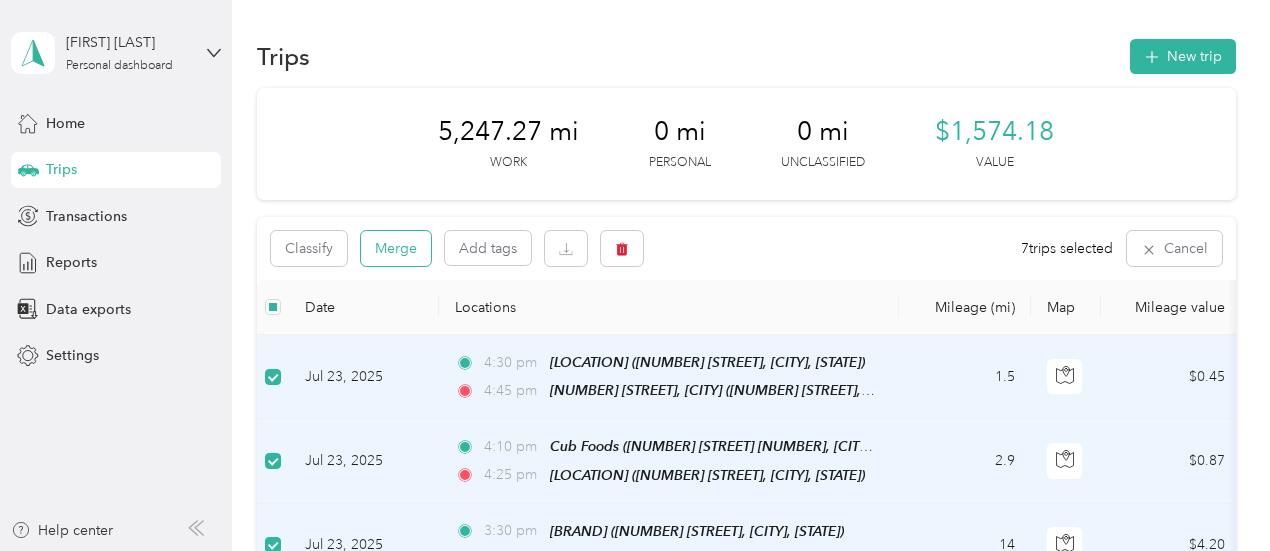 click on "Merge" at bounding box center [396, 248] 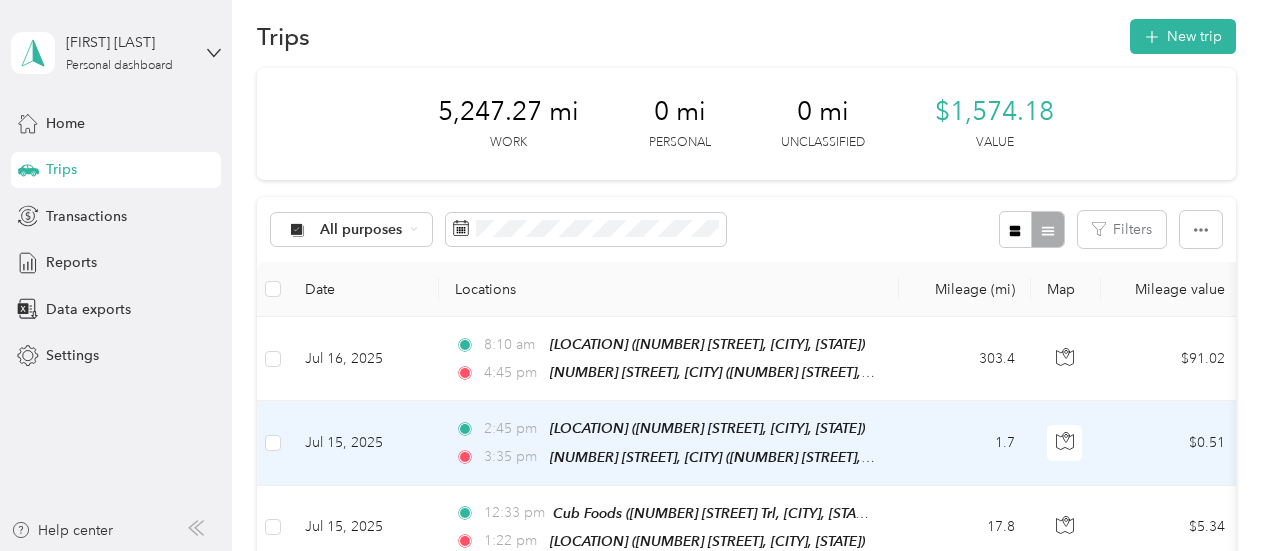scroll, scrollTop: 0, scrollLeft: 0, axis: both 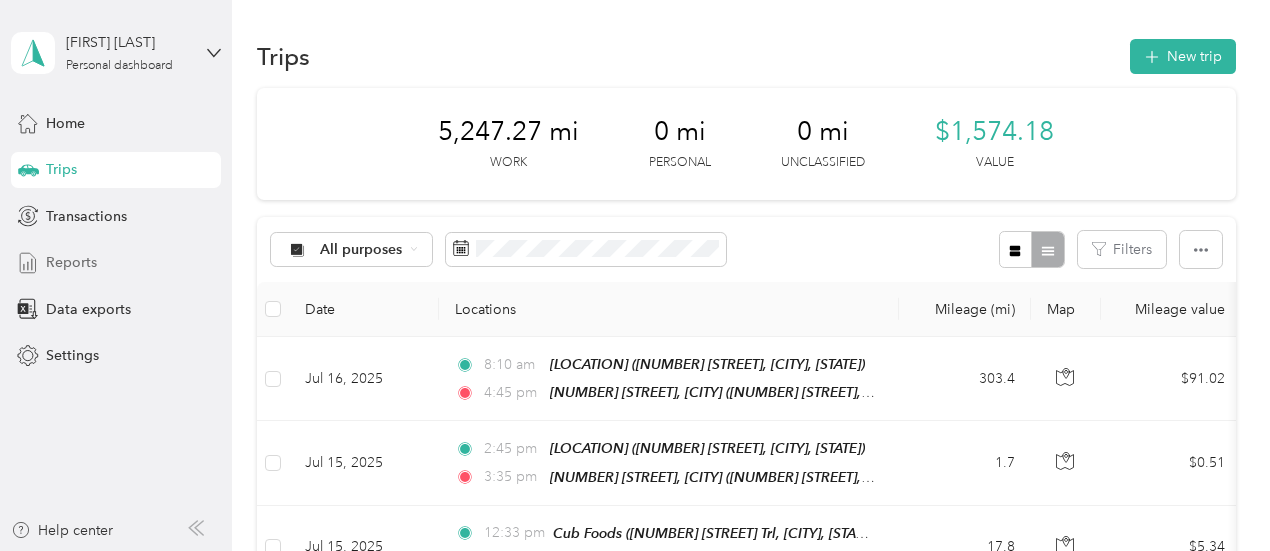 click on "Reports" at bounding box center [71, 262] 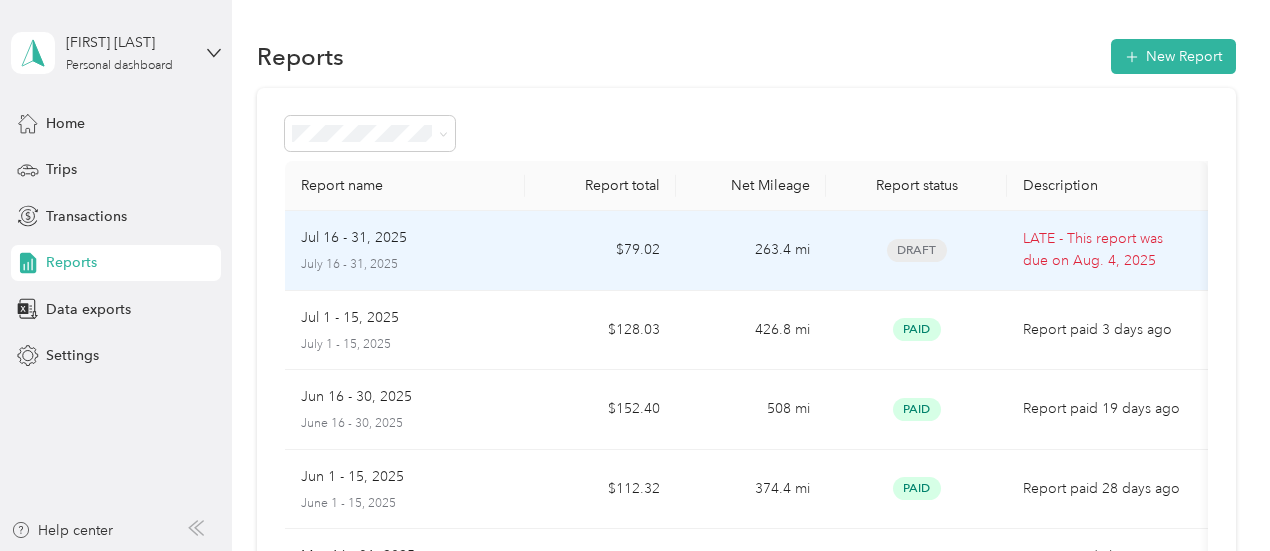click on "[DATE] - [DATE] July [DATE] - [DATE]" at bounding box center (405, 251) 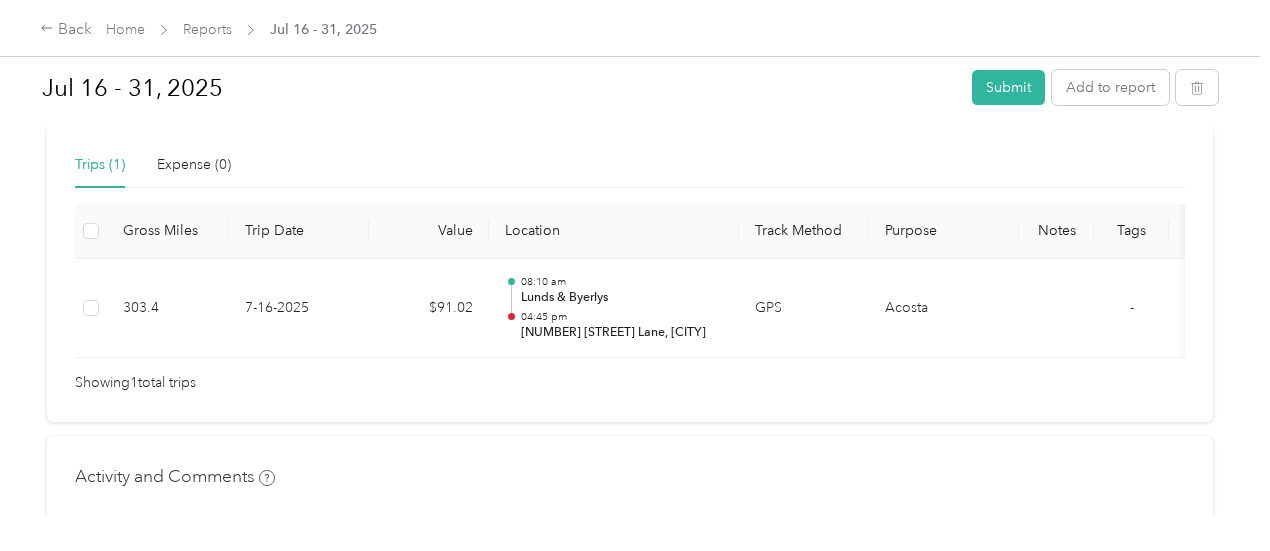scroll, scrollTop: 504, scrollLeft: 0, axis: vertical 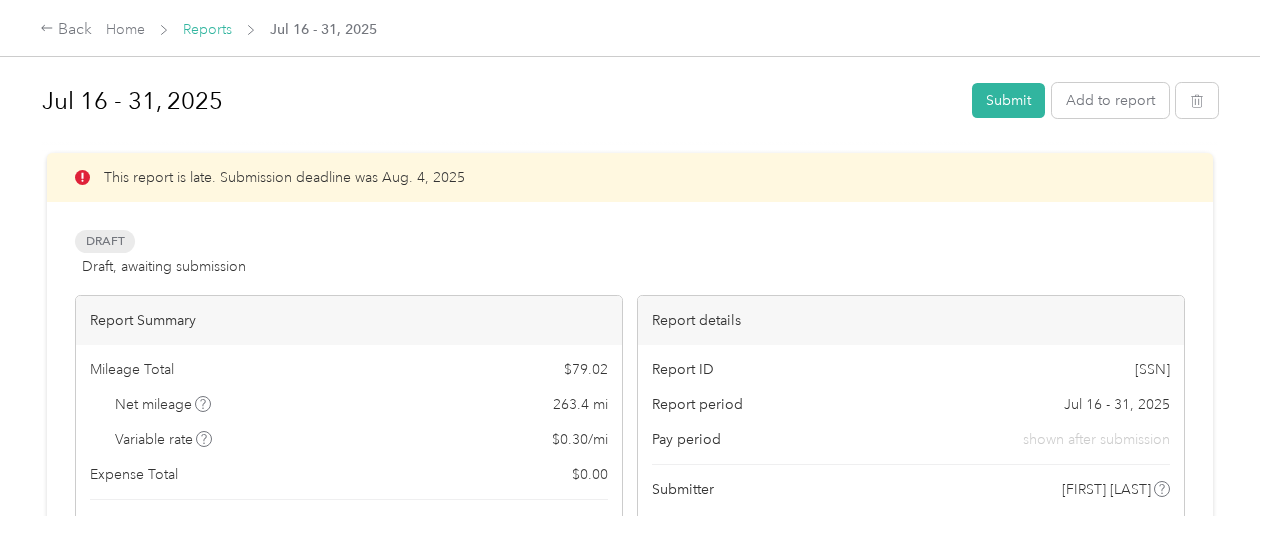 click on "Reports" at bounding box center (207, 29) 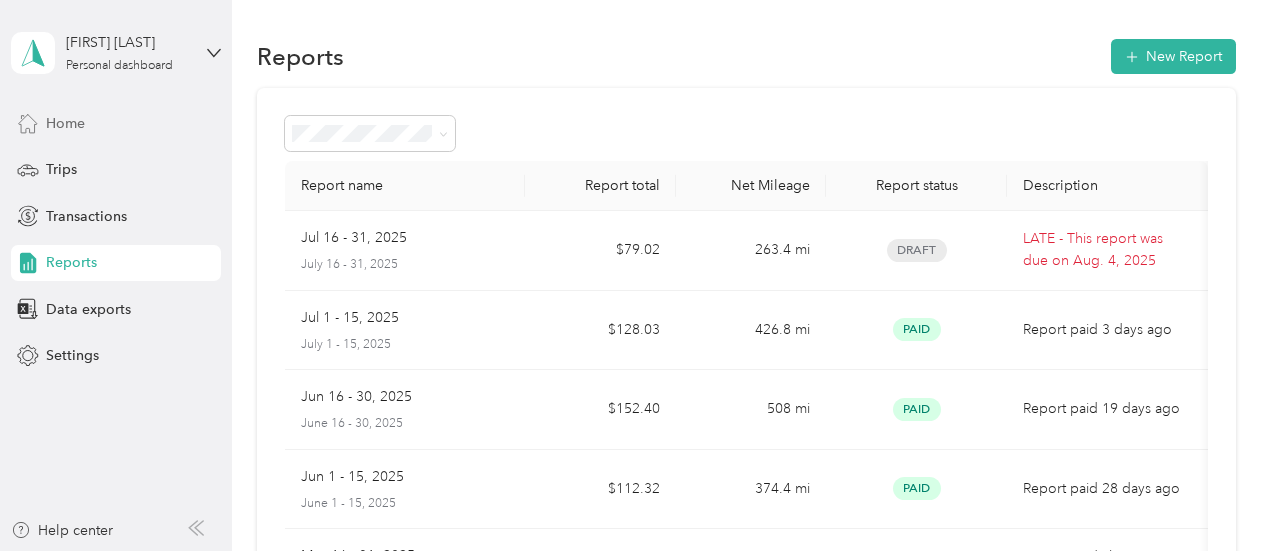 click on "Home" at bounding box center (65, 123) 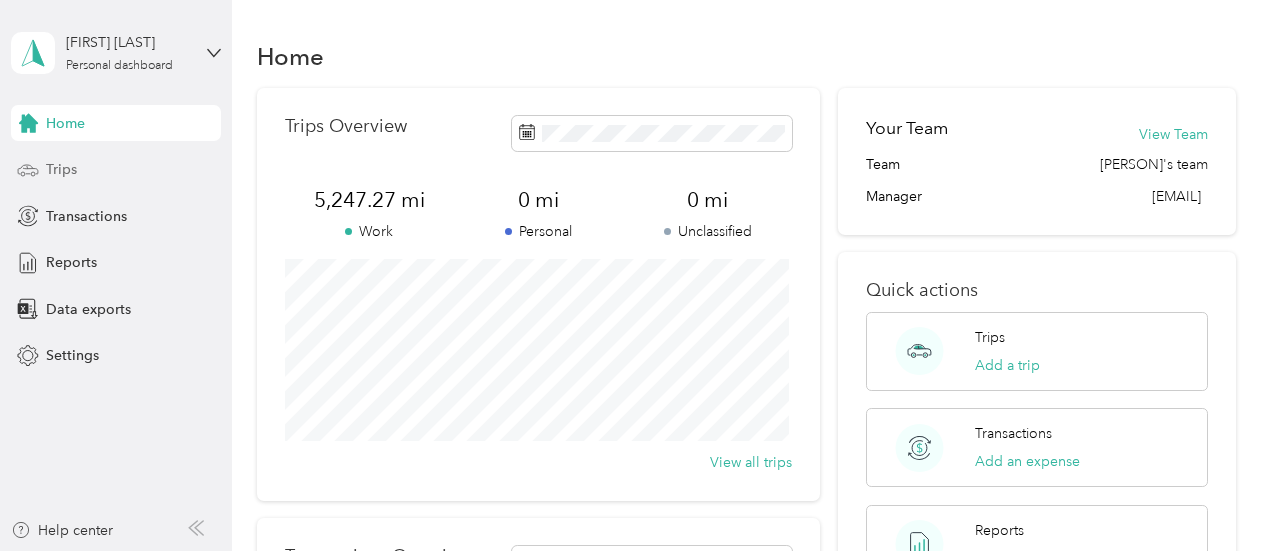 click on "Trips" at bounding box center [61, 169] 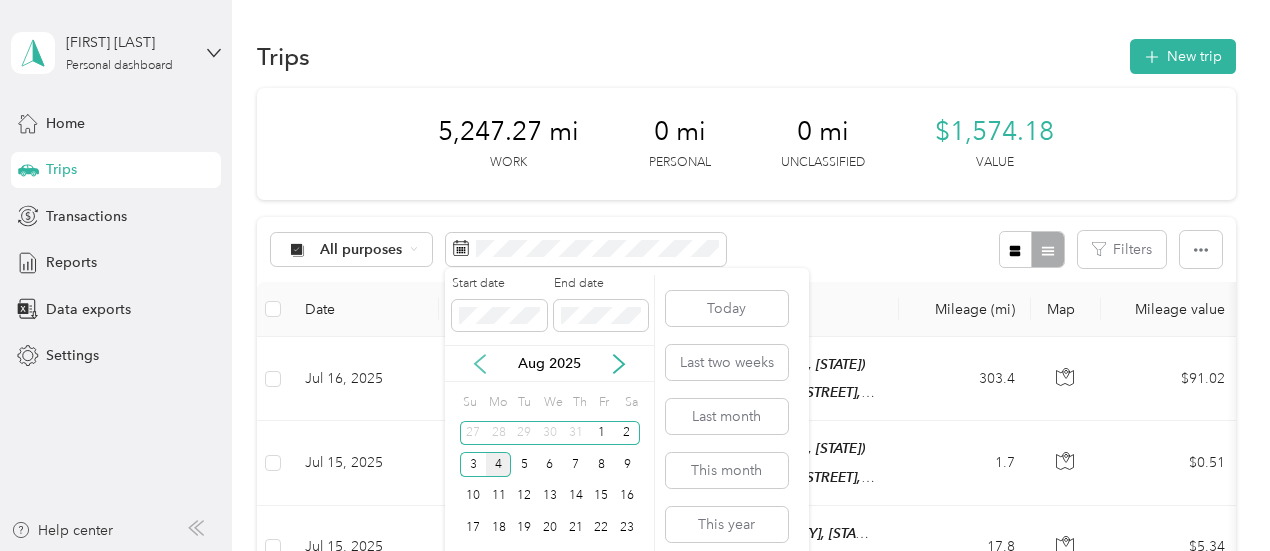 click 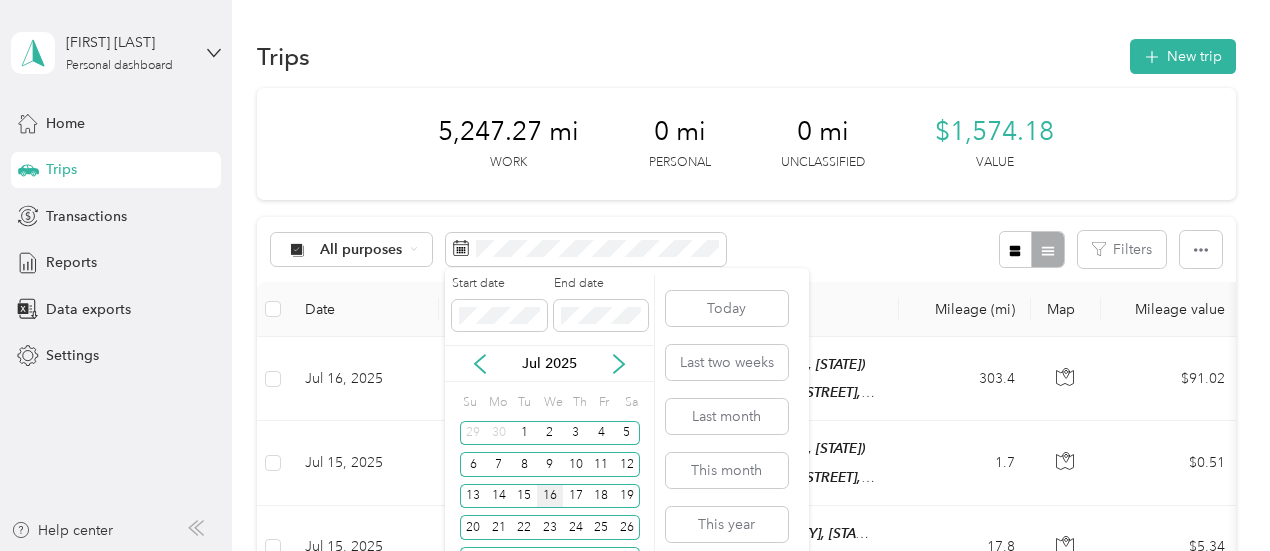 click on "16" at bounding box center (550, 496) 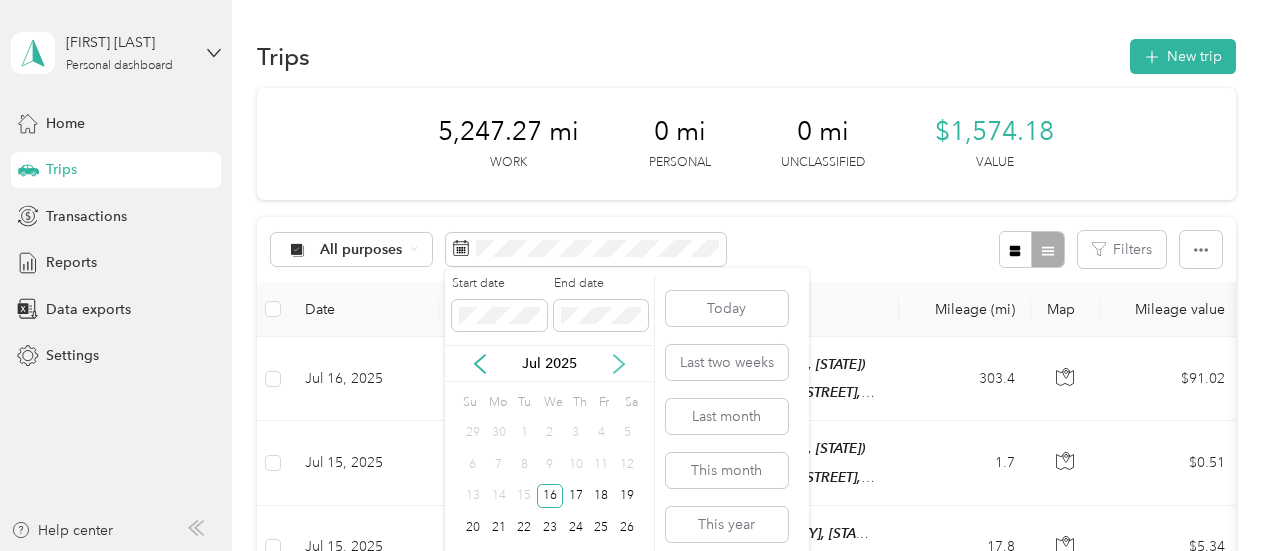 click 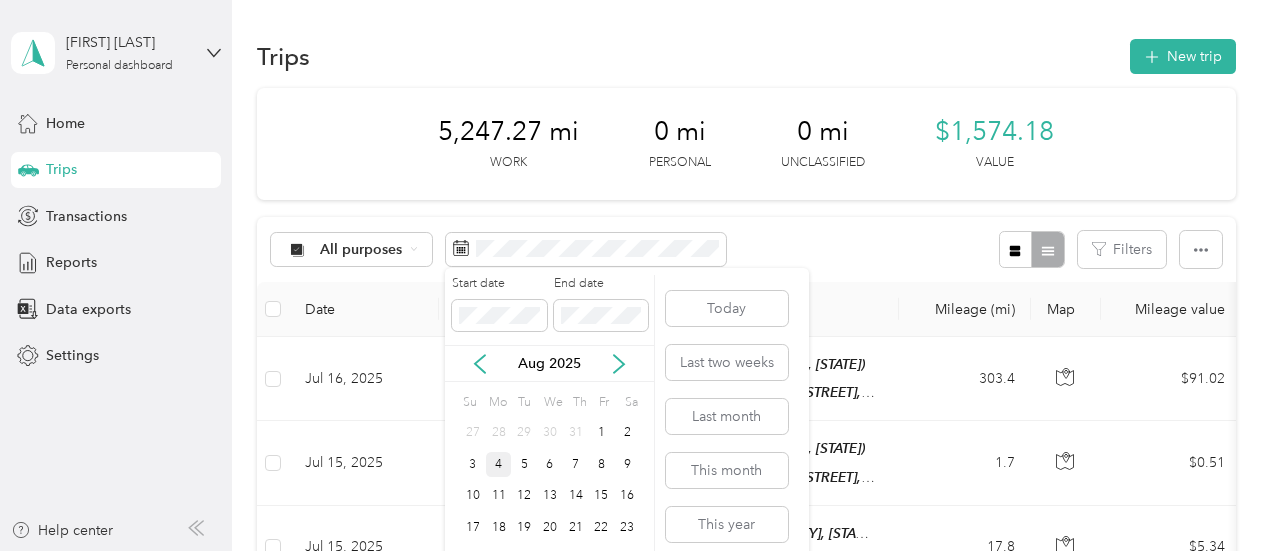click on "Aug 2025" at bounding box center [549, 363] 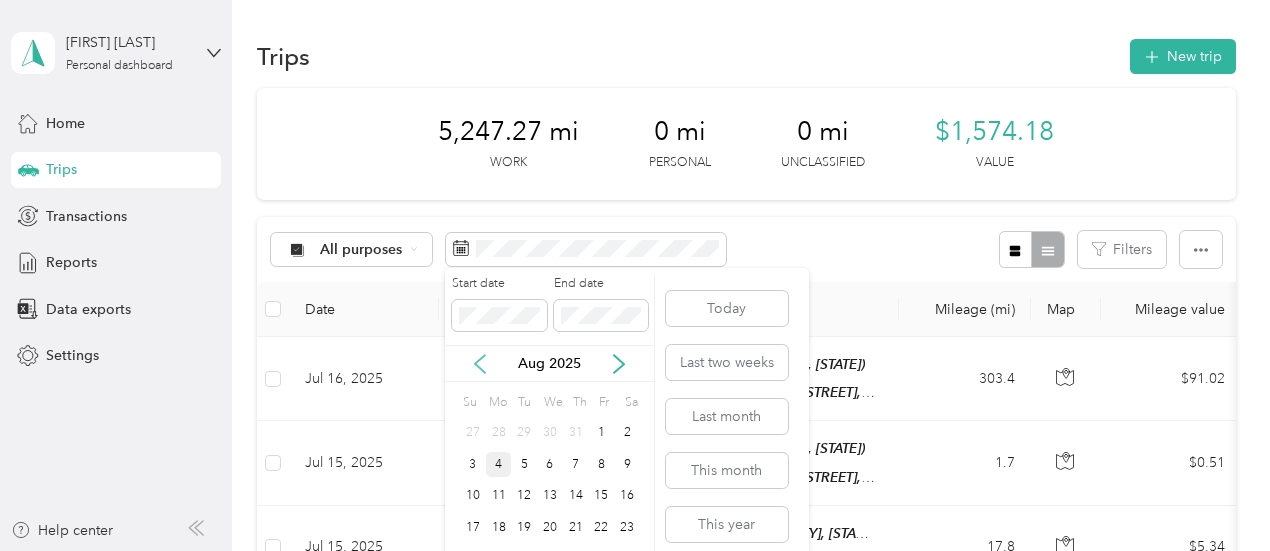 click 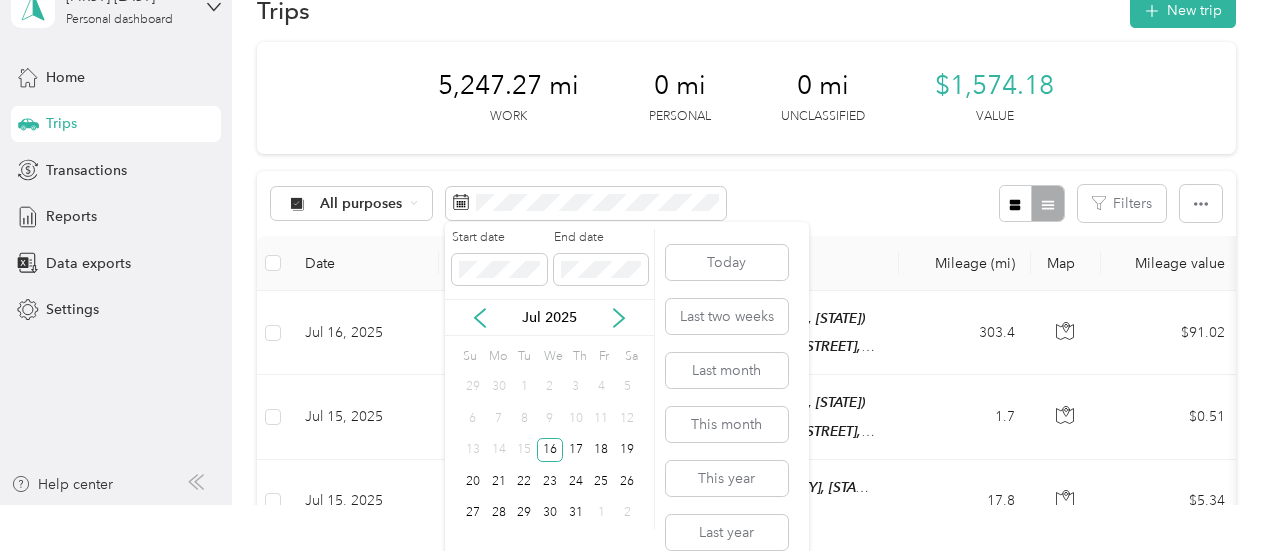 scroll, scrollTop: 66, scrollLeft: 0, axis: vertical 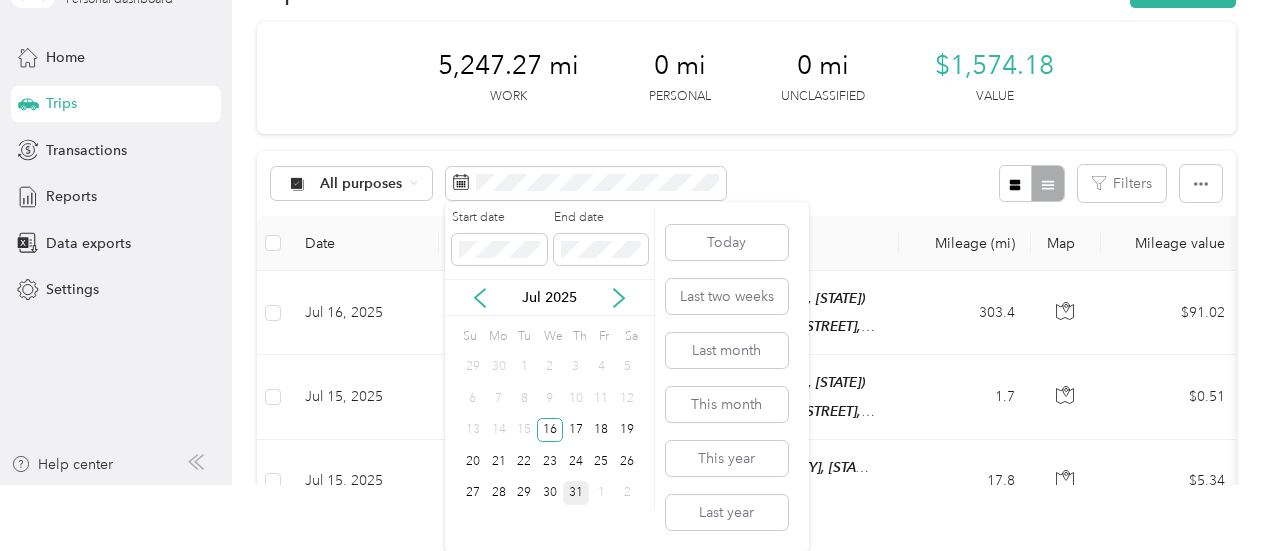 click on "31" at bounding box center [576, 493] 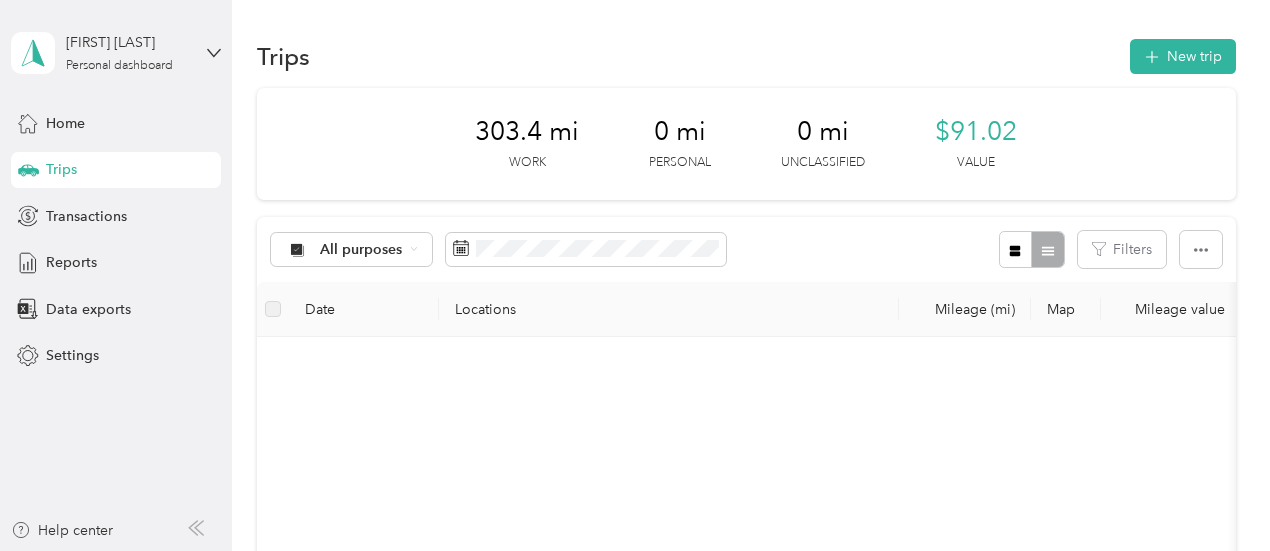 scroll, scrollTop: 0, scrollLeft: 0, axis: both 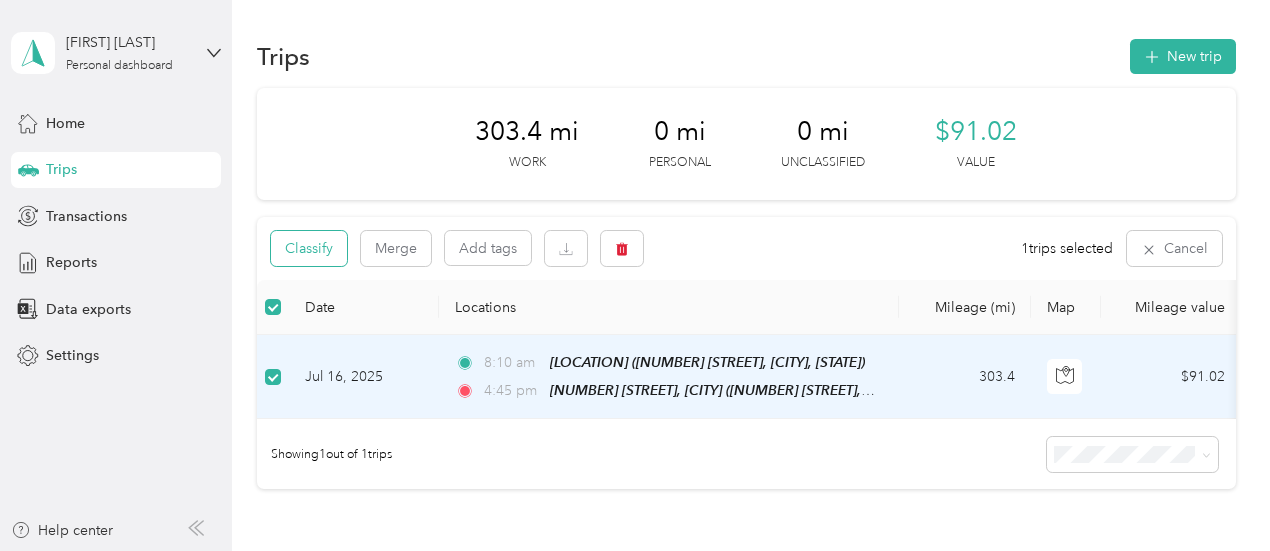 click on "Classify" at bounding box center [309, 248] 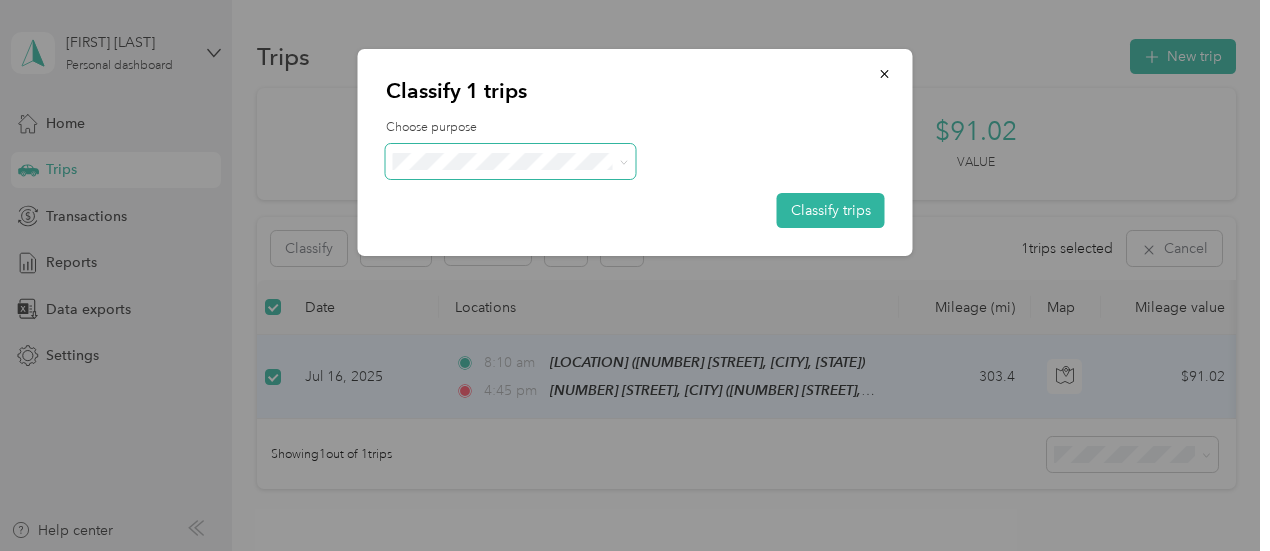 click at bounding box center [623, 161] 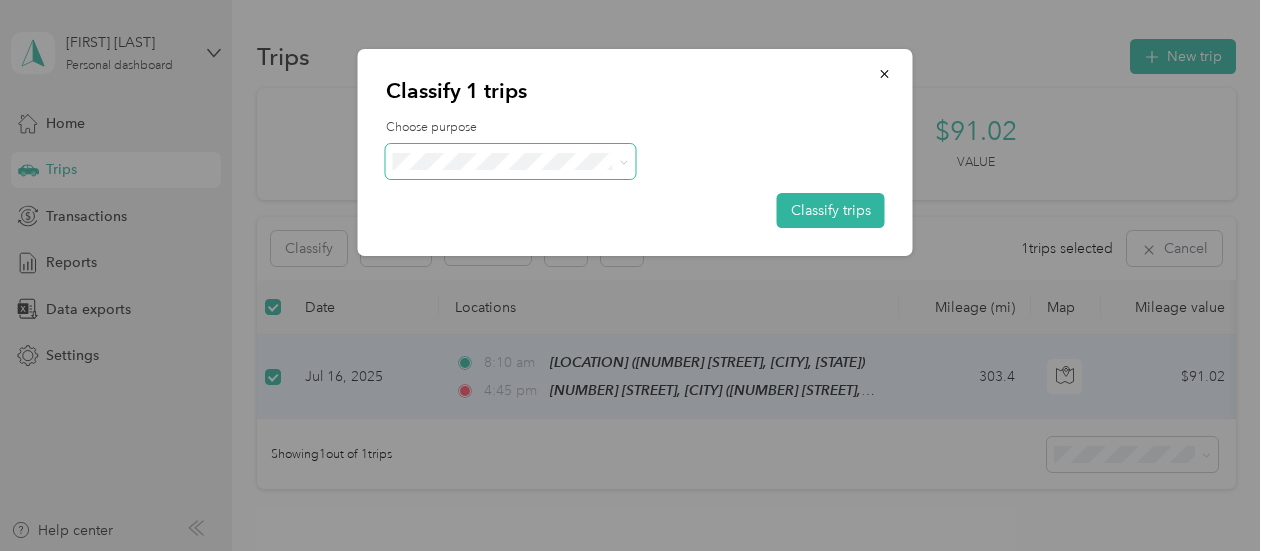 click at bounding box center [620, 161] 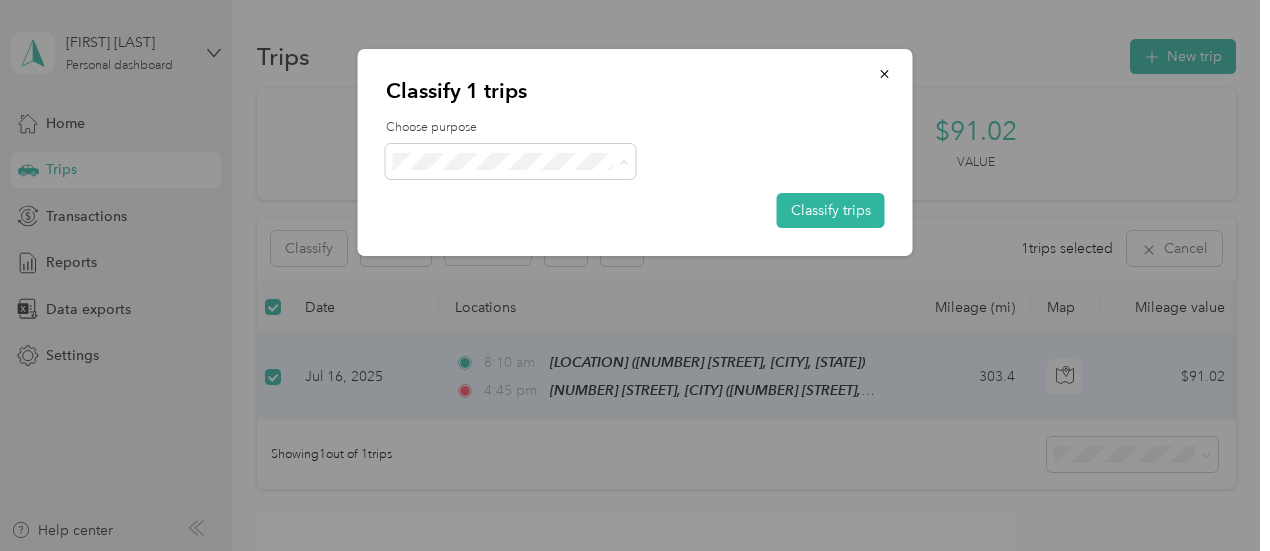 click on "Acosta" at bounding box center [511, 198] 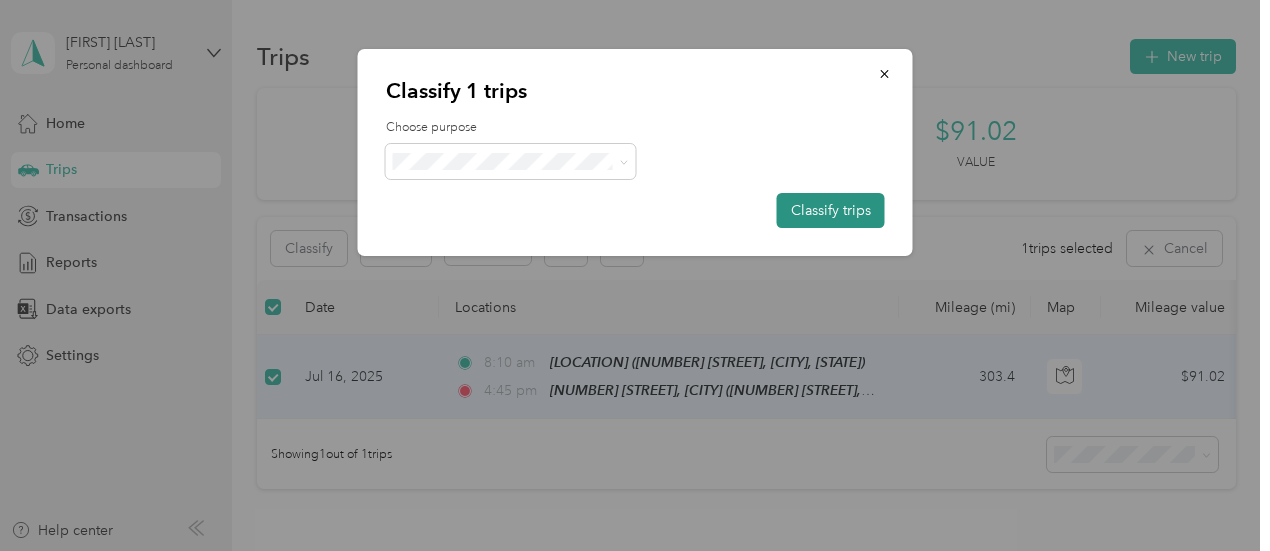 click on "Classify trips" at bounding box center (831, 210) 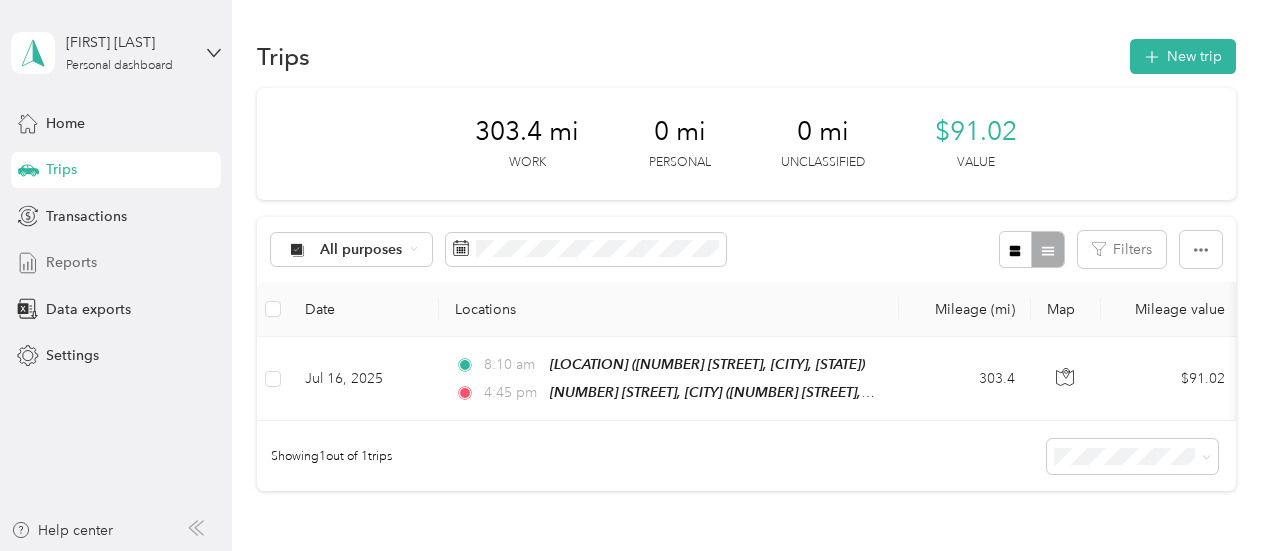 click on "Reports" at bounding box center [71, 262] 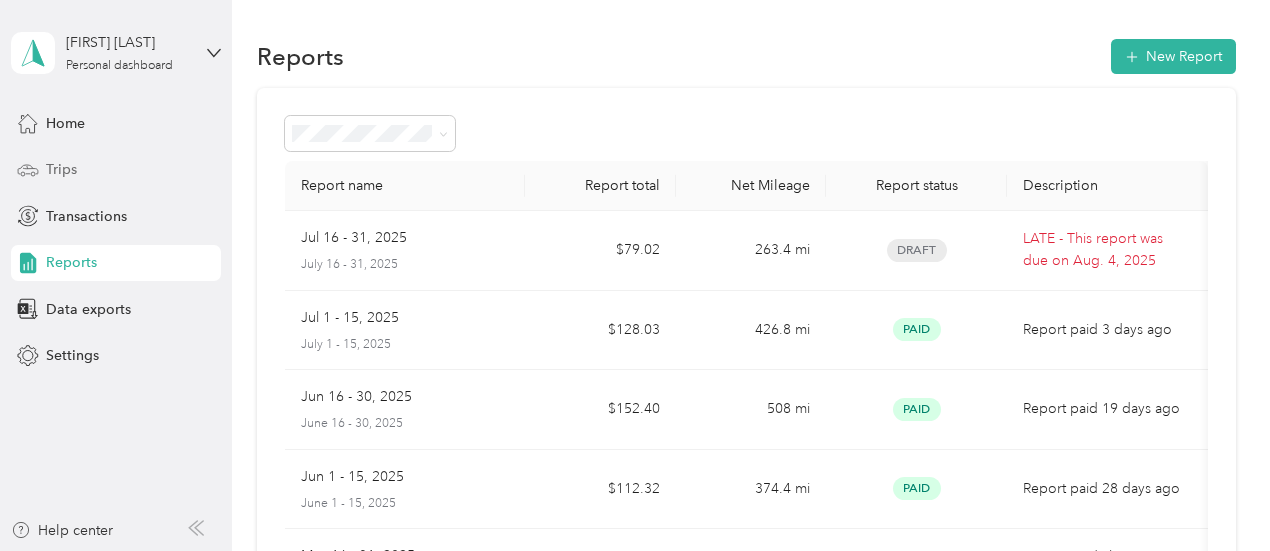 click on "Trips" at bounding box center [61, 169] 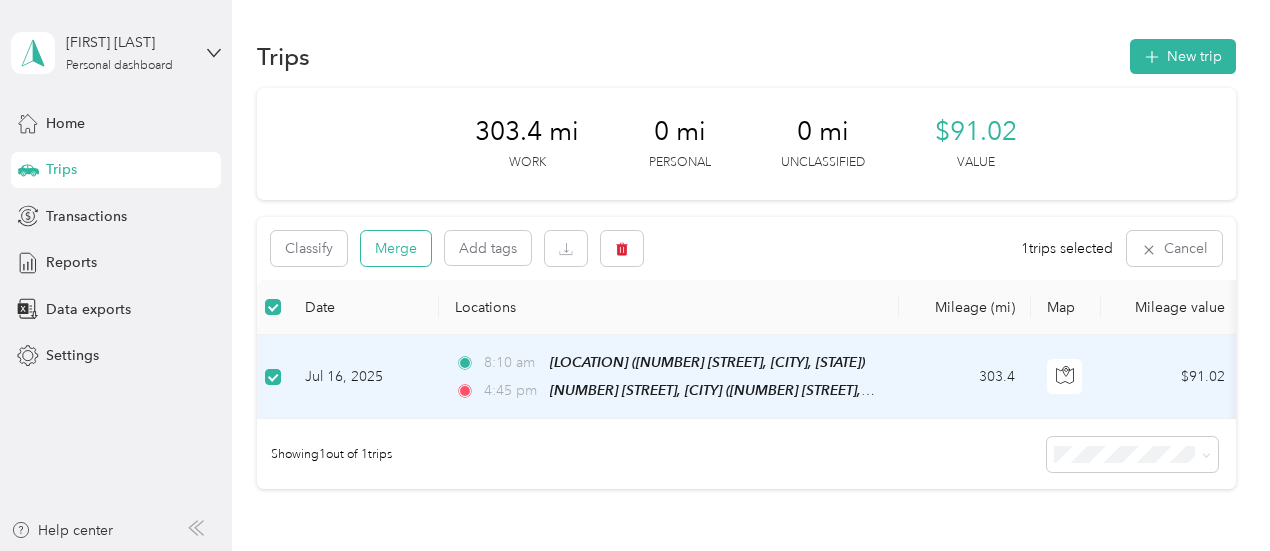 click on "Merge" at bounding box center (396, 248) 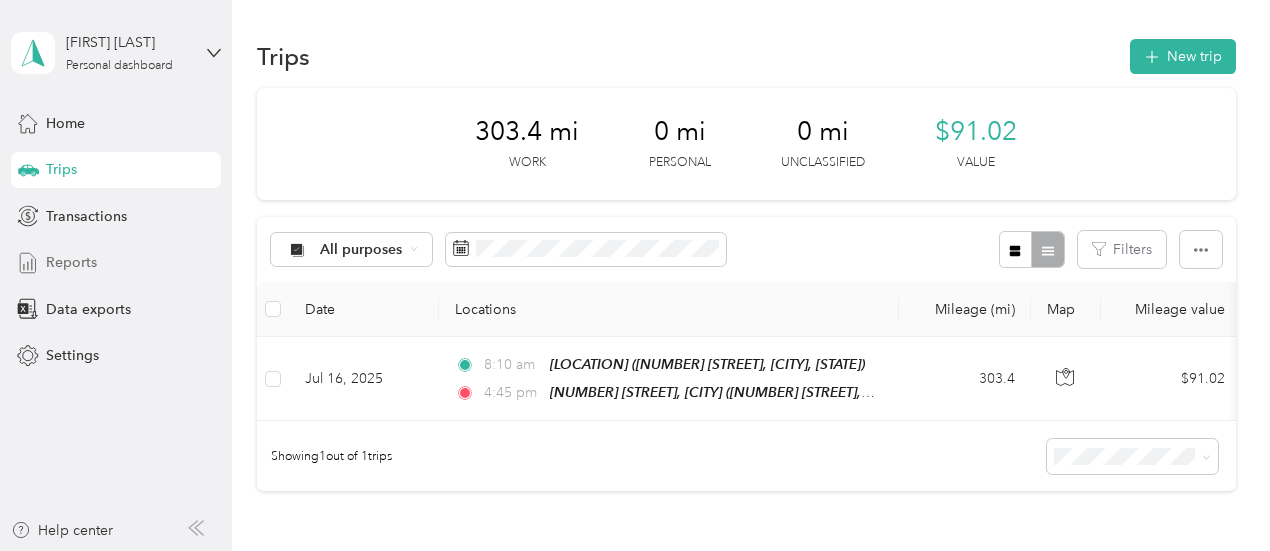 click on "Reports" at bounding box center [71, 262] 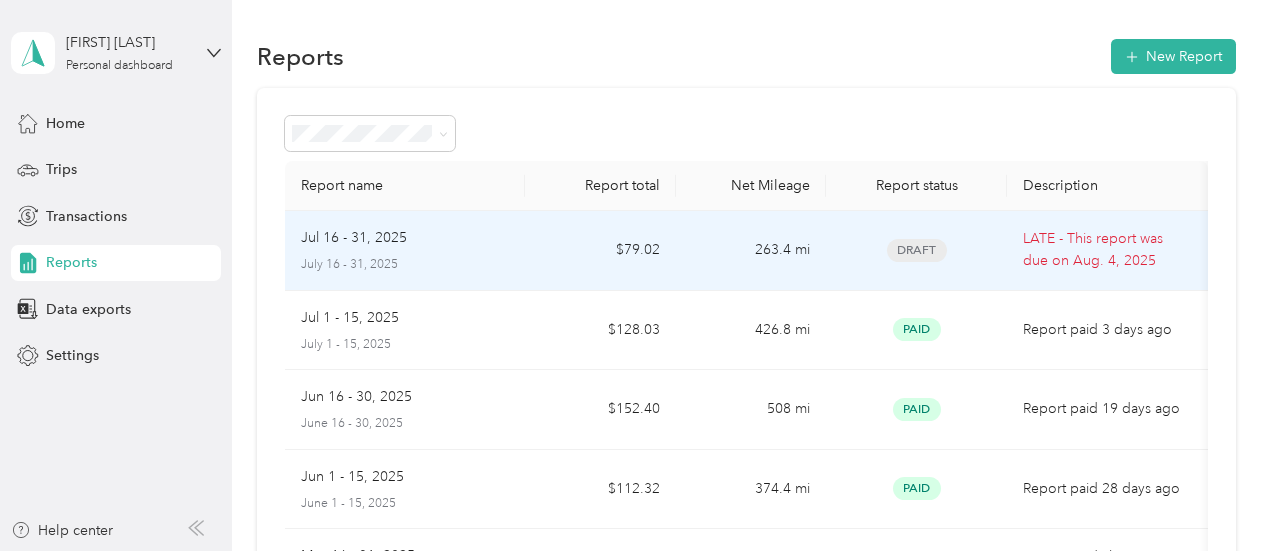click on "Jul 16 - 31, 2025" at bounding box center (354, 238) 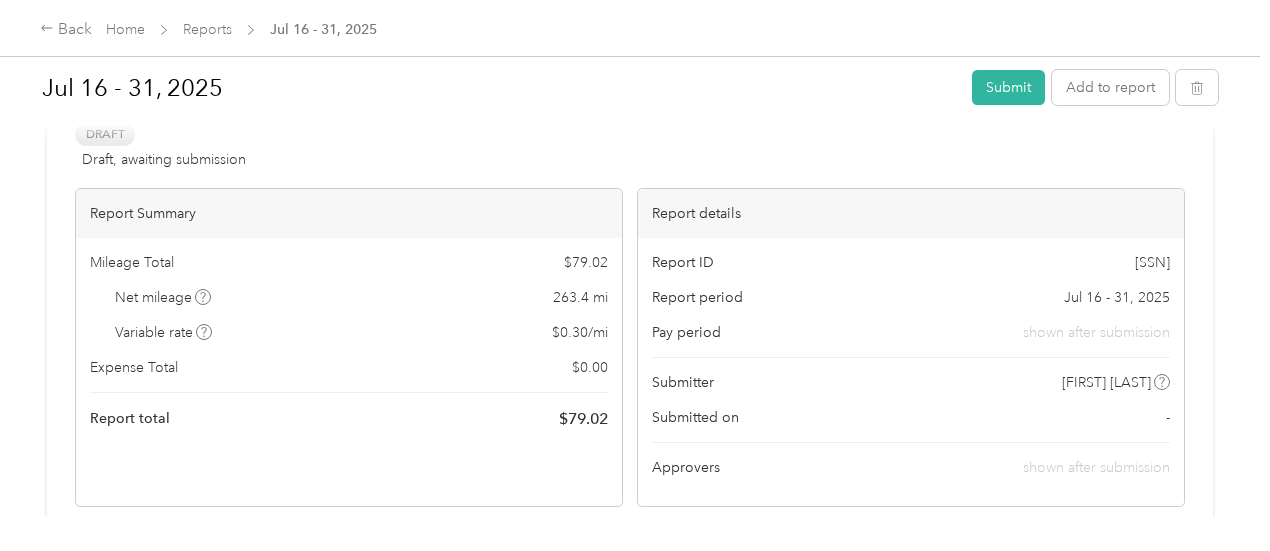 scroll, scrollTop: 0, scrollLeft: 0, axis: both 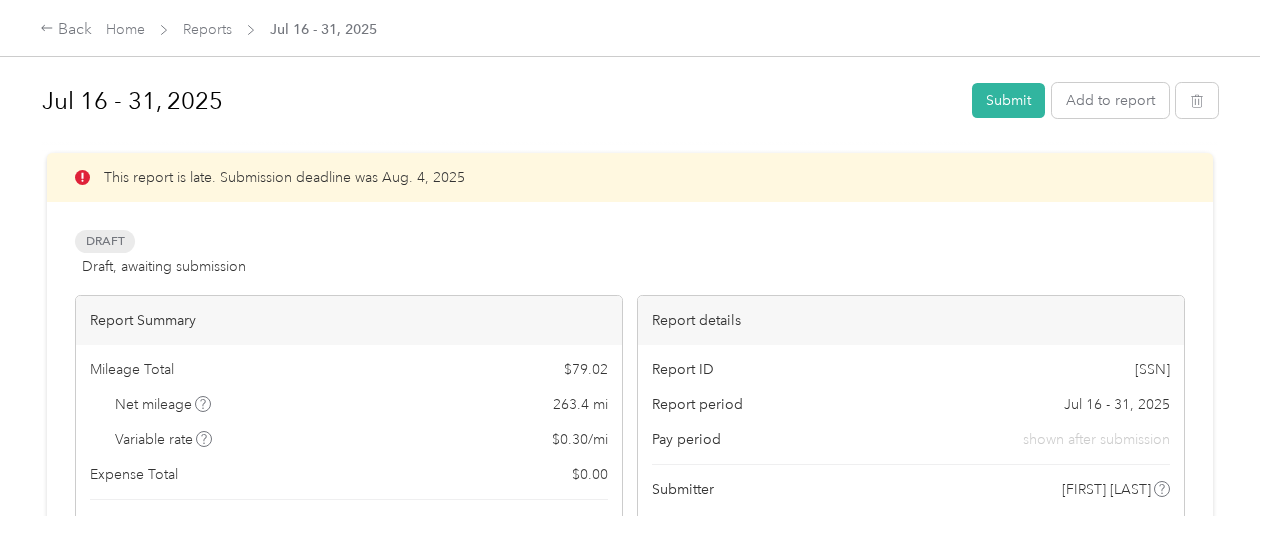 click 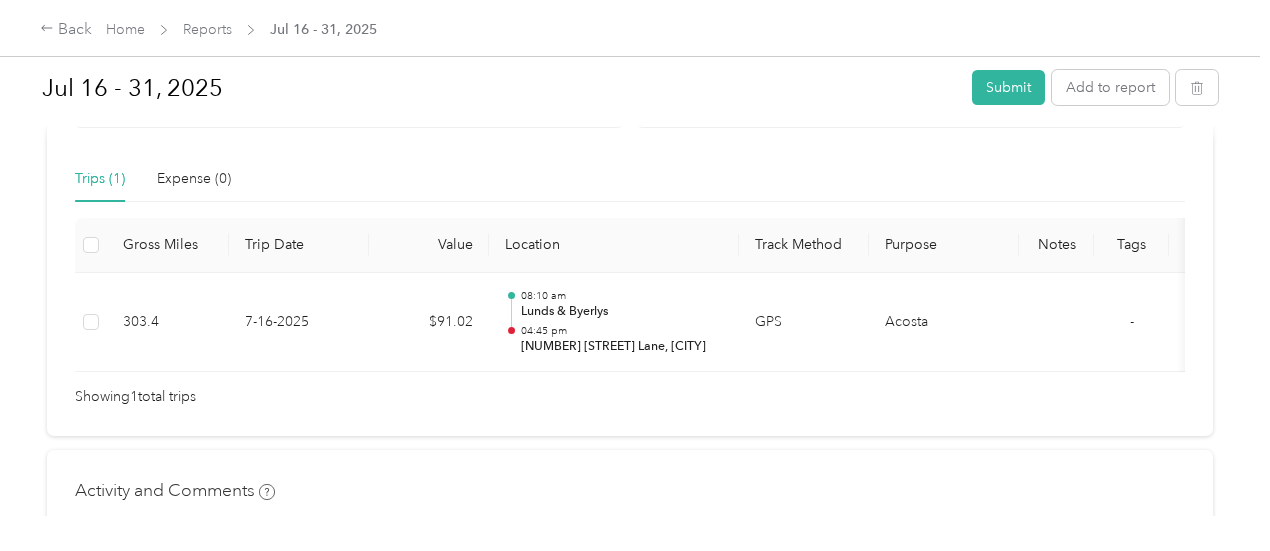 scroll, scrollTop: 500, scrollLeft: 0, axis: vertical 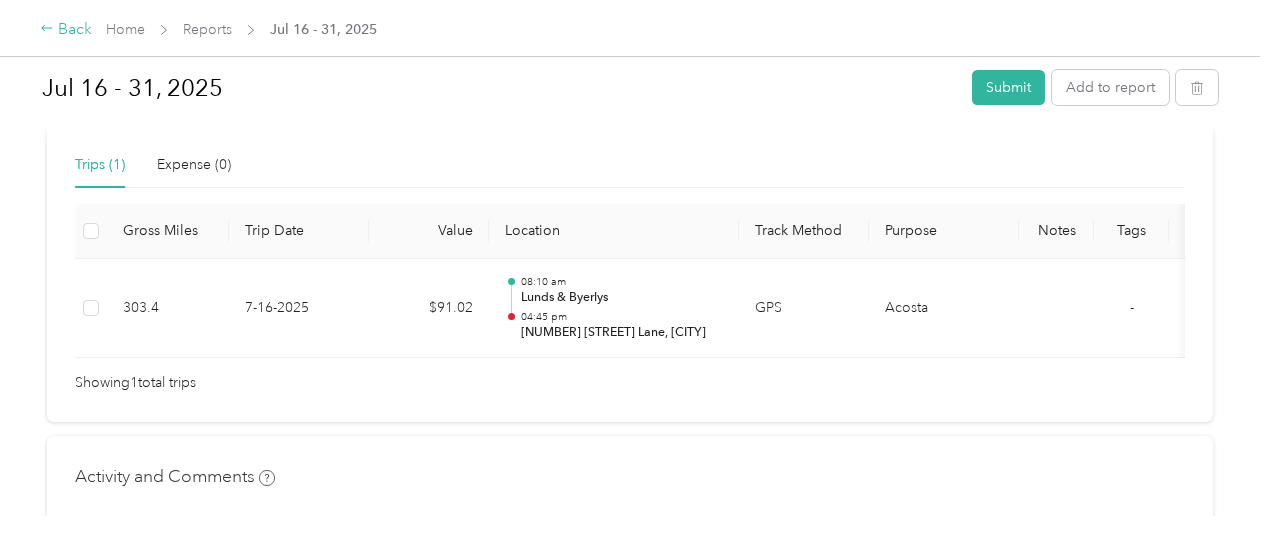 click on "Back" at bounding box center [66, 30] 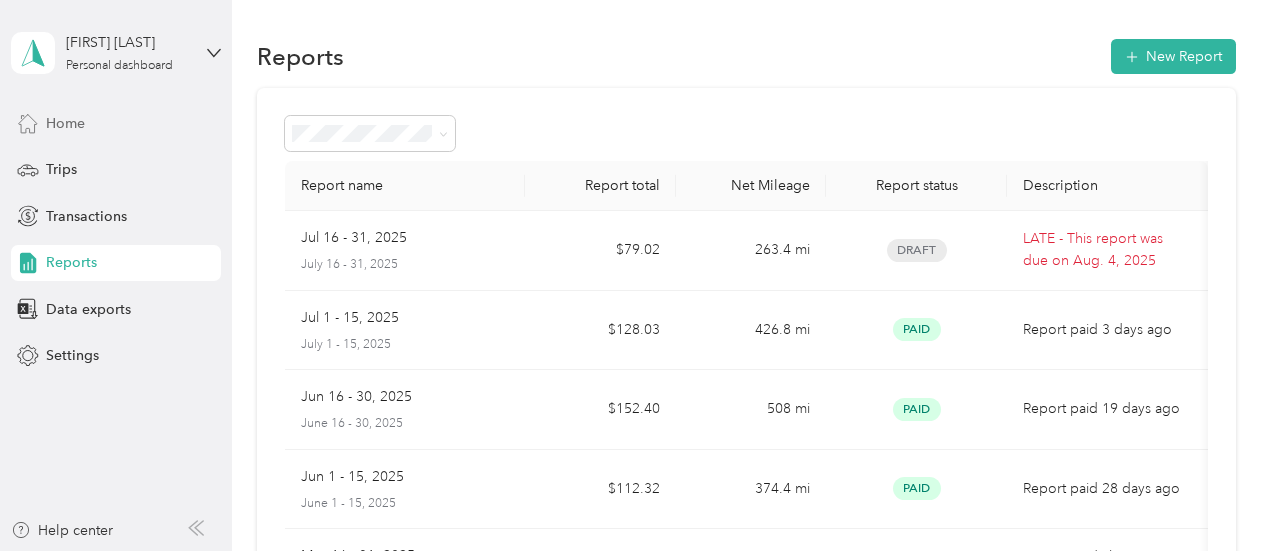 click on "Home" at bounding box center [65, 123] 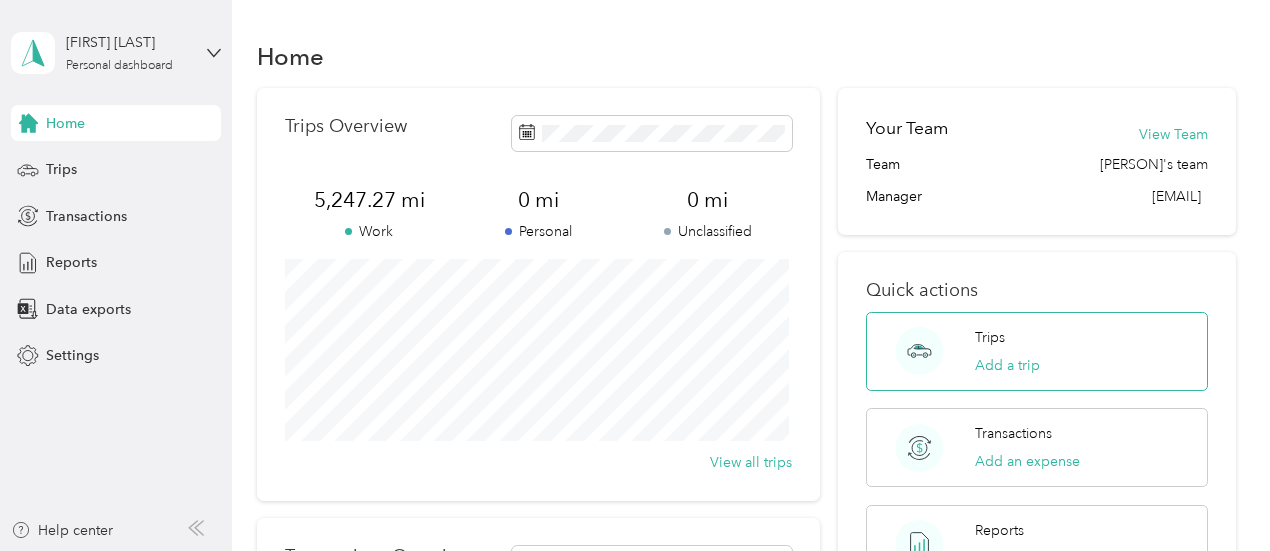click on "Trips" at bounding box center [990, 337] 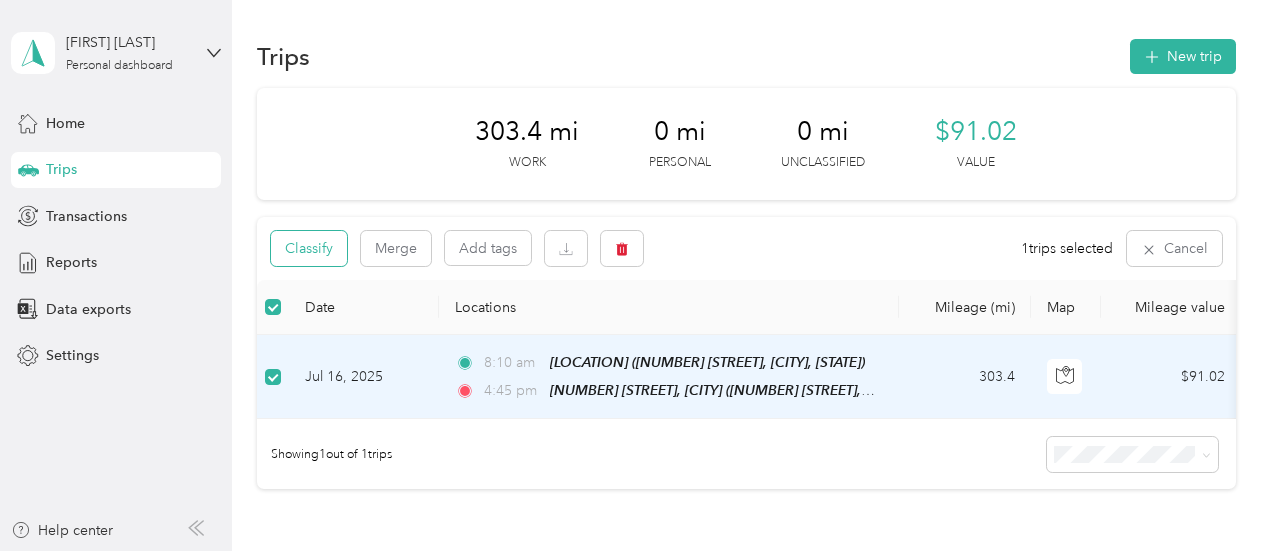 click on "Classify" at bounding box center [309, 248] 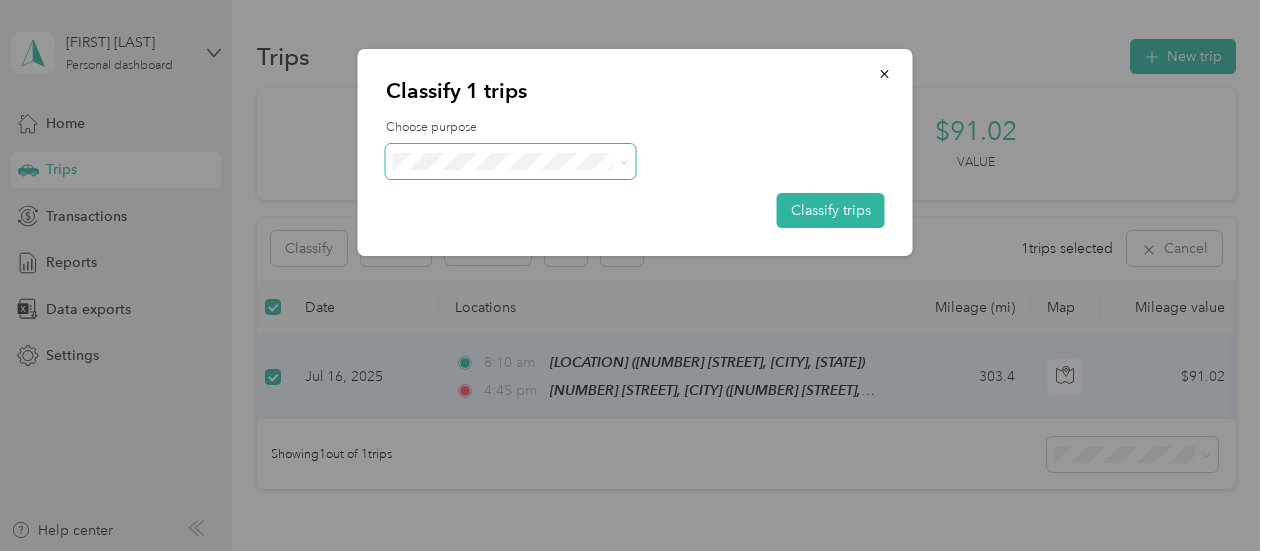 click at bounding box center (511, 161) 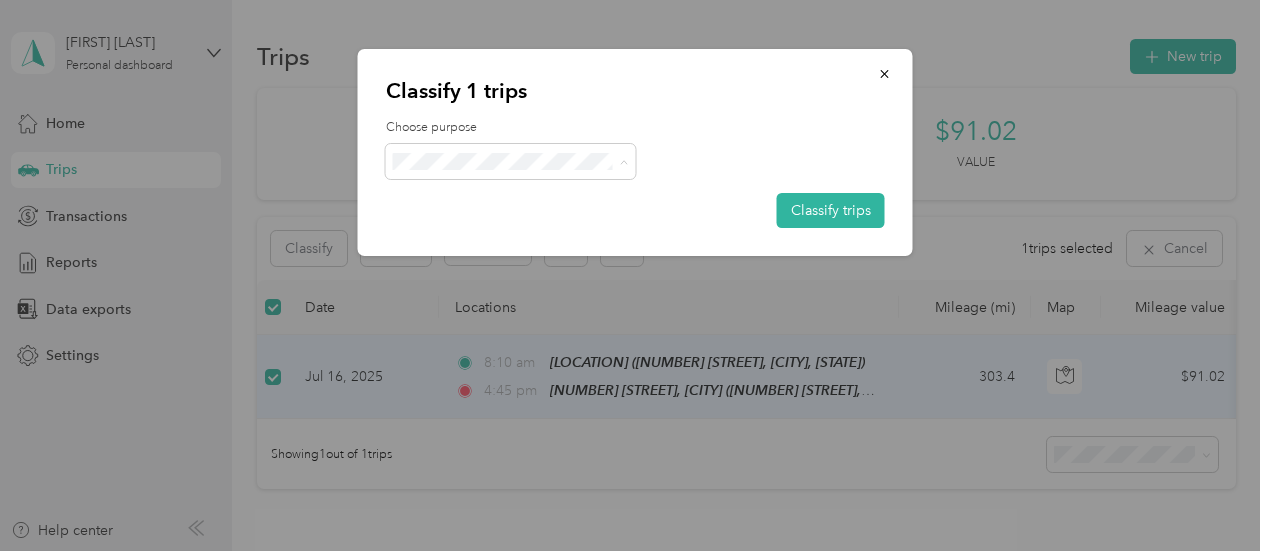 click on "Acosta" at bounding box center (528, 198) 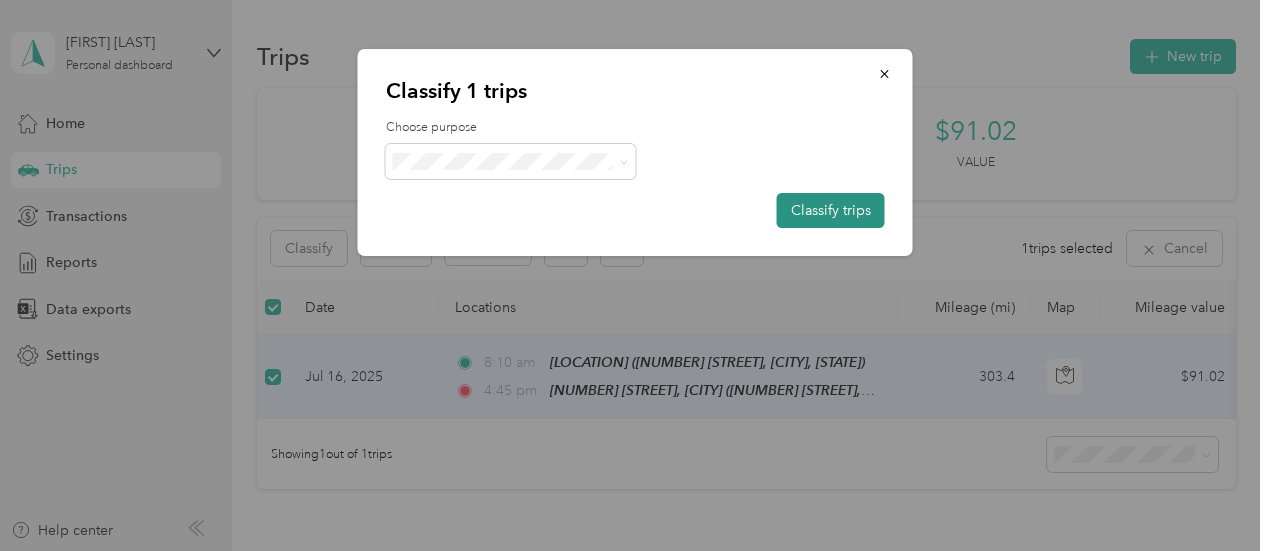 click on "Classify trips" at bounding box center (831, 210) 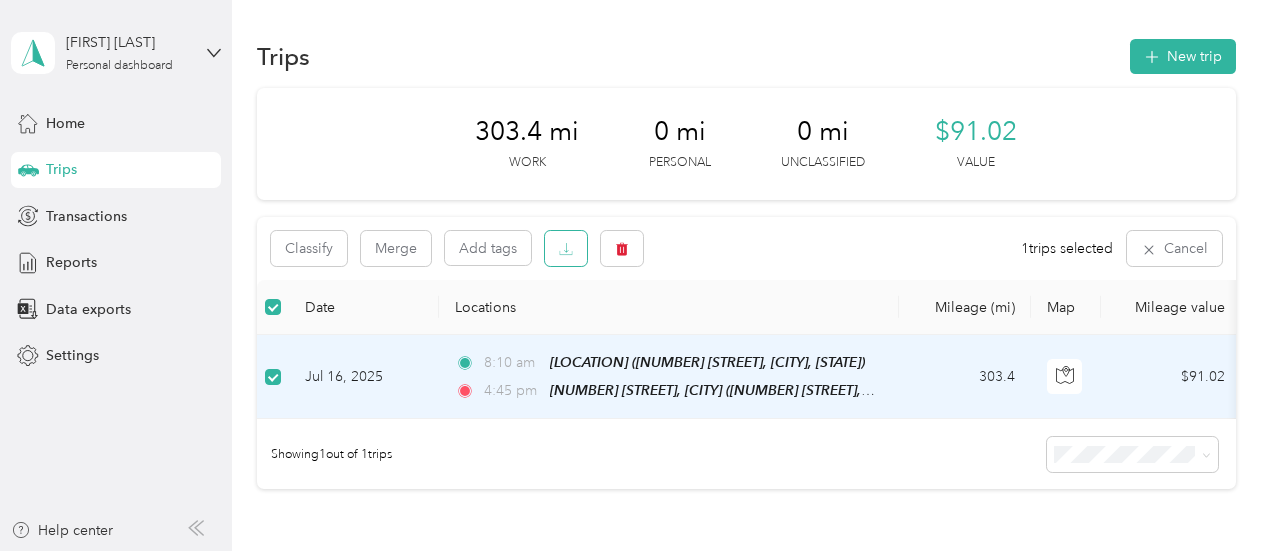 click 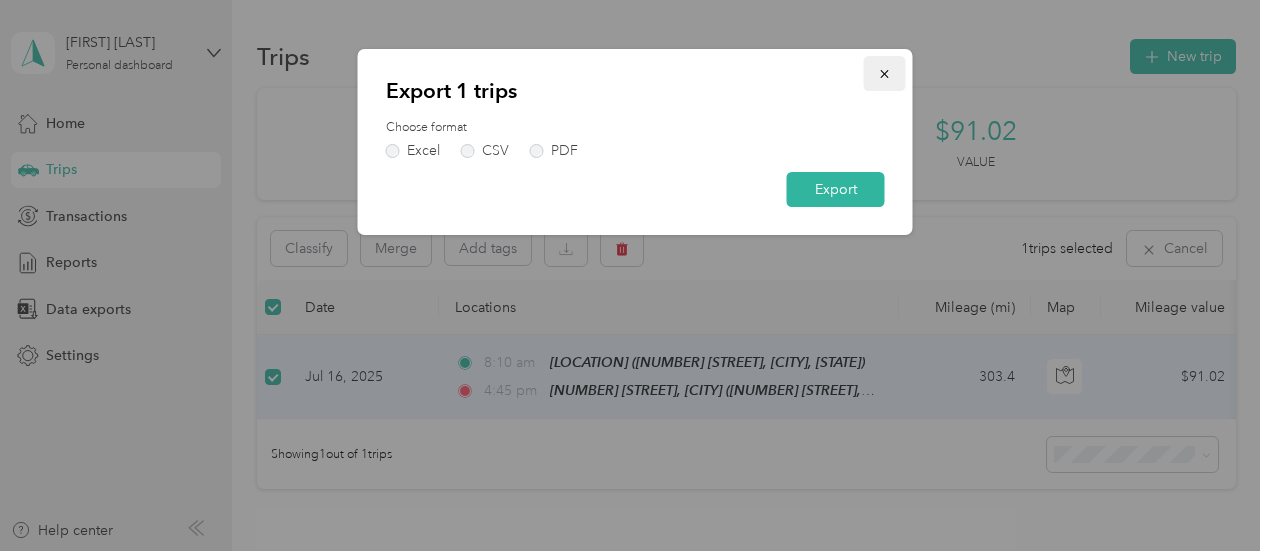 click 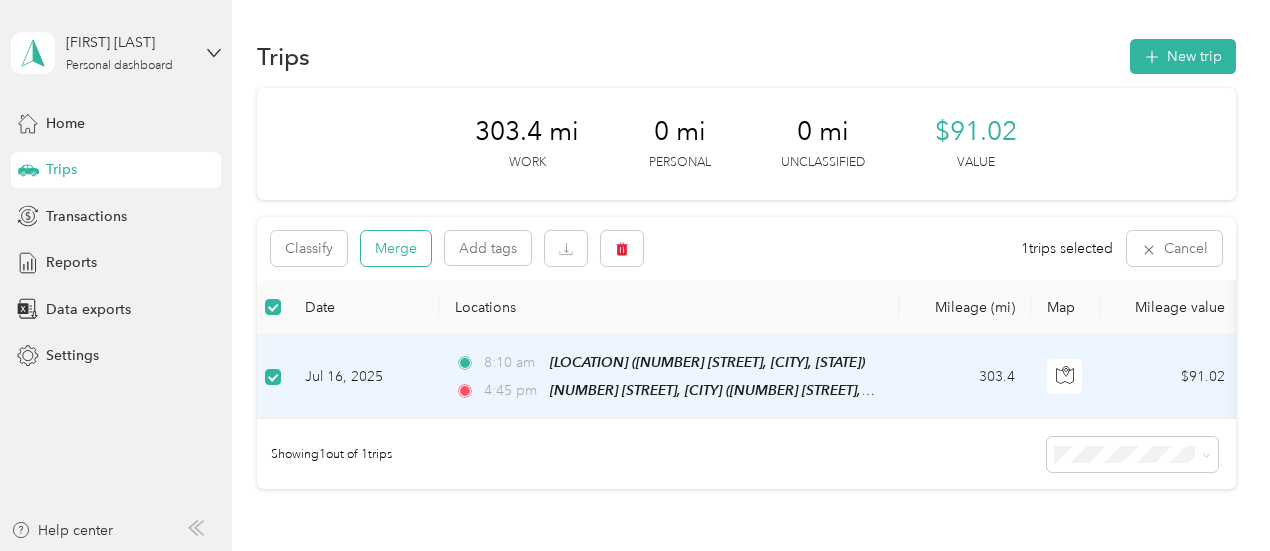 scroll, scrollTop: 100, scrollLeft: 0, axis: vertical 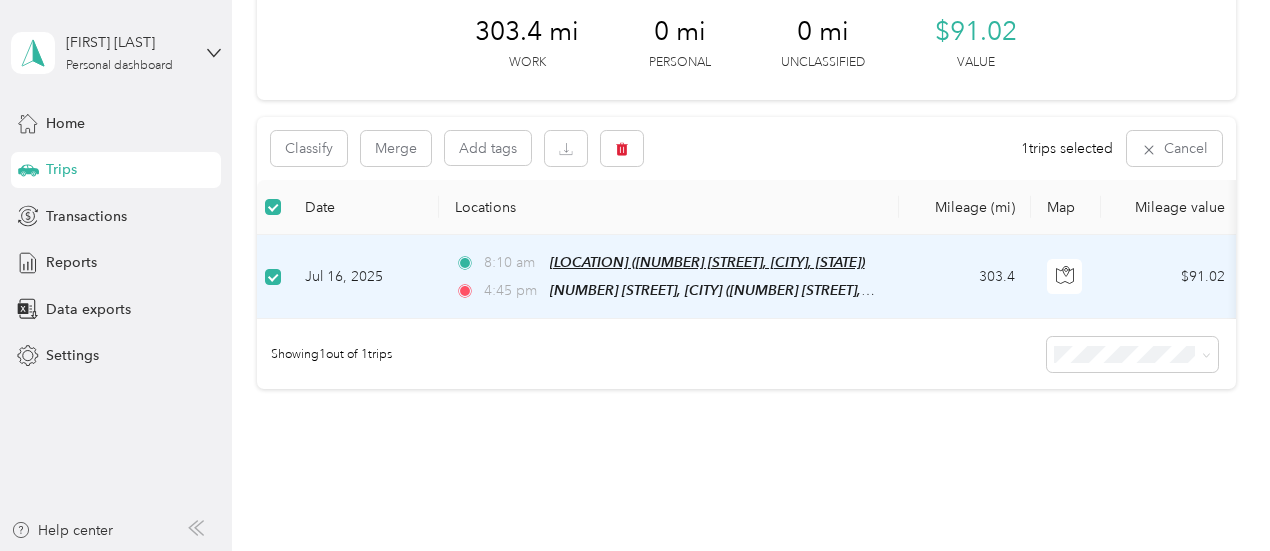 click on "[LOCATION] ([NUMBER] [STREET], [CITY], [STATE])" at bounding box center [707, 262] 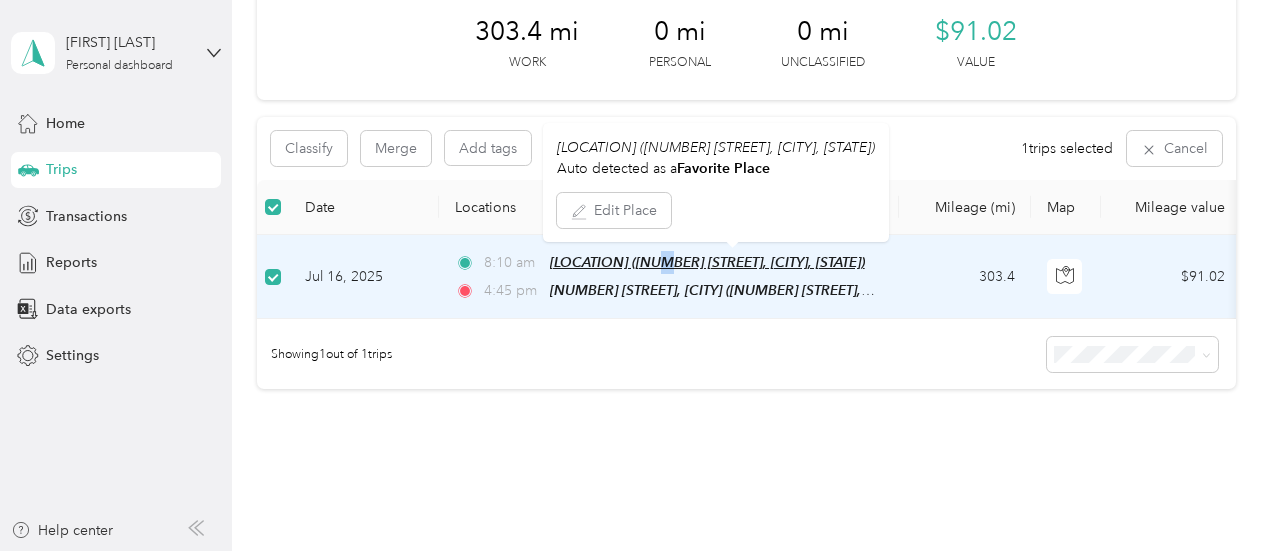click on "[LOCATION] ([NUMBER] [STREET], [CITY], [STATE])" at bounding box center [707, 262] 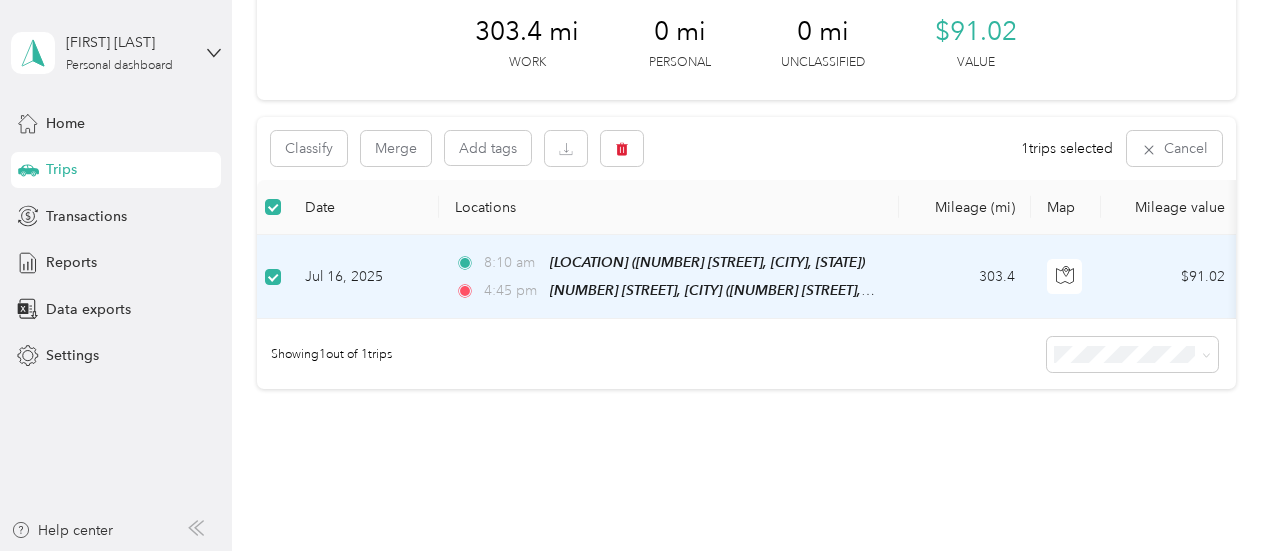 click on "Jul 16, 2025" at bounding box center (364, 277) 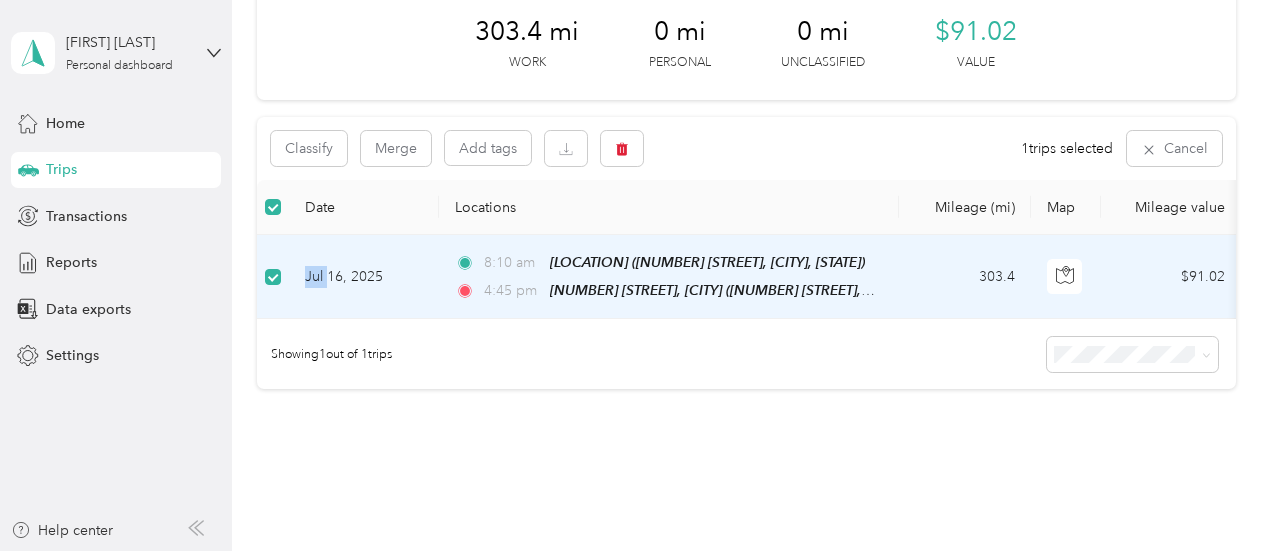 click on "Jul 16, 2025" at bounding box center (364, 277) 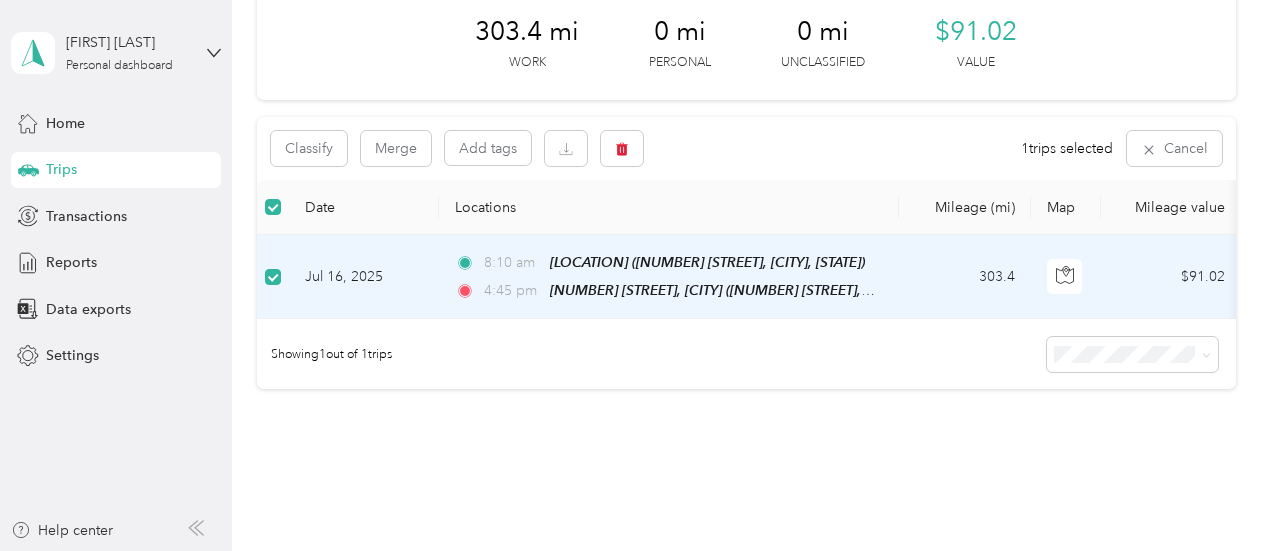 click on "Jul 16, 2025" at bounding box center (364, 277) 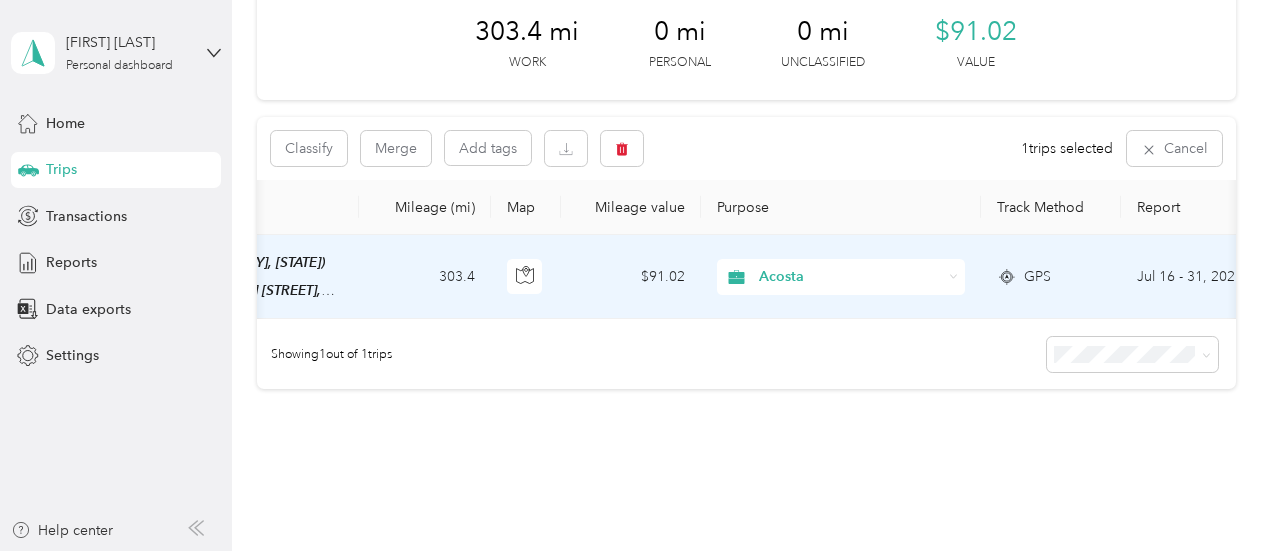 scroll, scrollTop: 0, scrollLeft: 682, axis: horizontal 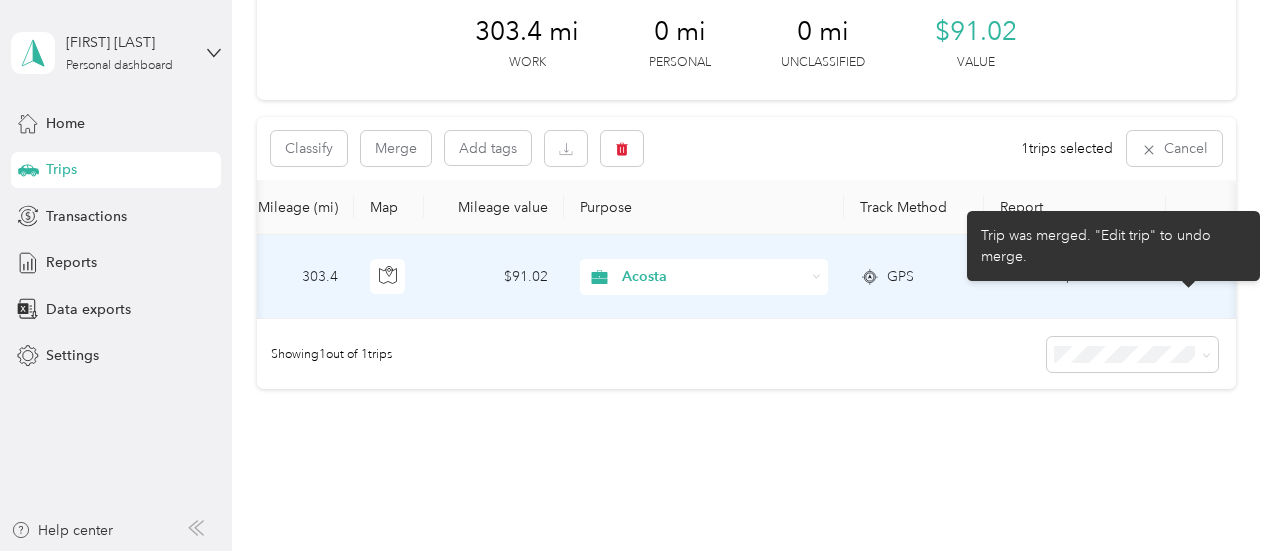 click 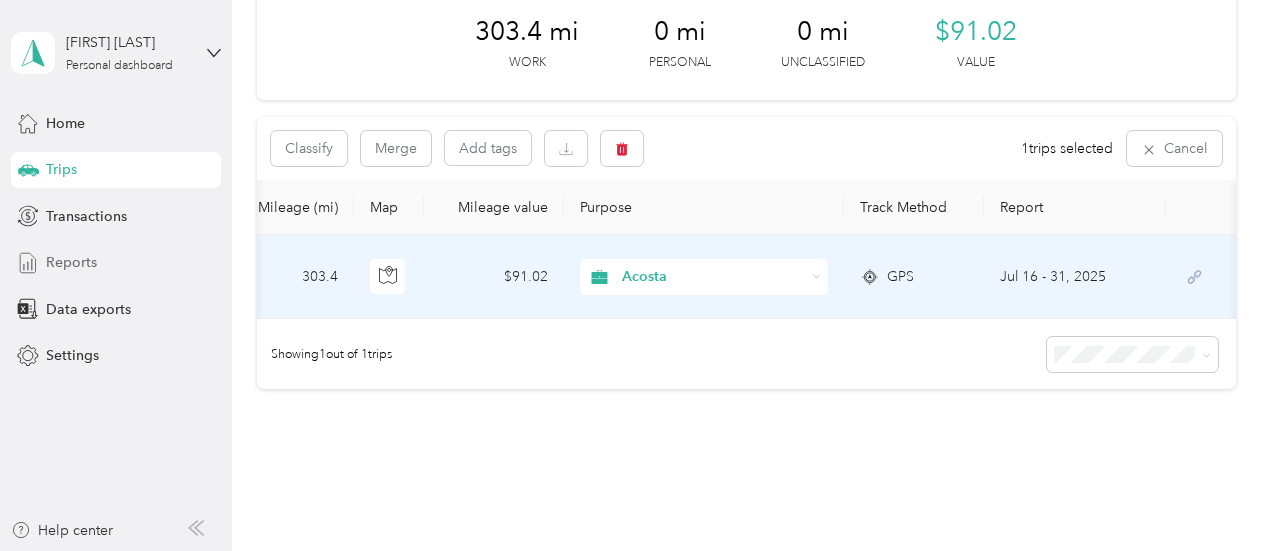 click on "Reports" at bounding box center (71, 262) 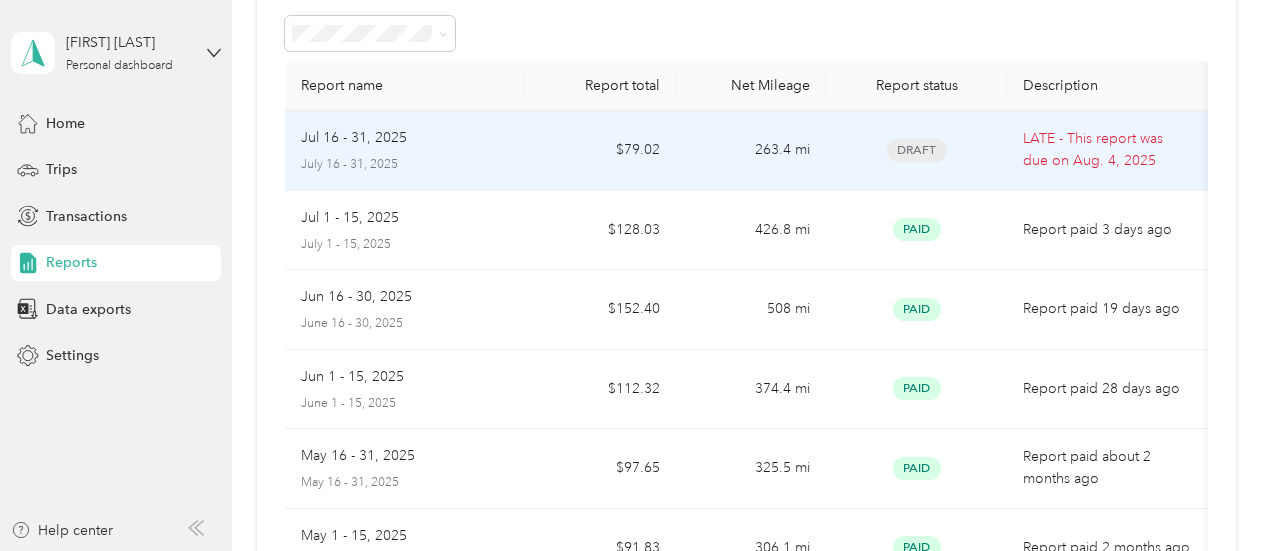 click on "Jul 16 - 31, 2025" at bounding box center (354, 138) 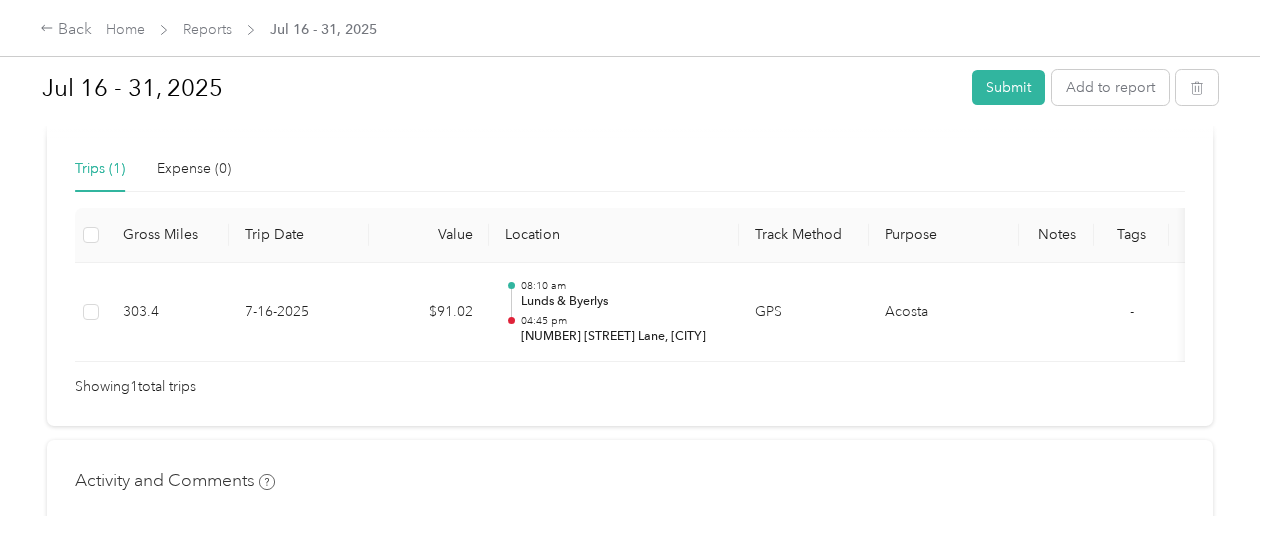 scroll, scrollTop: 500, scrollLeft: 0, axis: vertical 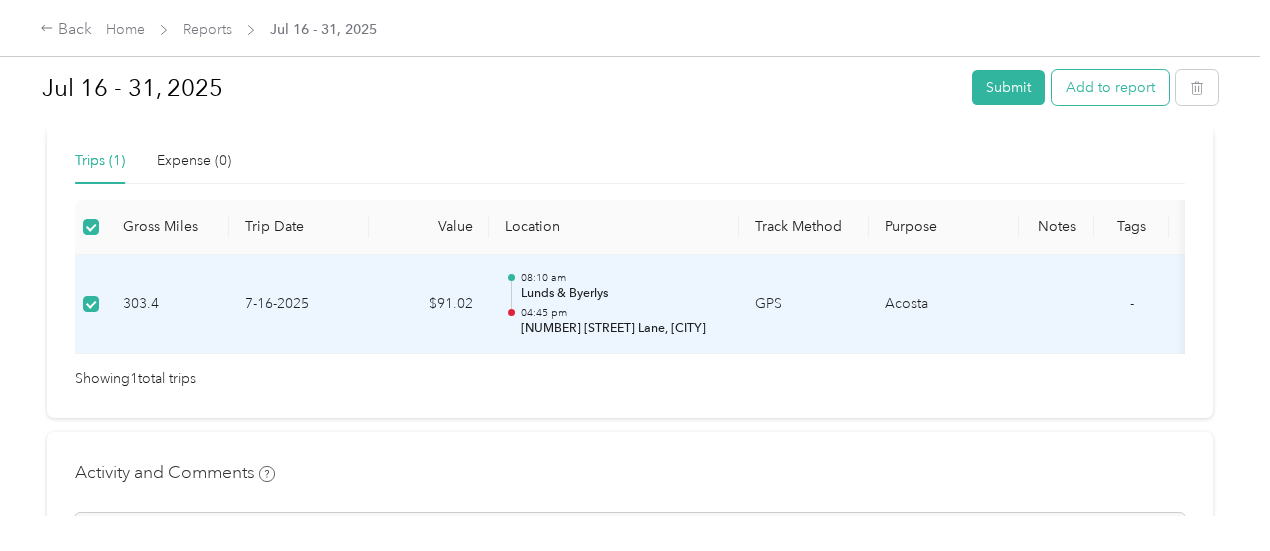 click on "Add to report" at bounding box center (1110, 87) 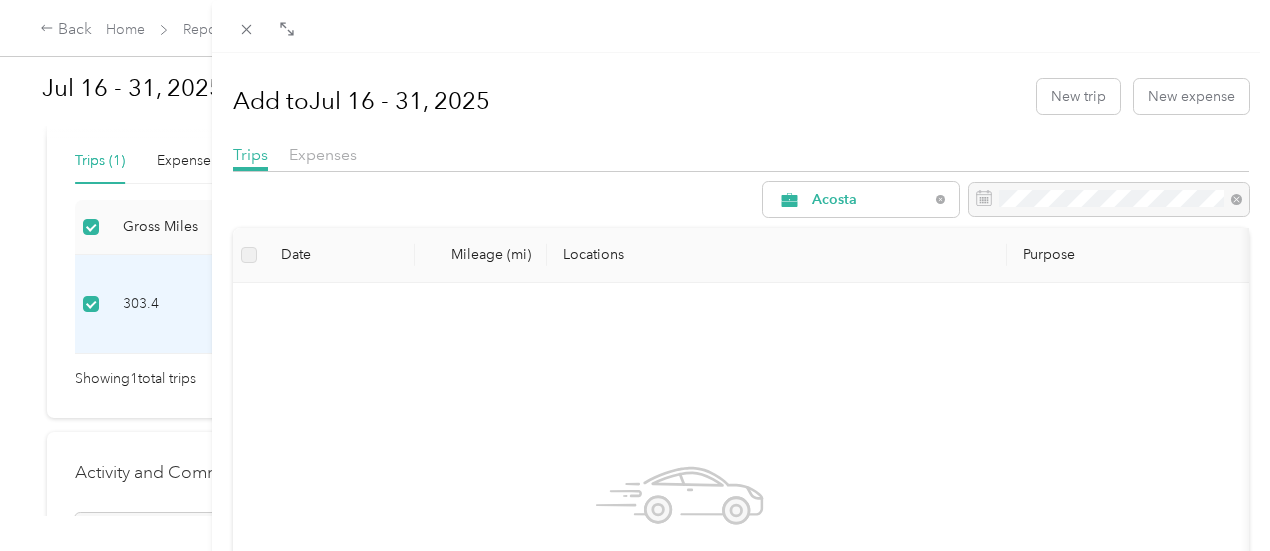 click on "Add to Jul [DATE] - [DATE] New trip New expense Trips Expenses [NAME] Date Mileage (mi) Locations Purpose No work trips found in this report period." at bounding box center [635, 275] 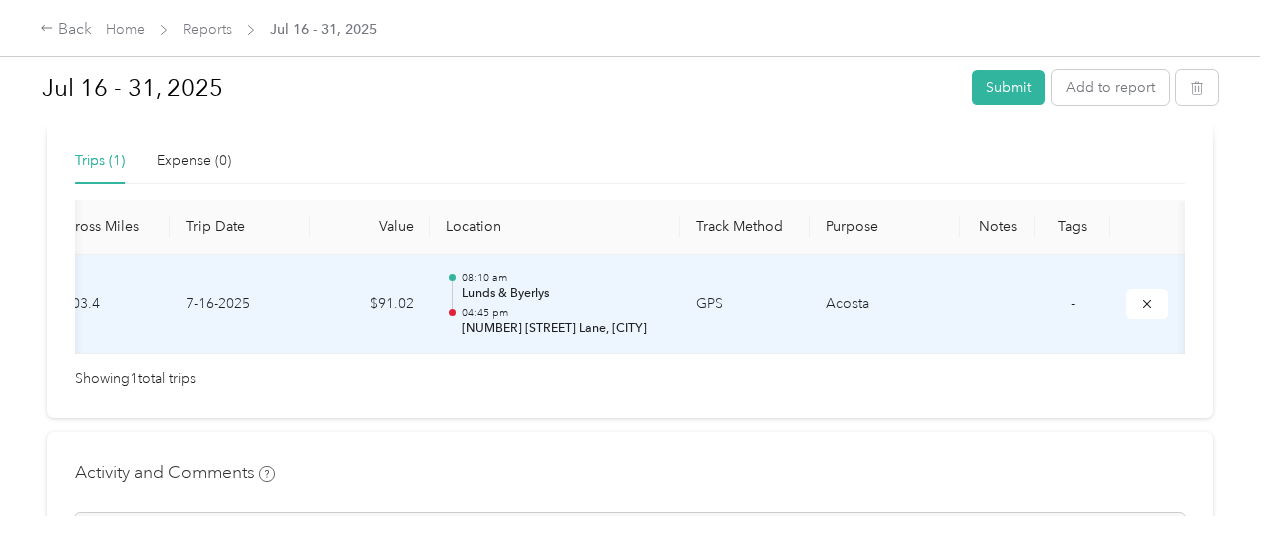 scroll, scrollTop: 0, scrollLeft: 0, axis: both 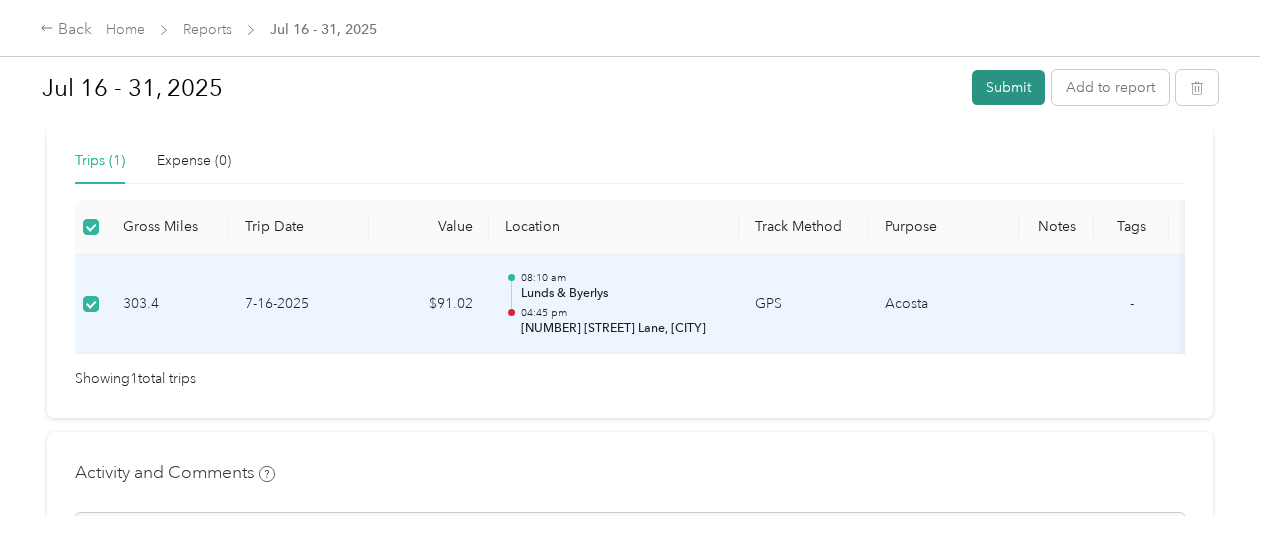 click on "Submit" at bounding box center [1008, 87] 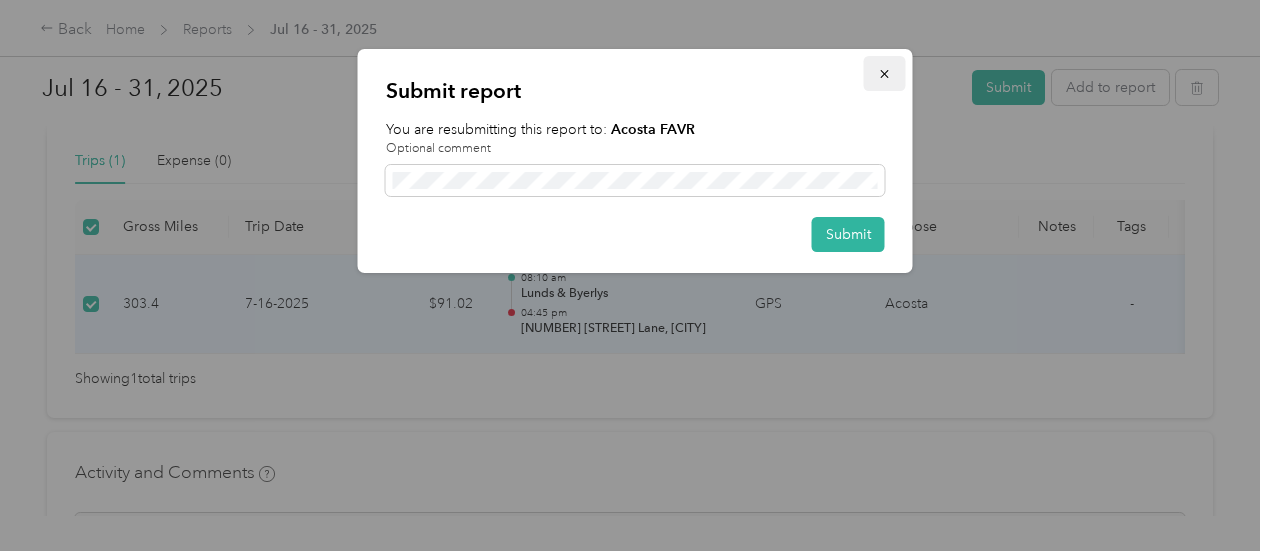 click at bounding box center (885, 73) 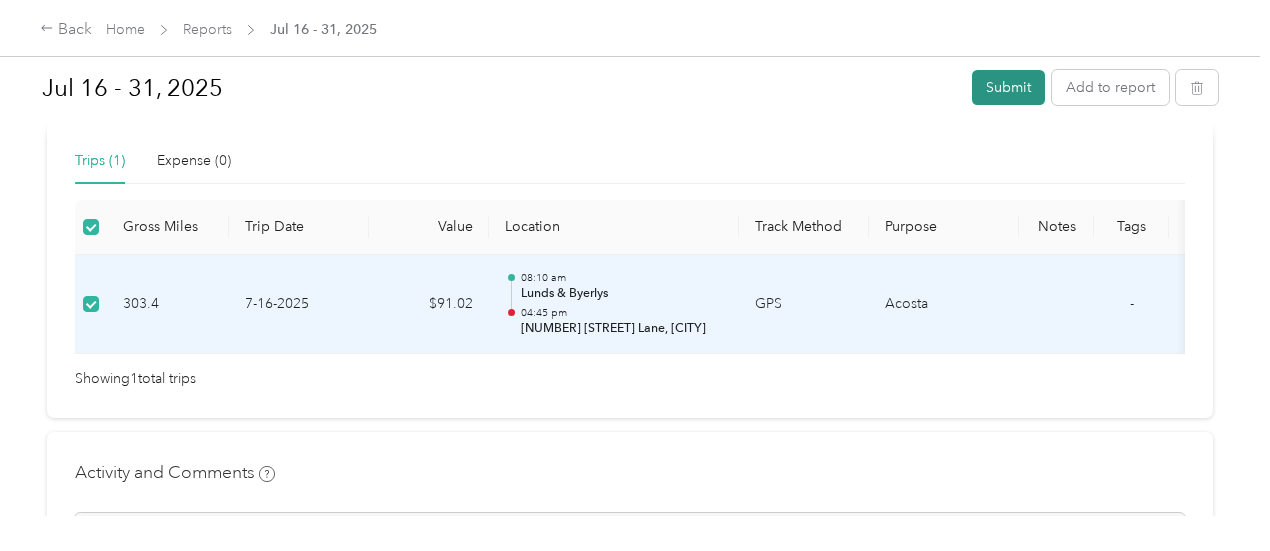 click on "Submit" at bounding box center [1008, 87] 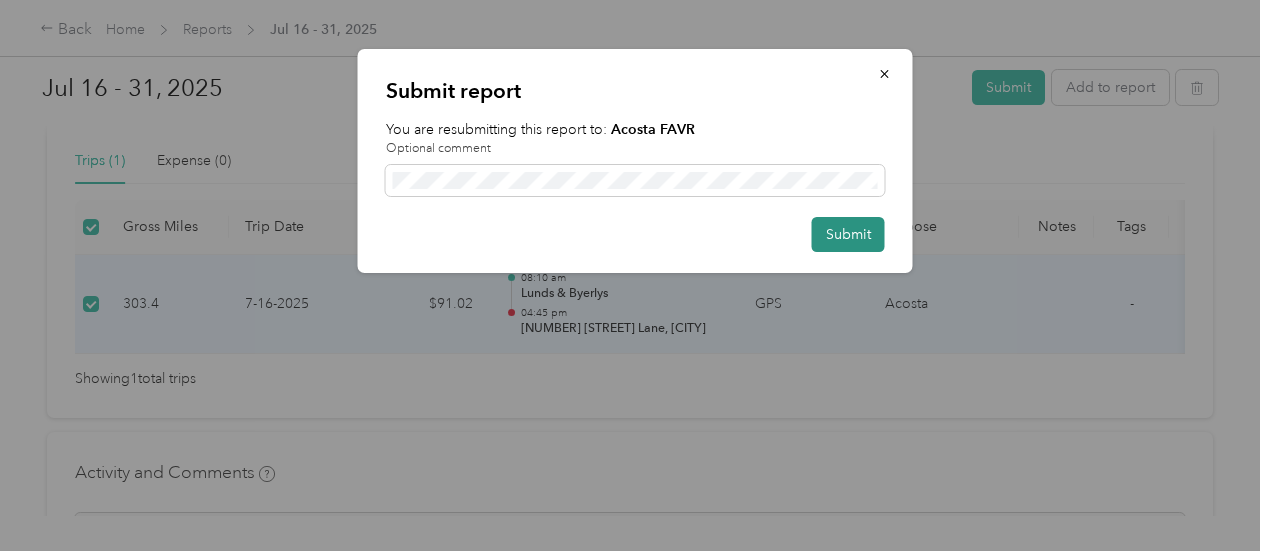 click on "Submit" at bounding box center (848, 234) 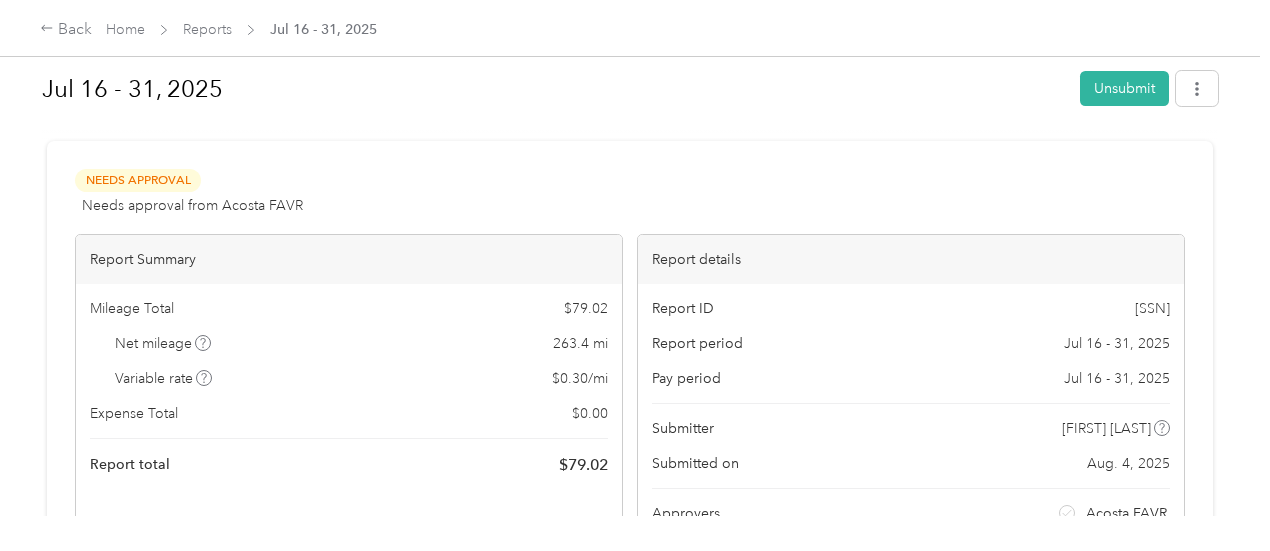 scroll, scrollTop: 0, scrollLeft: 0, axis: both 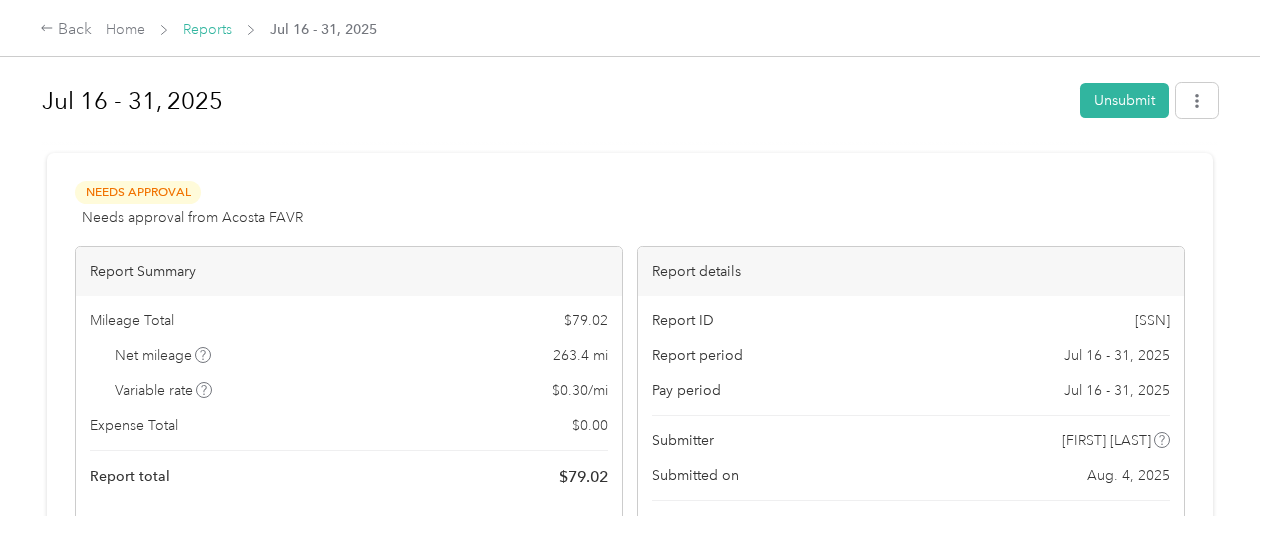 click on "Reports" at bounding box center [207, 29] 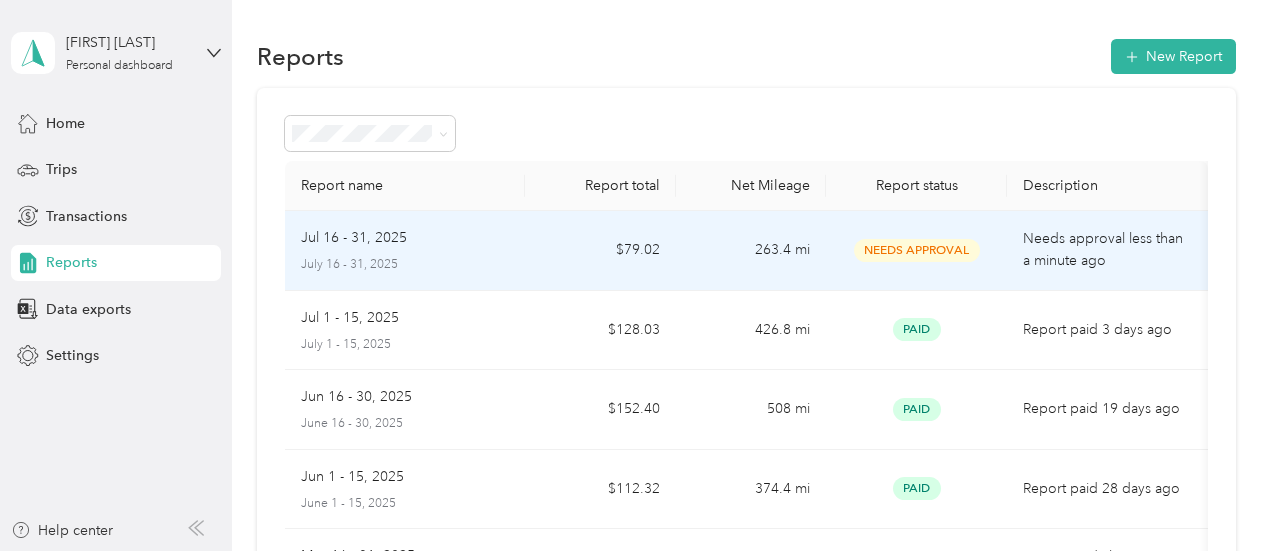 click on "$79.02" at bounding box center (600, 251) 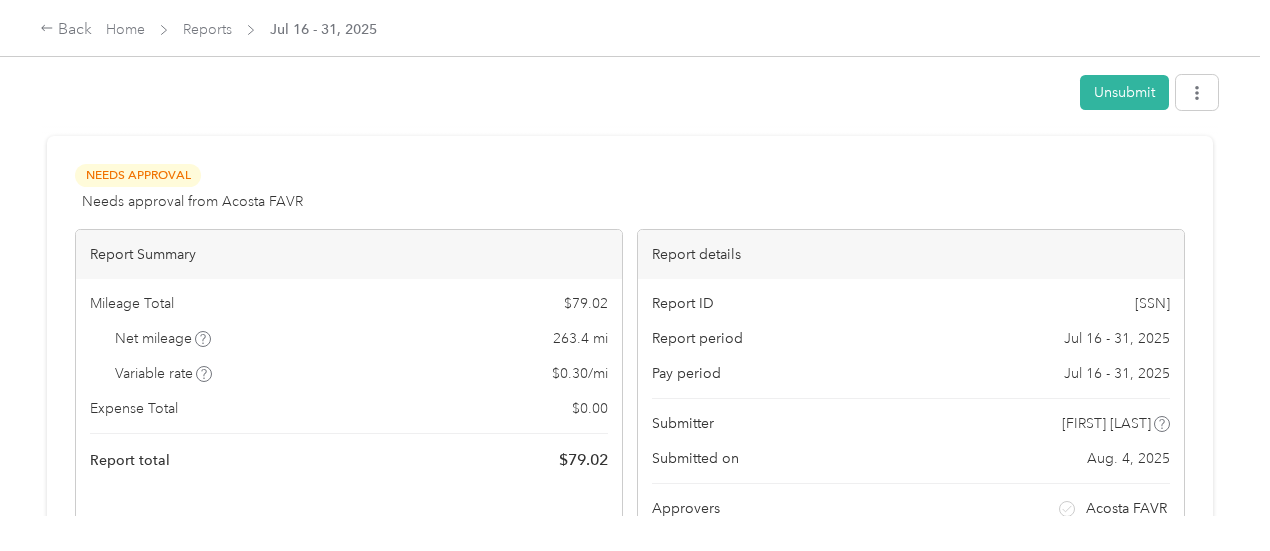 click on "Report details" at bounding box center (911, 254) 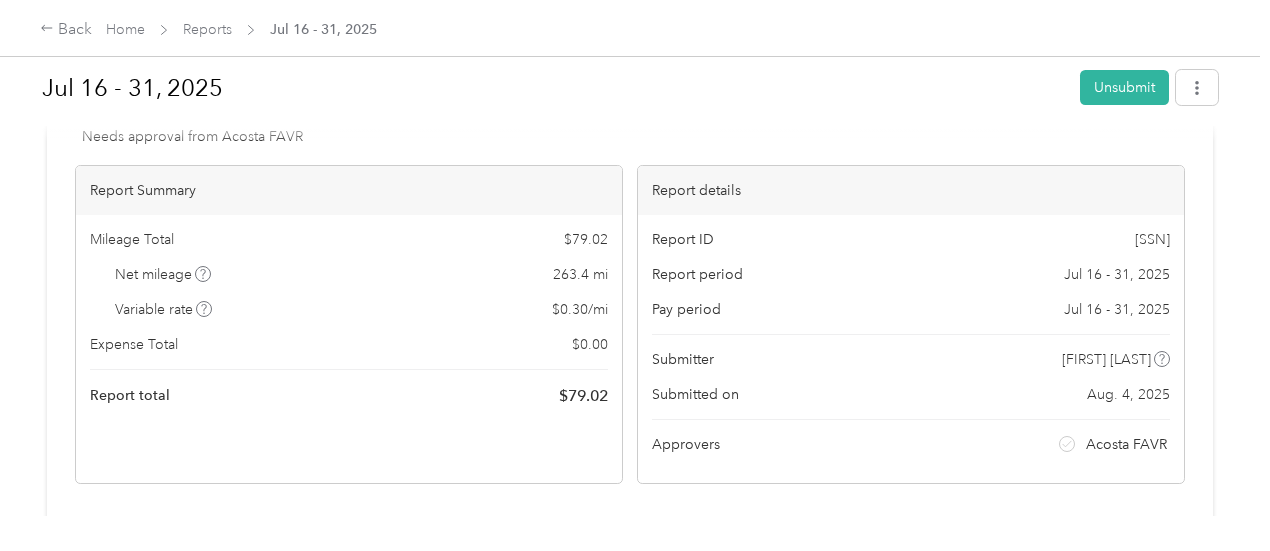 scroll, scrollTop: 100, scrollLeft: 0, axis: vertical 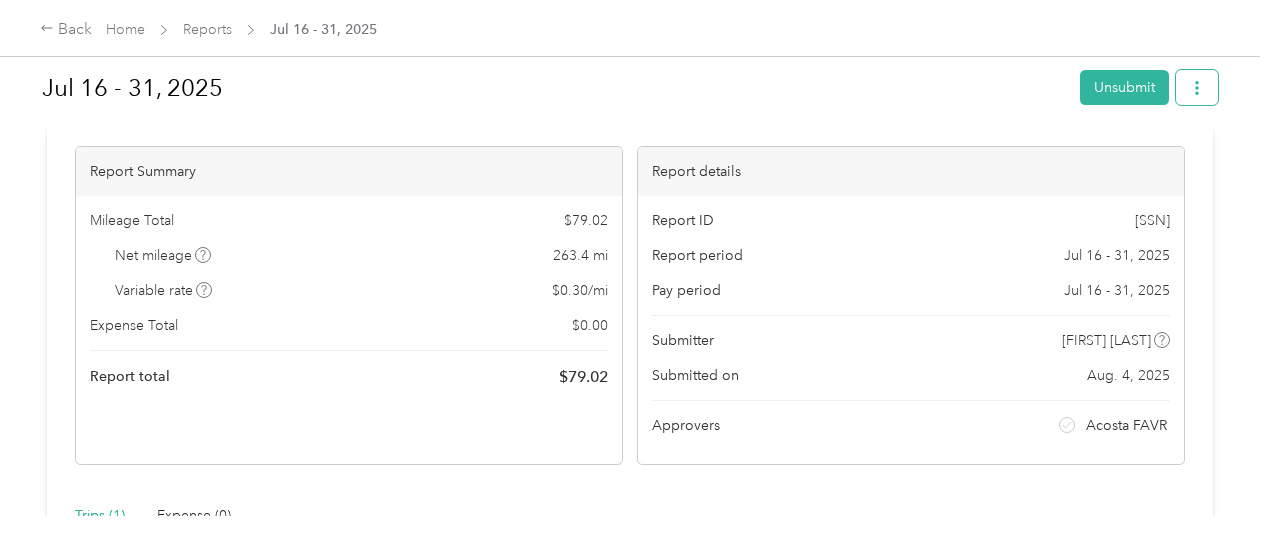 click 